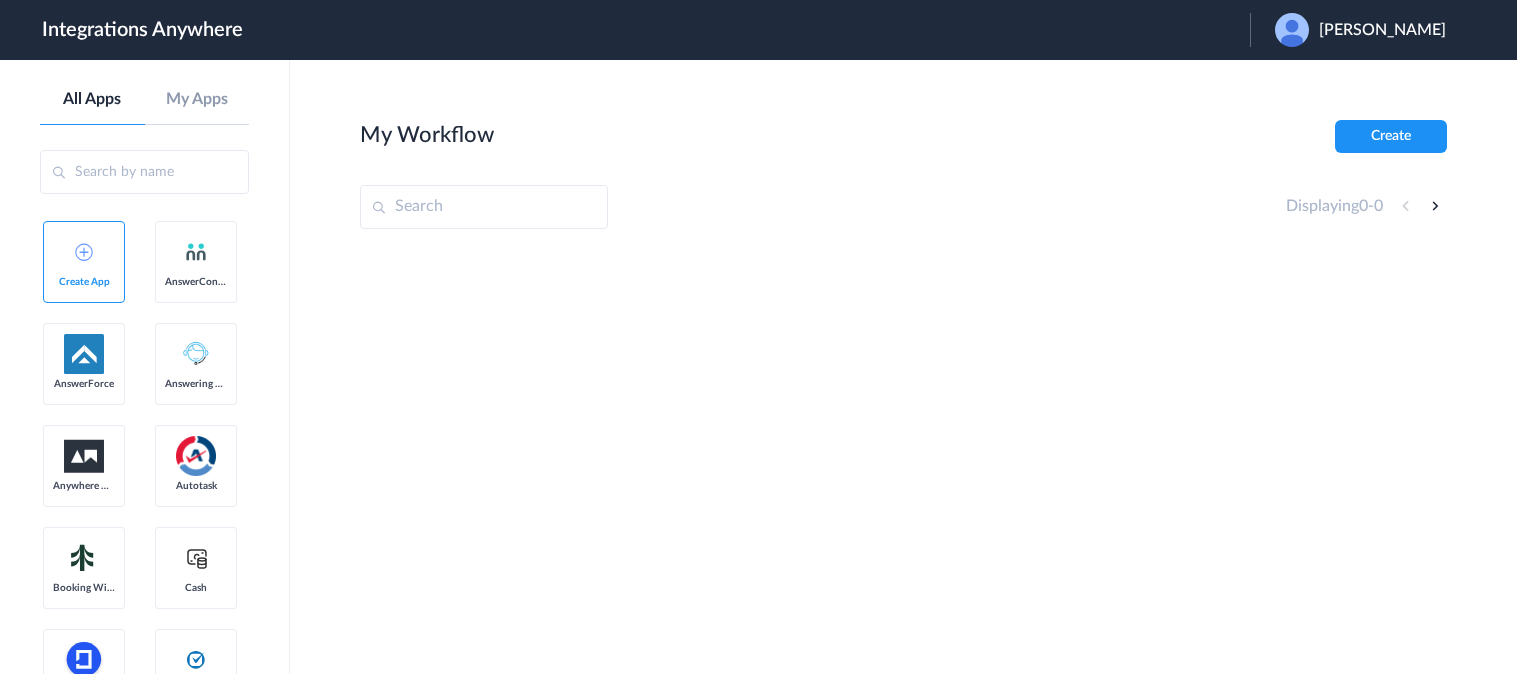 scroll, scrollTop: 0, scrollLeft: 0, axis: both 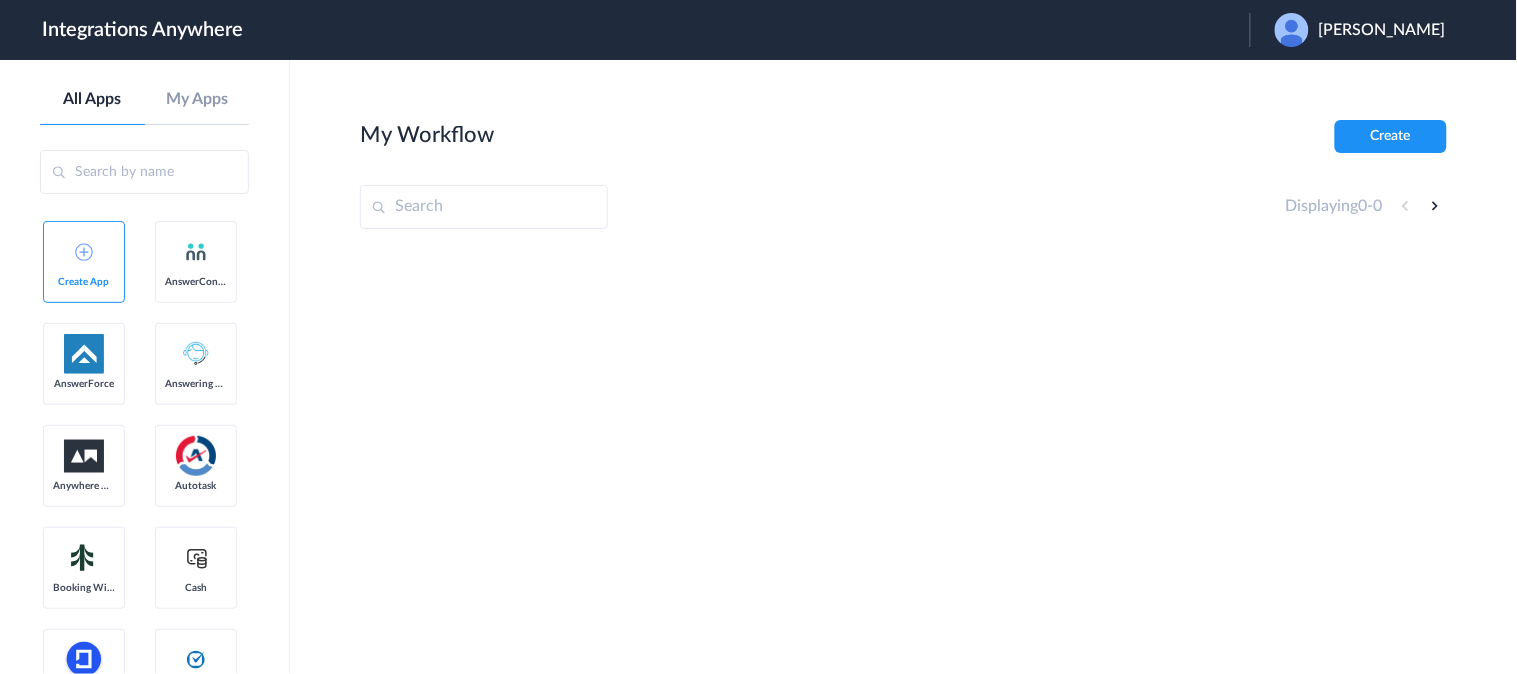 click on "[PERSON_NAME]" at bounding box center (1382, 30) 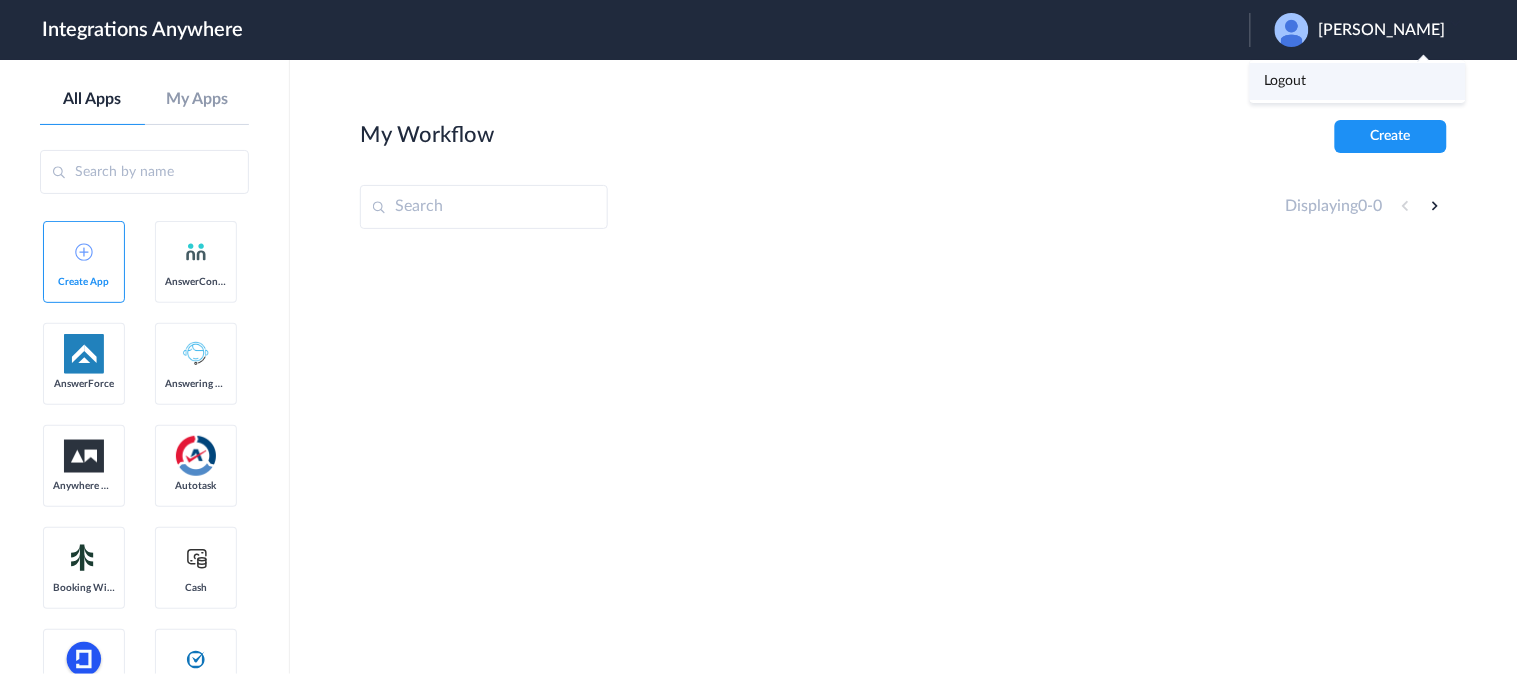 click on "Logout" at bounding box center (1286, 81) 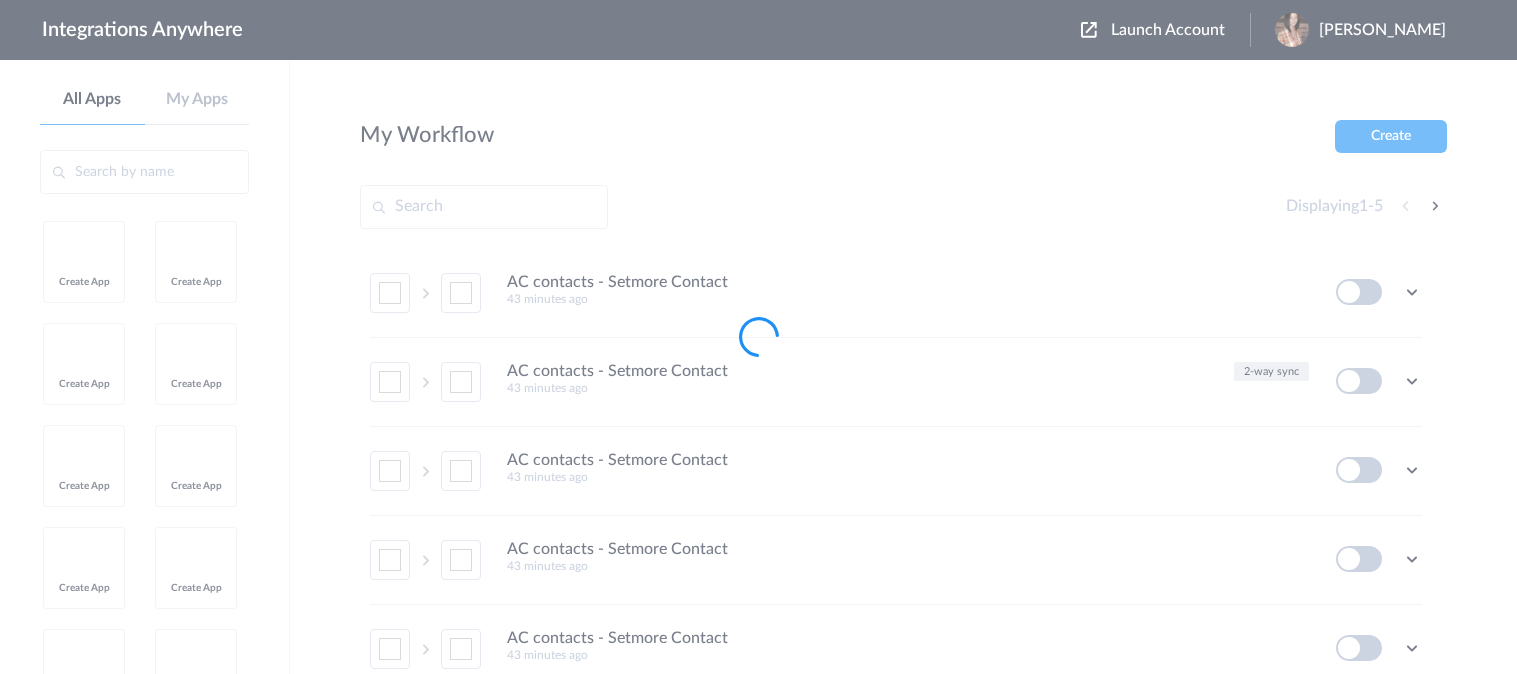 scroll, scrollTop: 0, scrollLeft: 0, axis: both 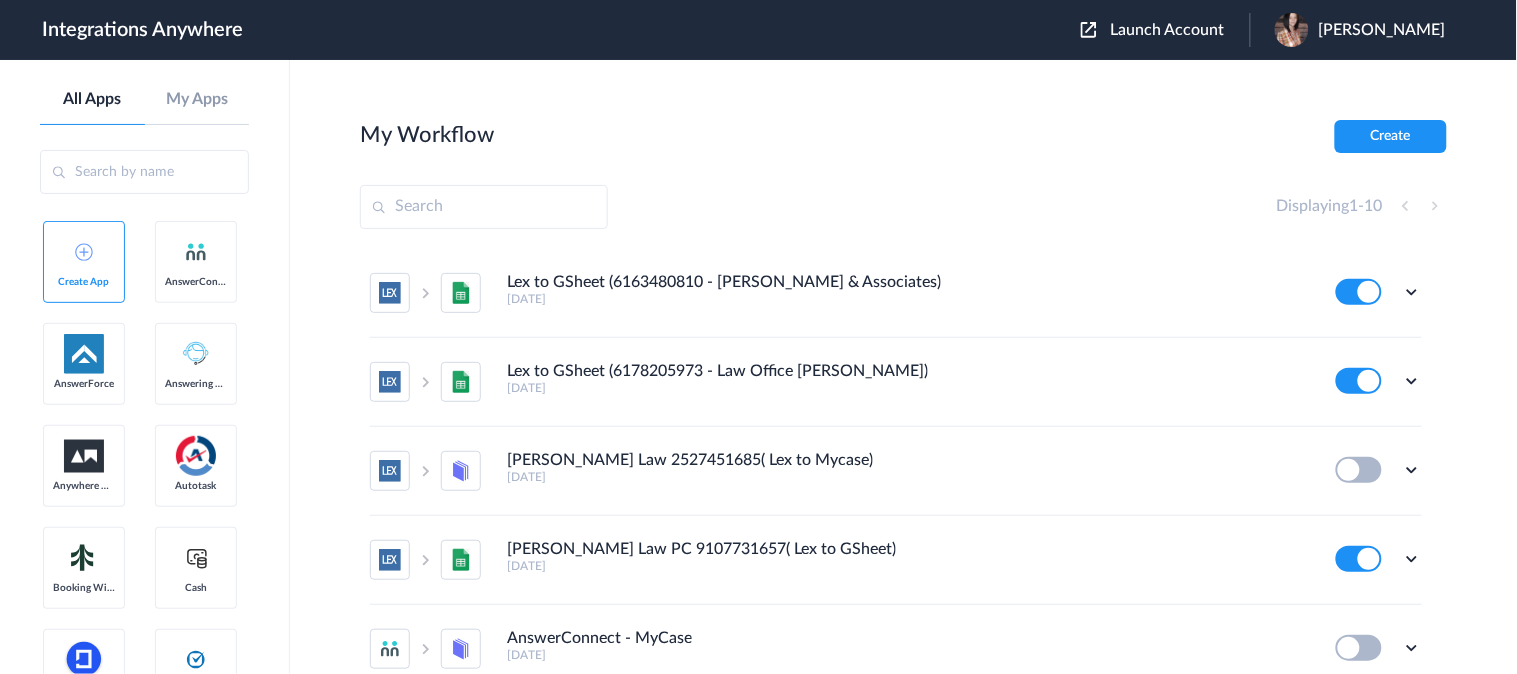 click on "Launch Account" at bounding box center [1168, 30] 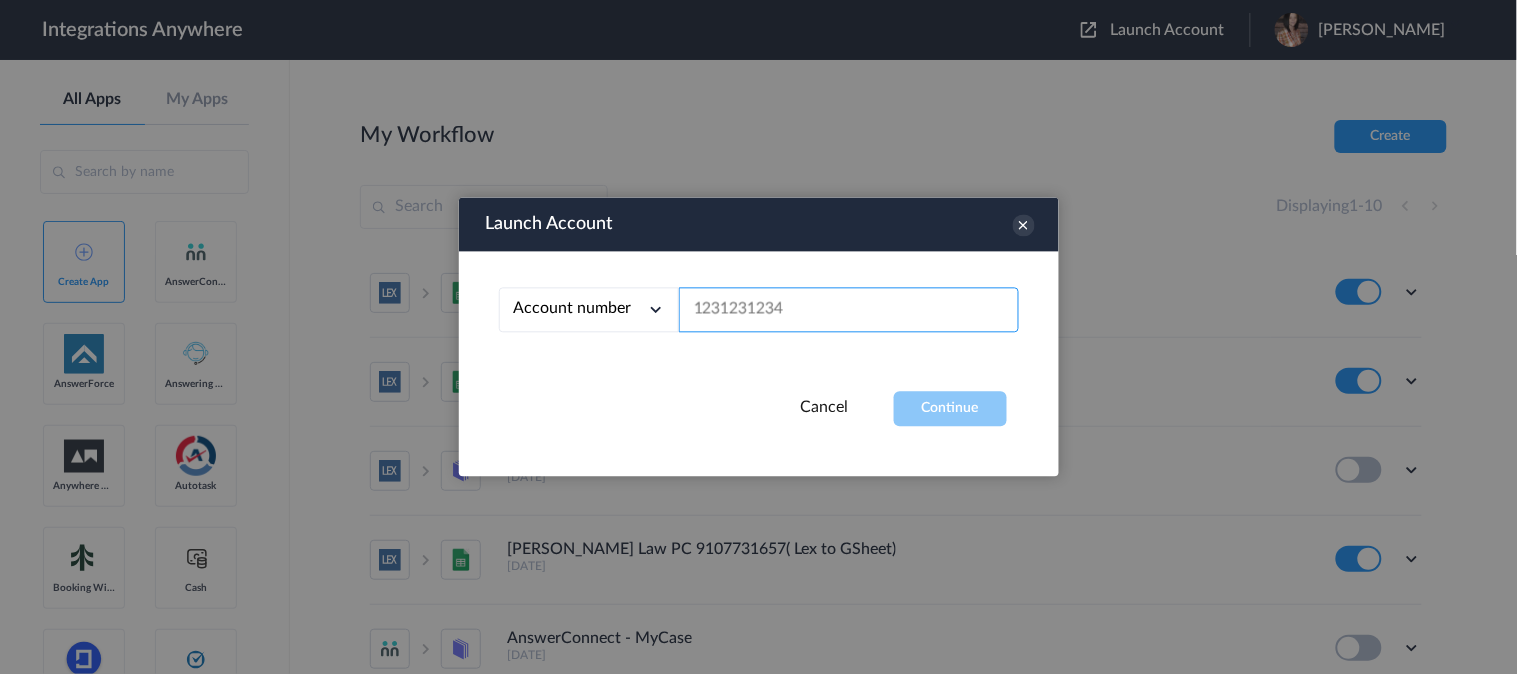 click at bounding box center [849, 310] 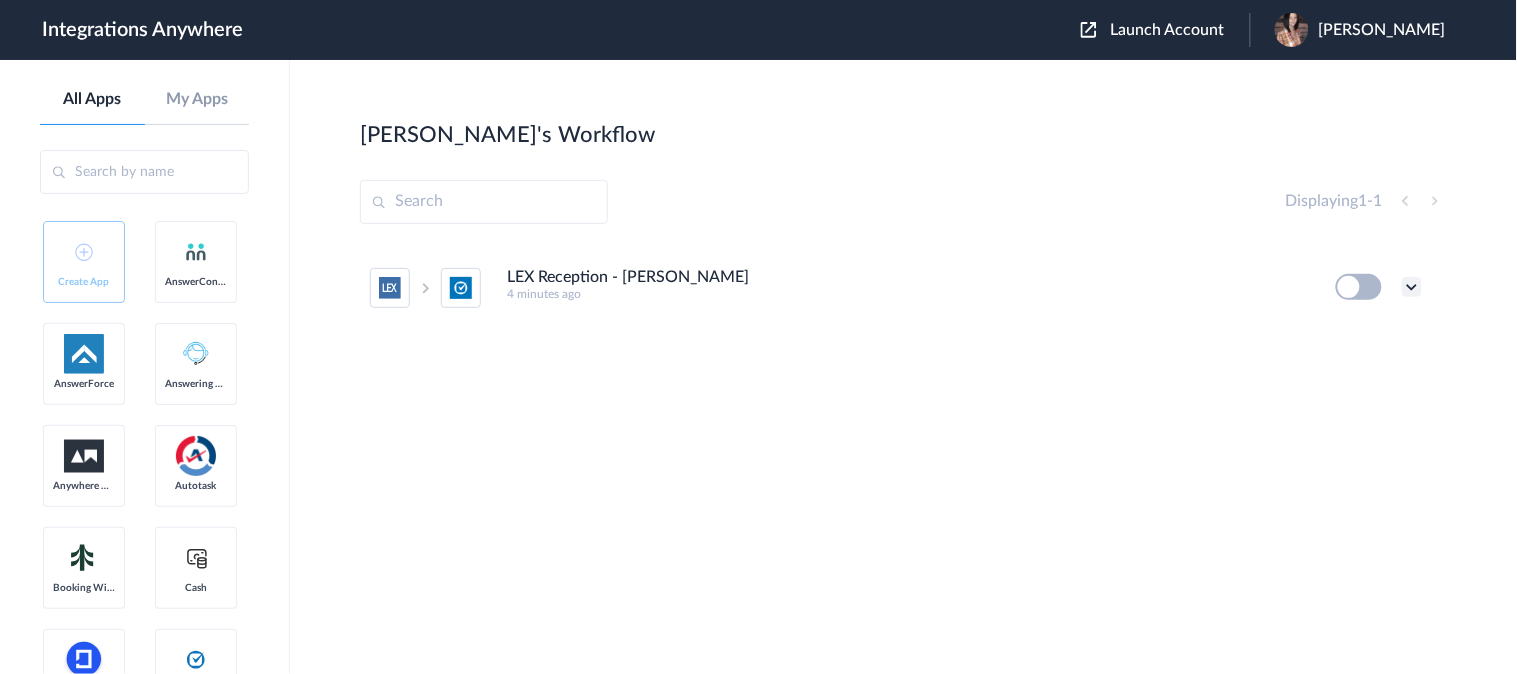 click at bounding box center (1412, 287) 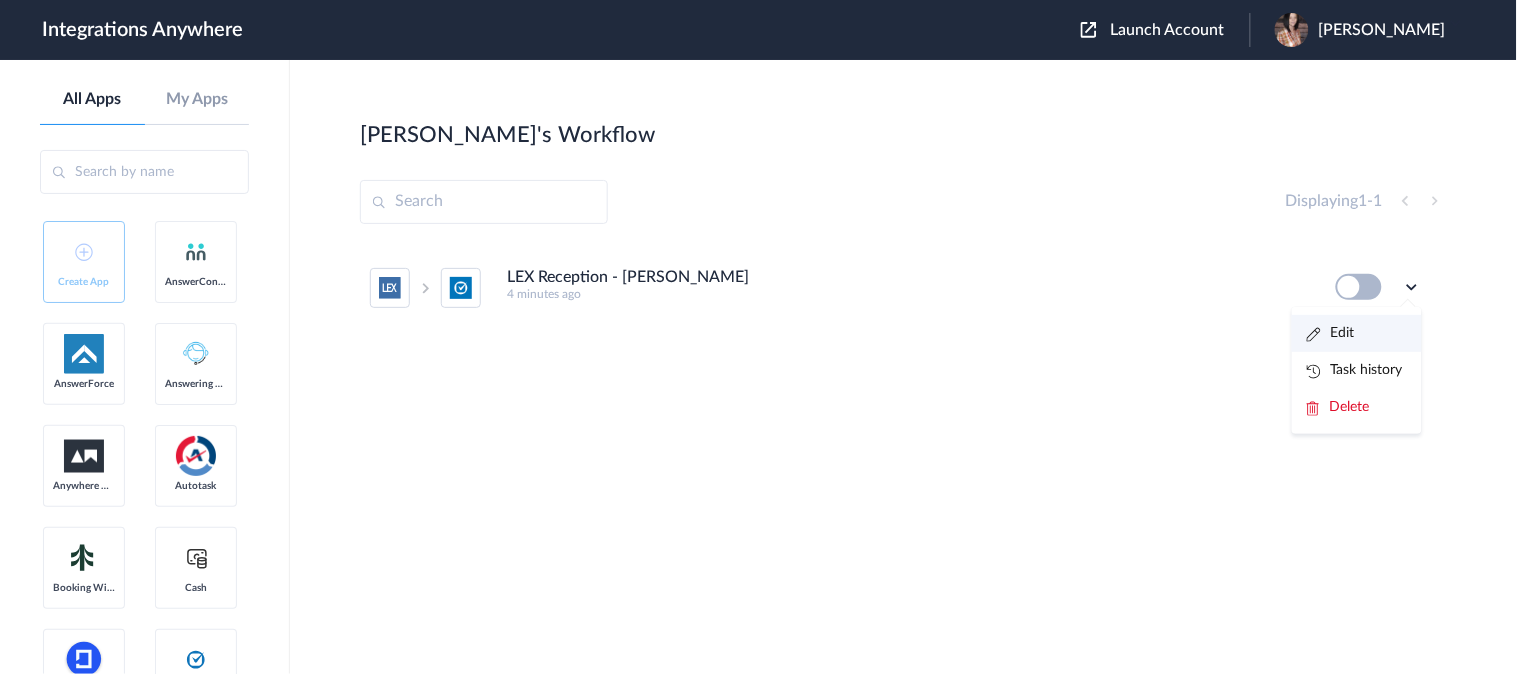 click on "Edit" at bounding box center [1331, 333] 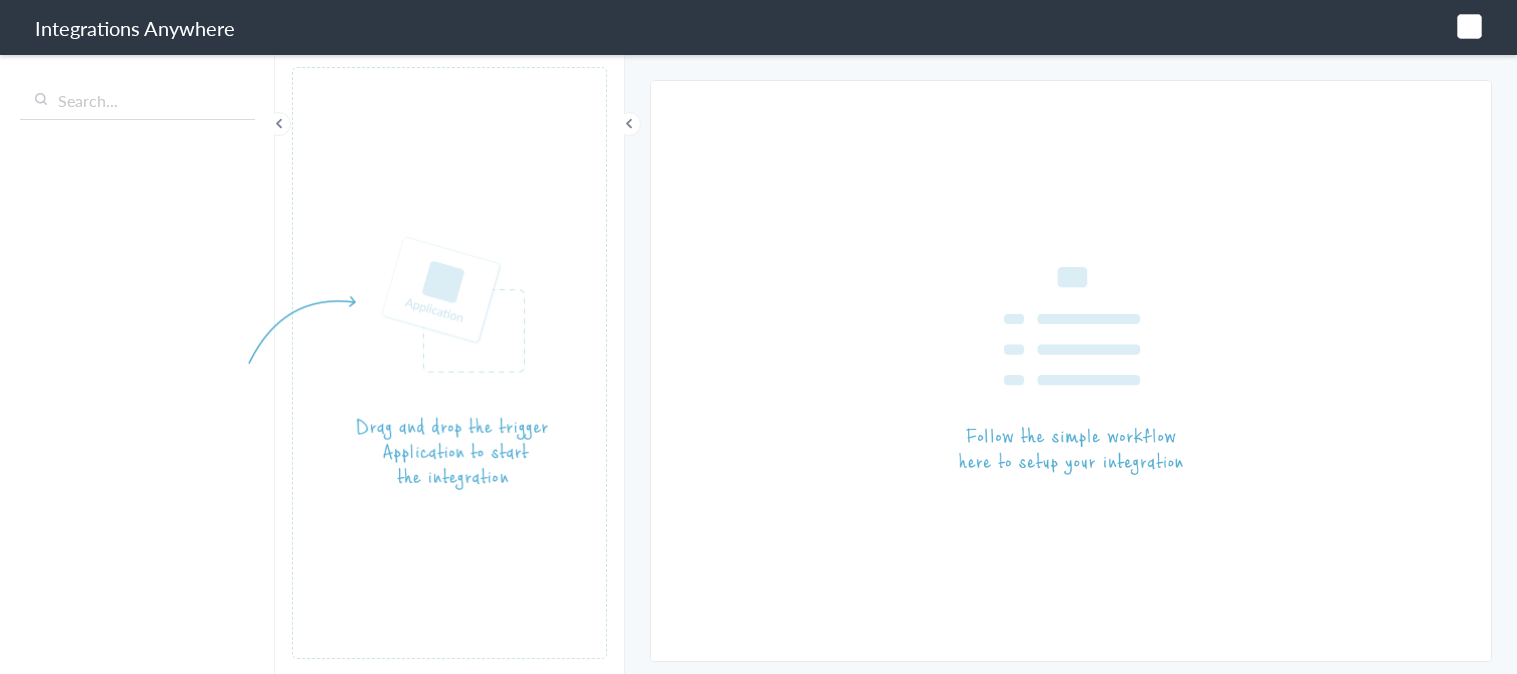 scroll, scrollTop: 0, scrollLeft: 0, axis: both 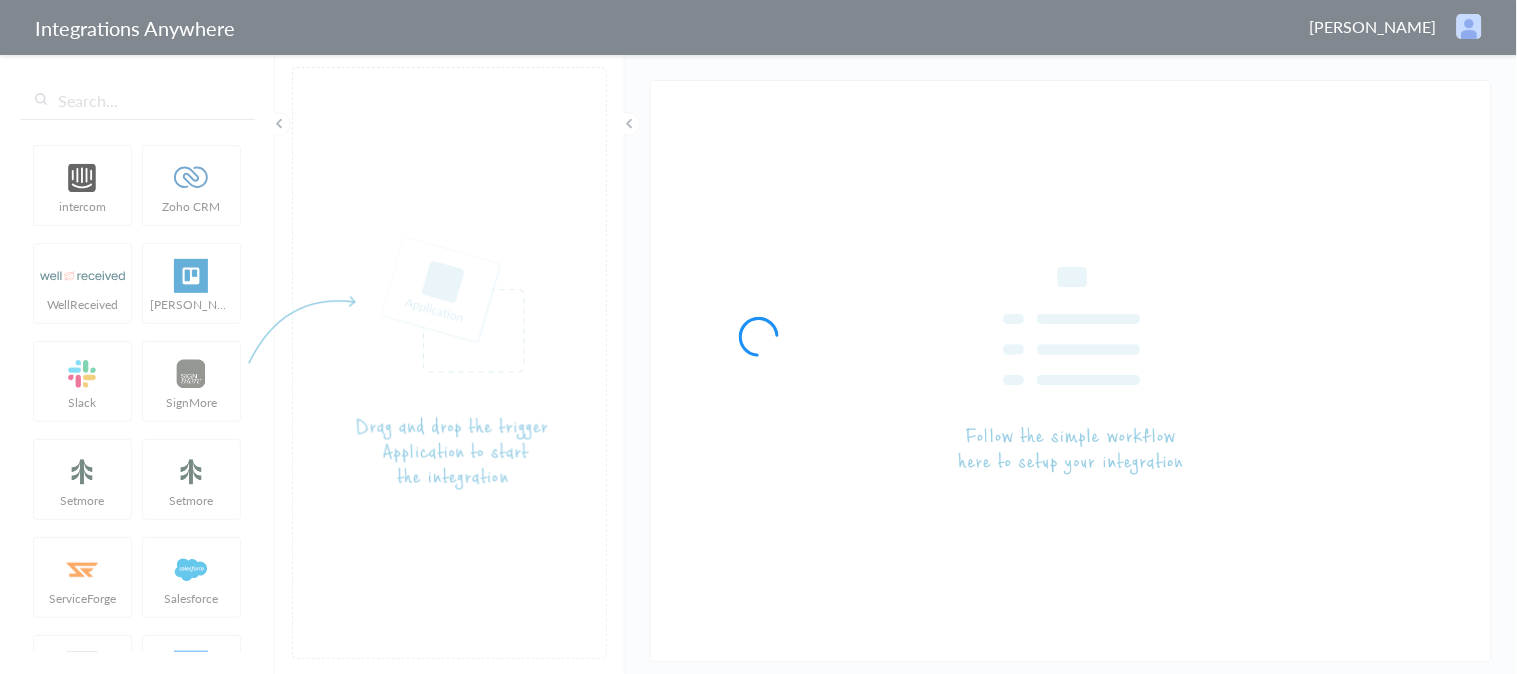 type on "LEX Reception - [PERSON_NAME]" 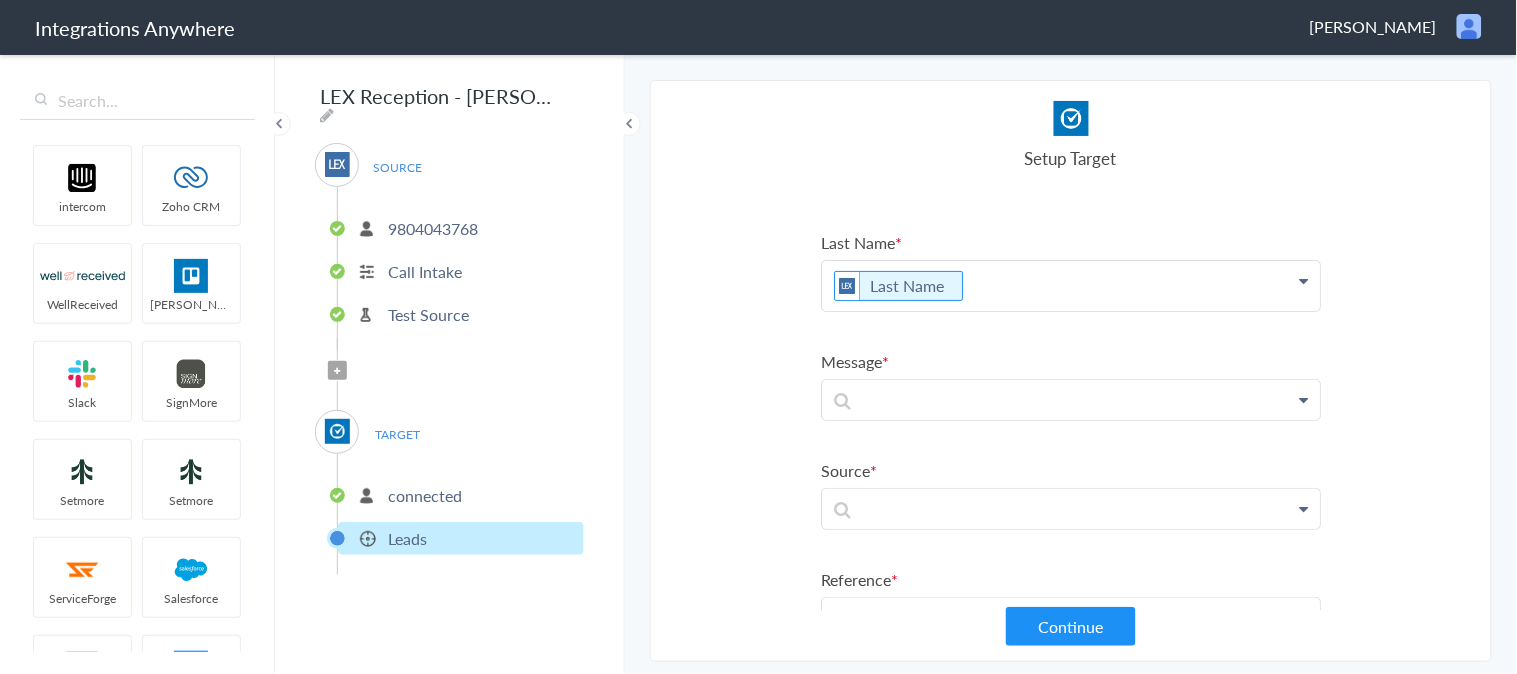 scroll, scrollTop: 52, scrollLeft: 0, axis: vertical 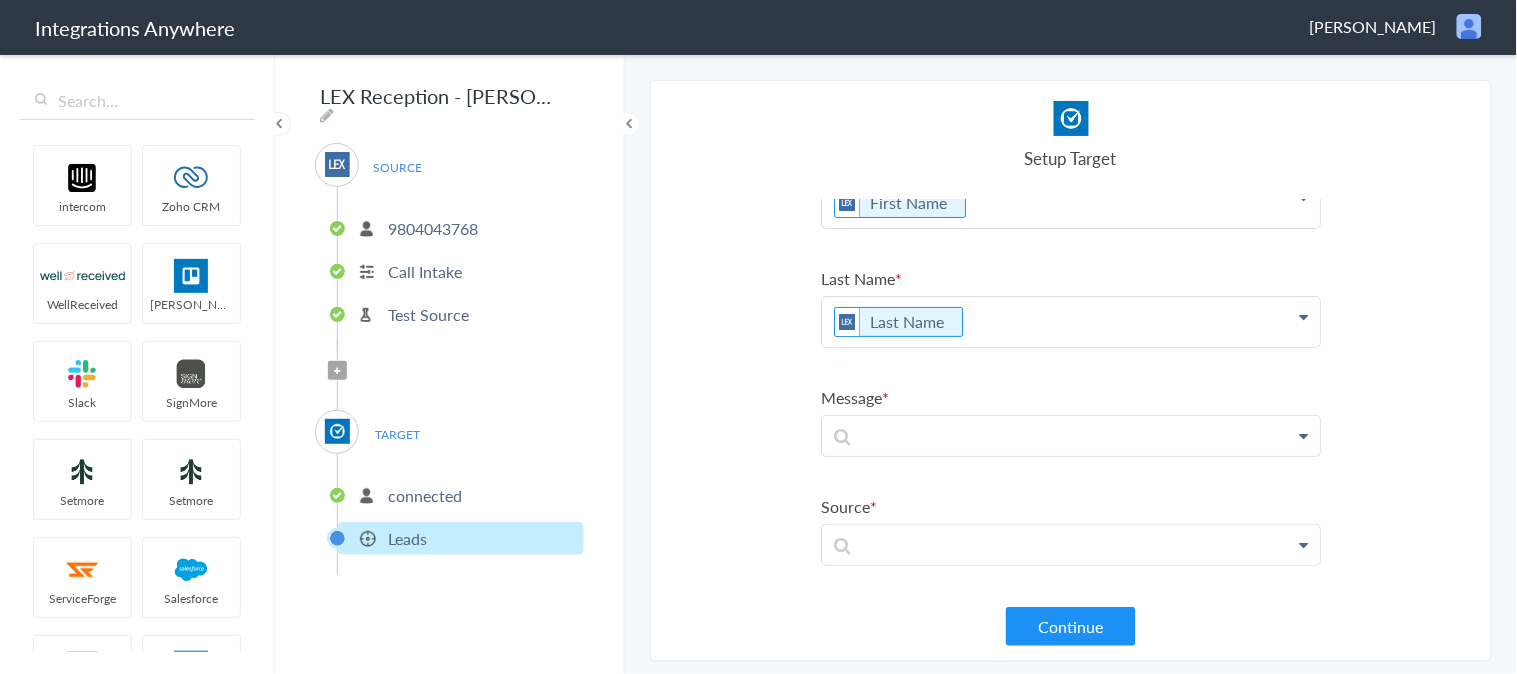 click on "Select  Account 9804043768       Rename   Delete   (5 minutes ago) + connect Continue Setup Source Call Intake Triggers when a new Call is taken Continue Test Source Test Source Test Failed
Select  Account connected       Rename   Delete   (4 minutes ago) + connect Continue Setup Target Leads Create a new Lead Continue   First Name First Name   First Name   Last Name   Email   Phone   Case Name/Number   Date stamp   Message   Was the call transferred to [PERSON_NAME]?   Case Type   Why not transferred to [PERSON_NAME]?   Brief Description   Call End Time   Connection Id   Caller ID   Was the call transferred to [PERSON_NAME]?   Staff ID   Call Closing Note   Call Start Time   Account ID   HistoryId   Is the case Personal Injury   Why not transferred to [PERSON_NAME]?   Sales/Solicitation   Why not transferred to Intake Specialist?   Current Day / Time   accountNumber   Call Type   Message Page URL   Referral Source   Message(If Any)     Last Name Last Name   First Name" at bounding box center (1071, 371) 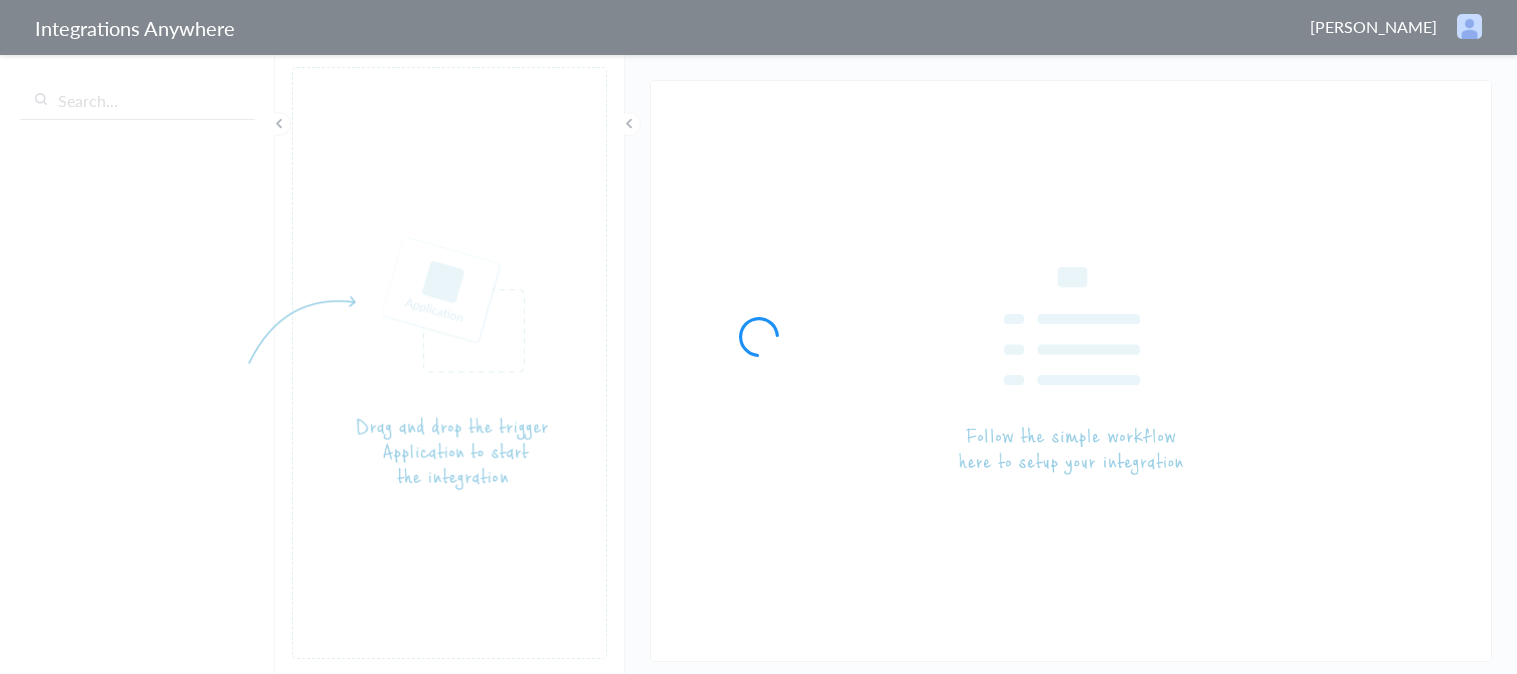 scroll, scrollTop: 0, scrollLeft: 0, axis: both 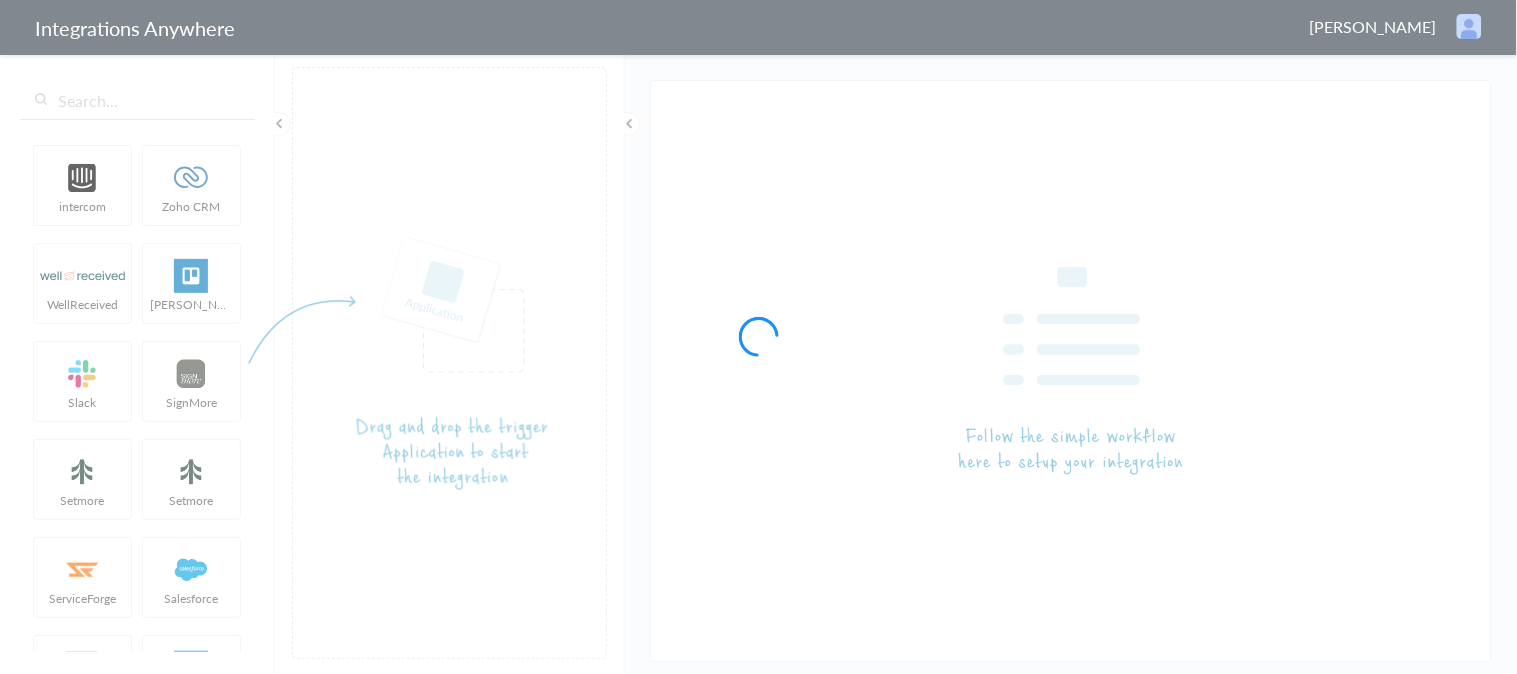 type on "LEX Reception - [PERSON_NAME]" 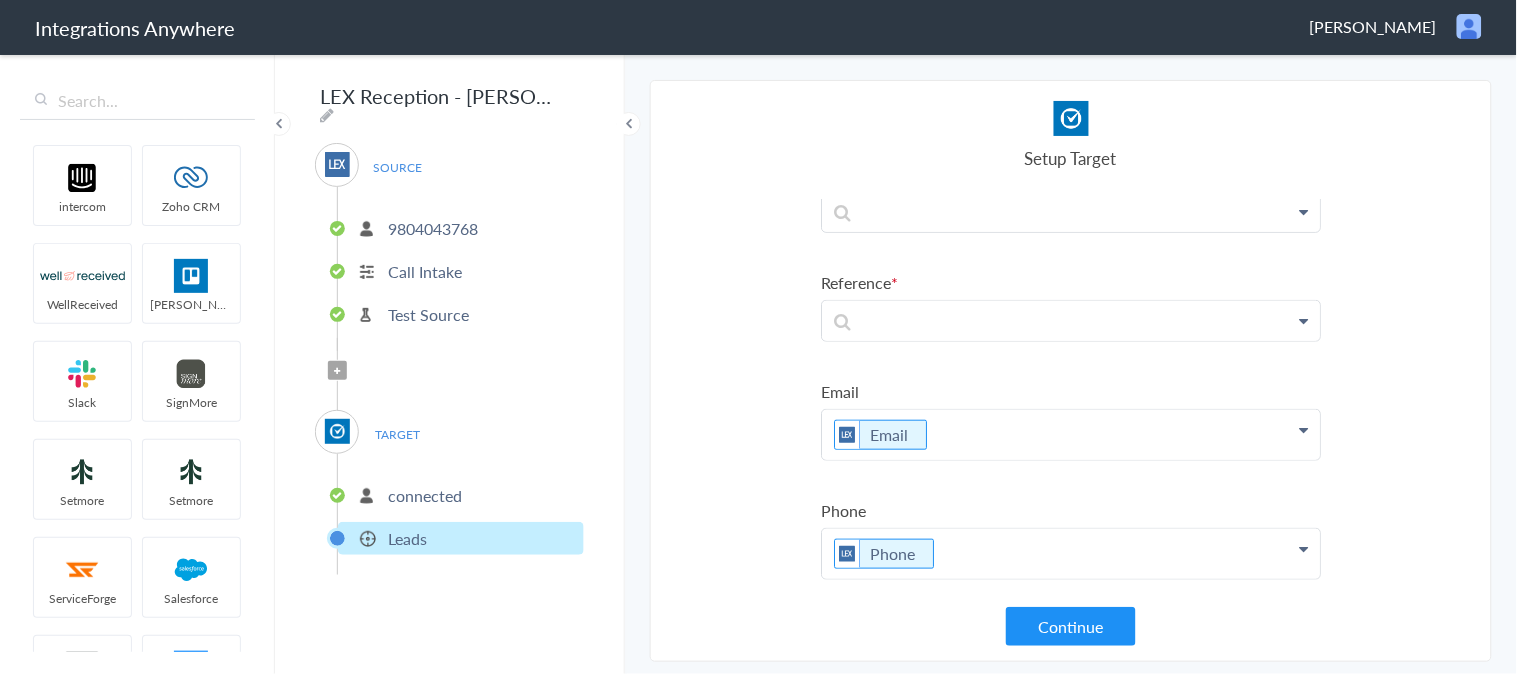 scroll, scrollTop: 274, scrollLeft: 0, axis: vertical 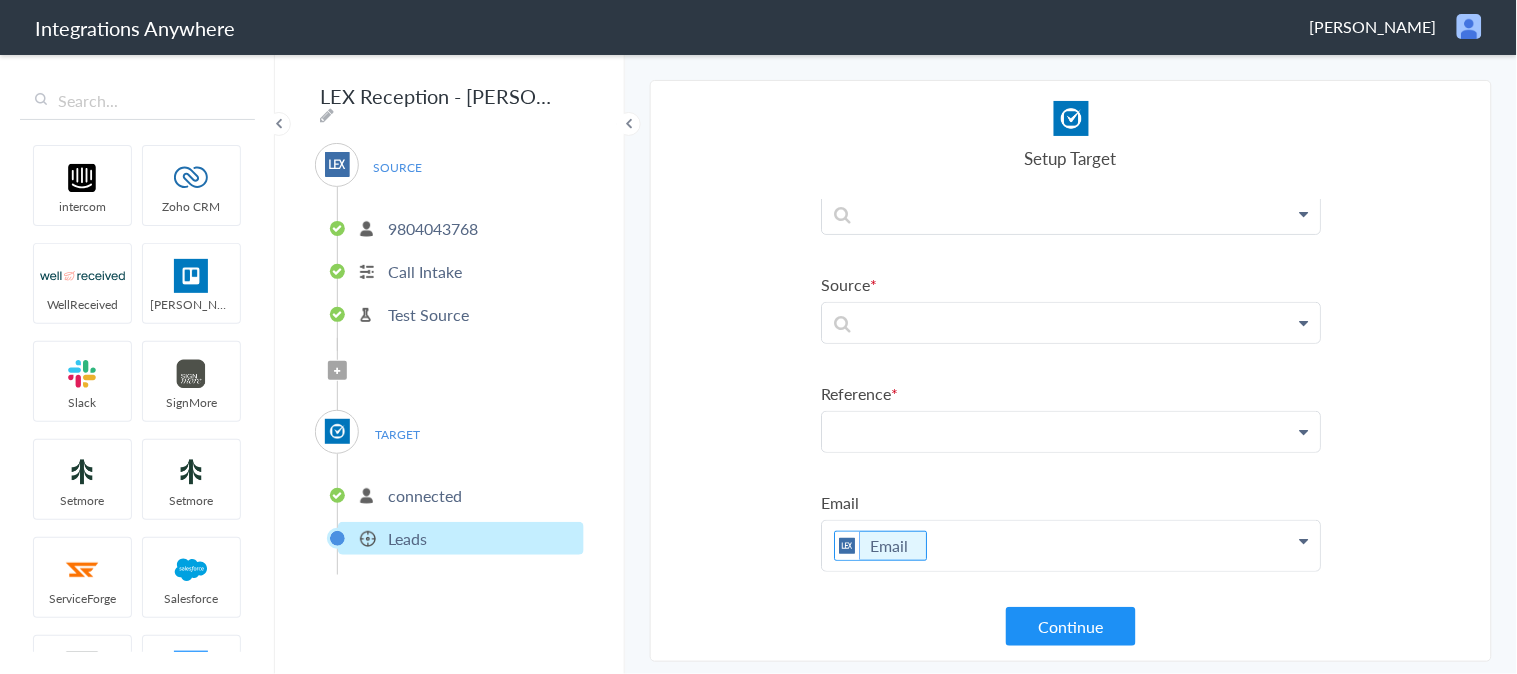 click at bounding box center [1071, -19] 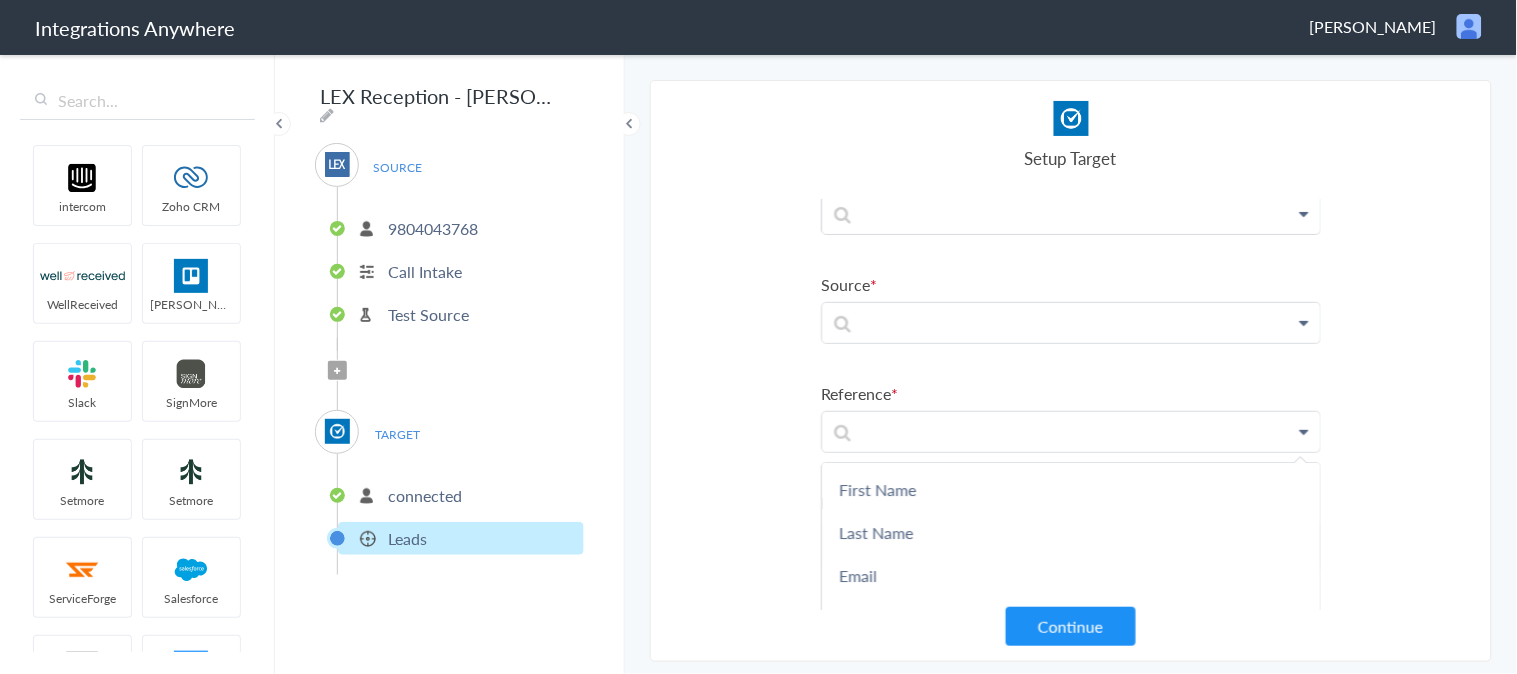 click on "Select  Account 9804043768       Rename   Delete   (5 minutes ago) + connect Continue Setup Source Call Intake Triggers when a new Call is taken Continue Test Source Test Source Test Failed
Select  Account connected       Rename   Delete   (4 minutes ago) + connect Continue Setup Target Leads Create a new Lead Continue   First Name First Name   First Name   Last Name   Email   Phone   Case Name/Number   Date stamp   Message   Was the call transferred to [PERSON_NAME]?   Case Type   Why not transferred to [PERSON_NAME]?   Brief Description   Call End Time   Connection Id   Caller ID   Was the call transferred to [PERSON_NAME]?   Staff ID   Call Closing Note   Call Start Time   Account ID   HistoryId   Is the case Personal Injury   Why not transferred to [PERSON_NAME]?   Sales/Solicitation   Why not transferred to Intake Specialist?   Current Day / Time   accountNumber   Call Type   Message Page URL   Referral Source   Message(If Any)     Last Name Last Name   First Name" at bounding box center [1071, 371] 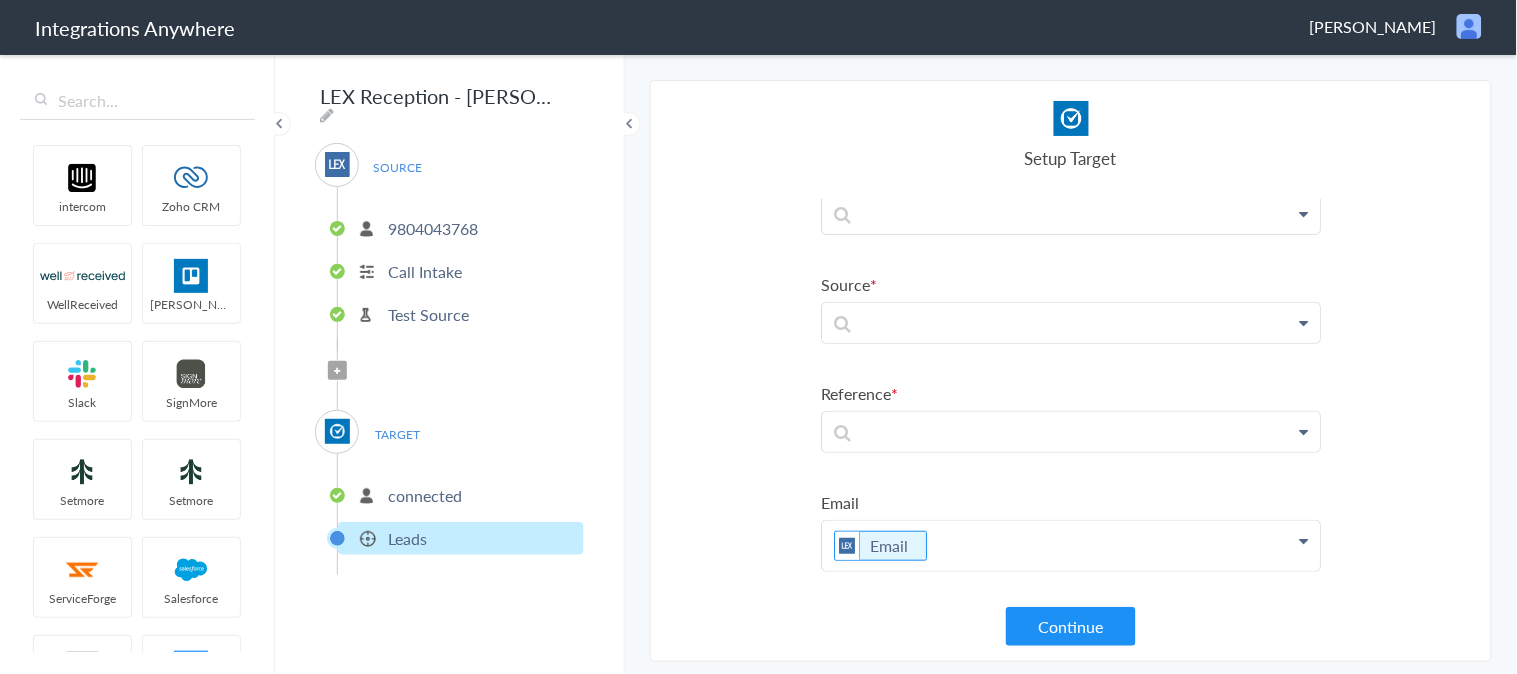click on "Select  Account 9804043768       Rename   Delete   (5 minutes ago) + connect Continue Setup Source Call Intake Triggers when a new Call is taken Continue Test Source Test Source Test Failed
Select  Account connected       Rename   Delete   (4 minutes ago) + connect Continue Setup Target Leads Create a new Lead Continue   First Name First Name   First Name   Last Name   Email   Phone   Case Name/Number   Date stamp   Message   Was the call transferred to [PERSON_NAME]?   Case Type   Why not transferred to [PERSON_NAME]?   Brief Description   Call End Time   Connection Id   Caller ID   Was the call transferred to [PERSON_NAME]?   Staff ID   Call Closing Note   Call Start Time   Account ID   HistoryId   Is the case Personal Injury   Why not transferred to [PERSON_NAME]?   Sales/Solicitation   Why not transferred to Intake Specialist?   Current Day / Time   accountNumber   Call Type   Message Page URL   Referral Source   Message(If Any)     Last Name Last Name   First Name" at bounding box center [1071, 371] 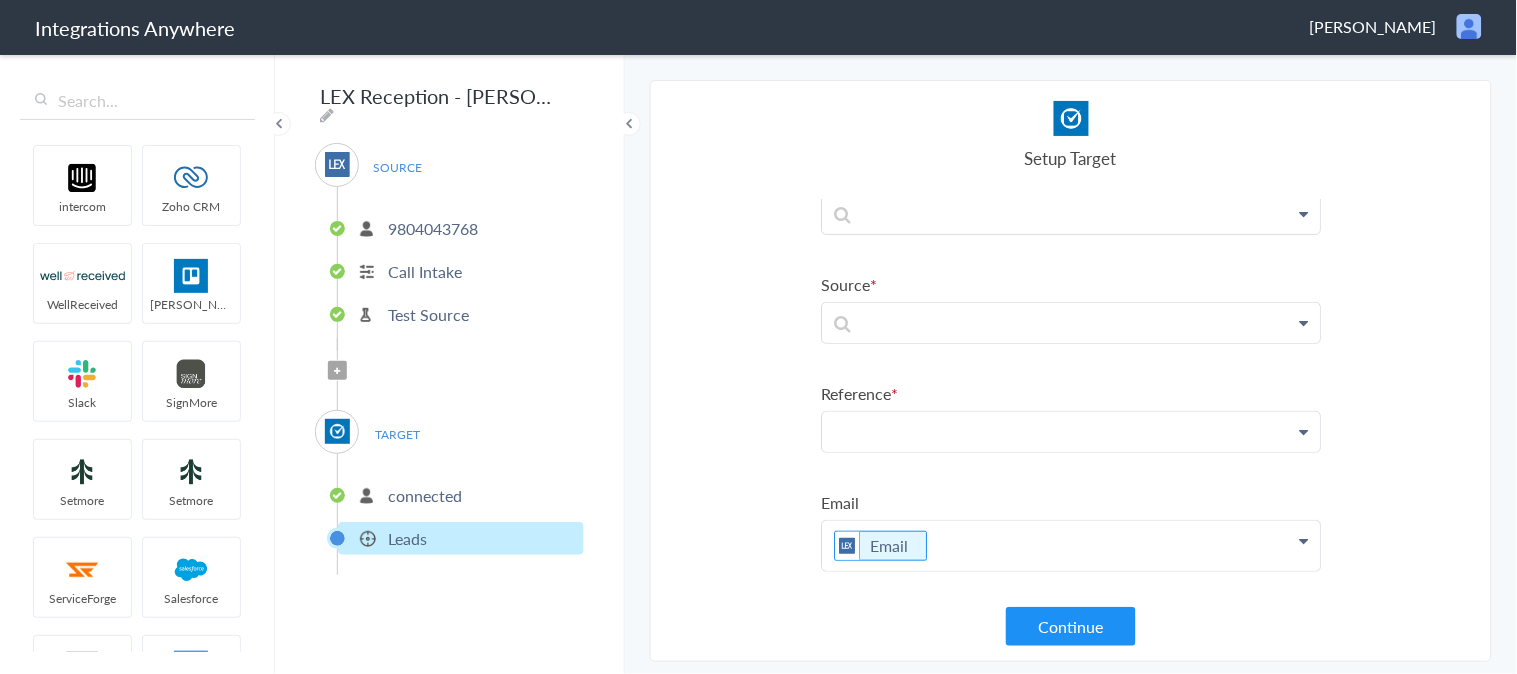 click at bounding box center (1071, -19) 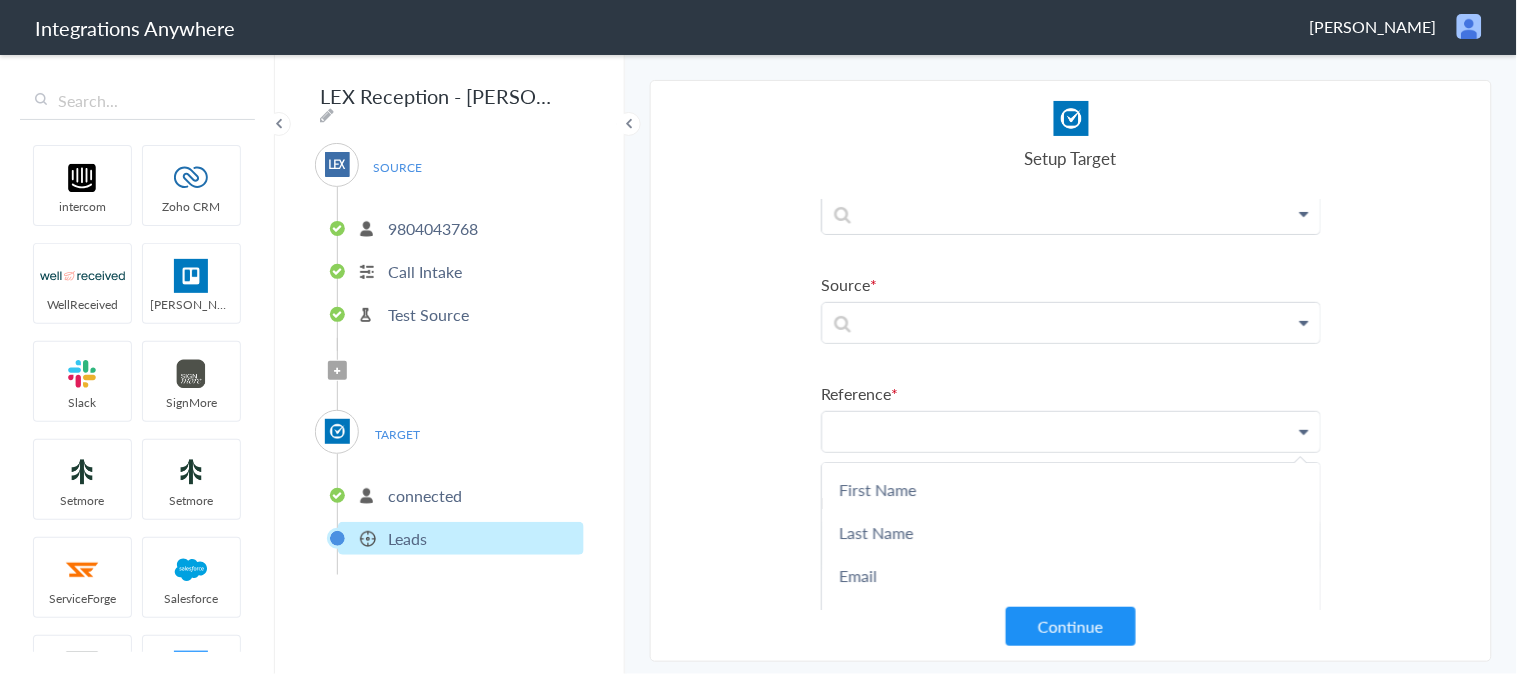 type 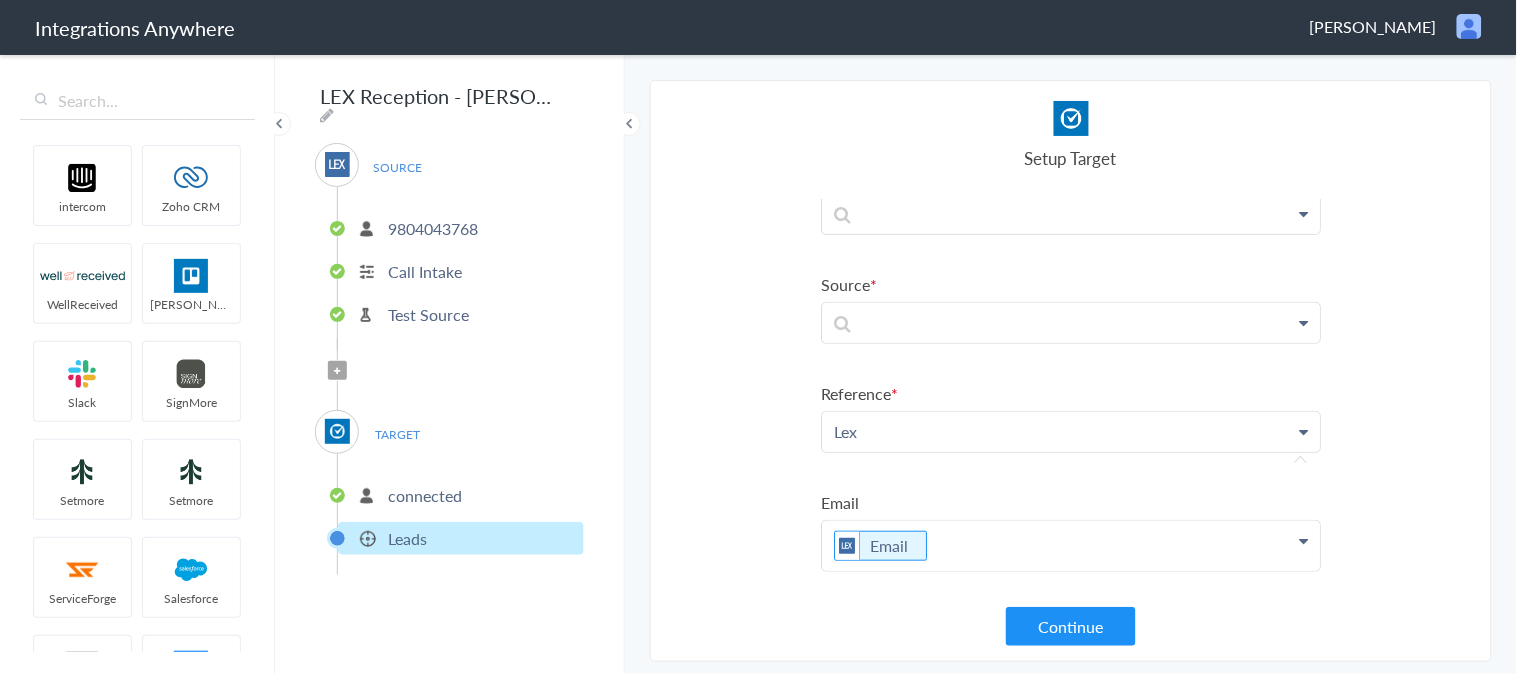 click on "Select  Account 9804043768       Rename   Delete   (5 minutes ago) + connect Continue Setup Source Call Intake Triggers when a new Call is taken Continue Test Source Test Source Test Failed
Select  Account connected       Rename   Delete   (4 minutes ago) + connect Continue Setup Target Leads Create a new Lead Continue   First Name First Name   First Name   Last Name   Email   Phone   Case Name/Number   Date stamp   Message   Was the call transferred to [PERSON_NAME]?   Case Type   Why not transferred to [PERSON_NAME]?   Brief Description   Call End Time   Connection Id   Caller ID   Was the call transferred to [PERSON_NAME]?   Staff ID   Call Closing Note   Call Start Time   Account ID   HistoryId   Is the case Personal Injury   Why not transferred to [PERSON_NAME]?   Sales/Solicitation   Why not transferred to Intake Specialist?   Current Day / Time   accountNumber   Call Type   Message Page URL   Referral Source   Message(If Any)     Last Name Last Name   First Name" at bounding box center [1071, 371] 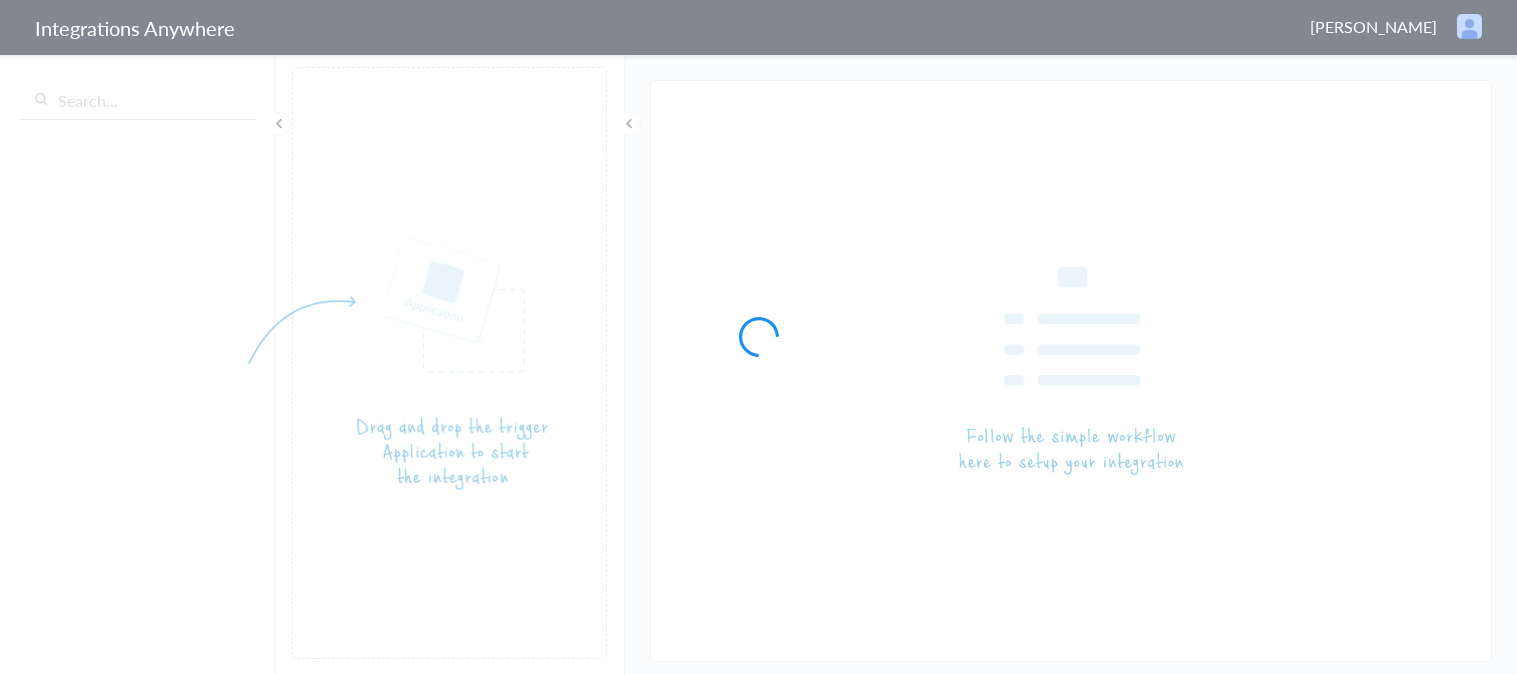 scroll, scrollTop: 0, scrollLeft: 0, axis: both 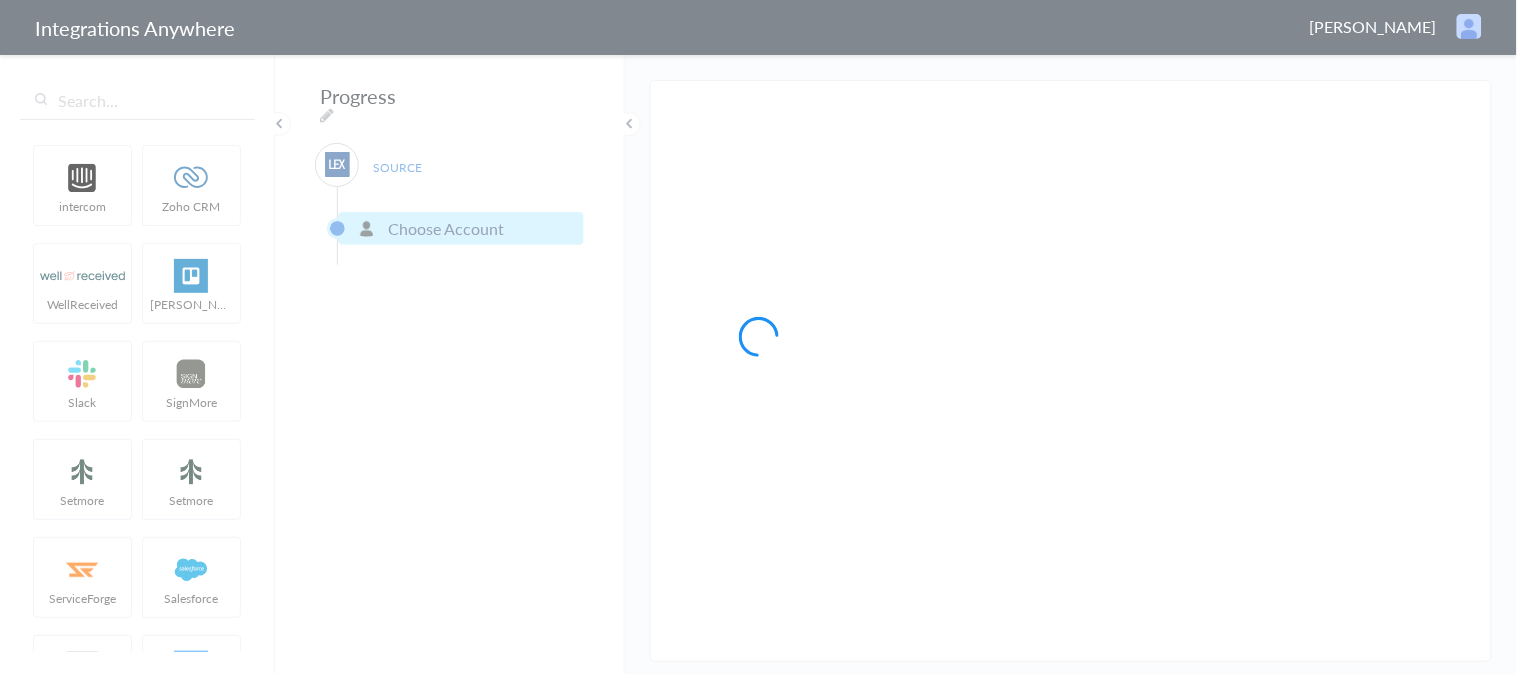 type on "LEX Reception - [PERSON_NAME]" 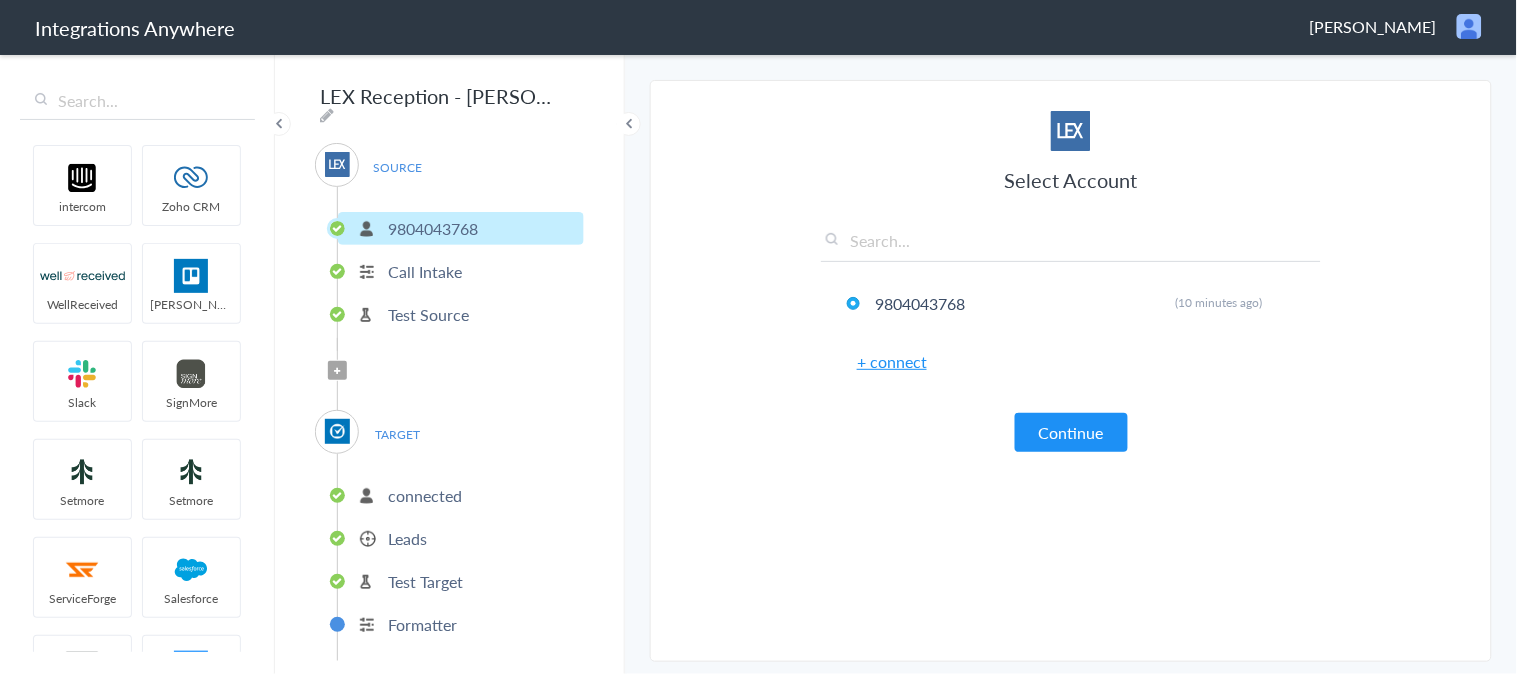 click on "Filter
Applied" at bounding box center [337, 370] 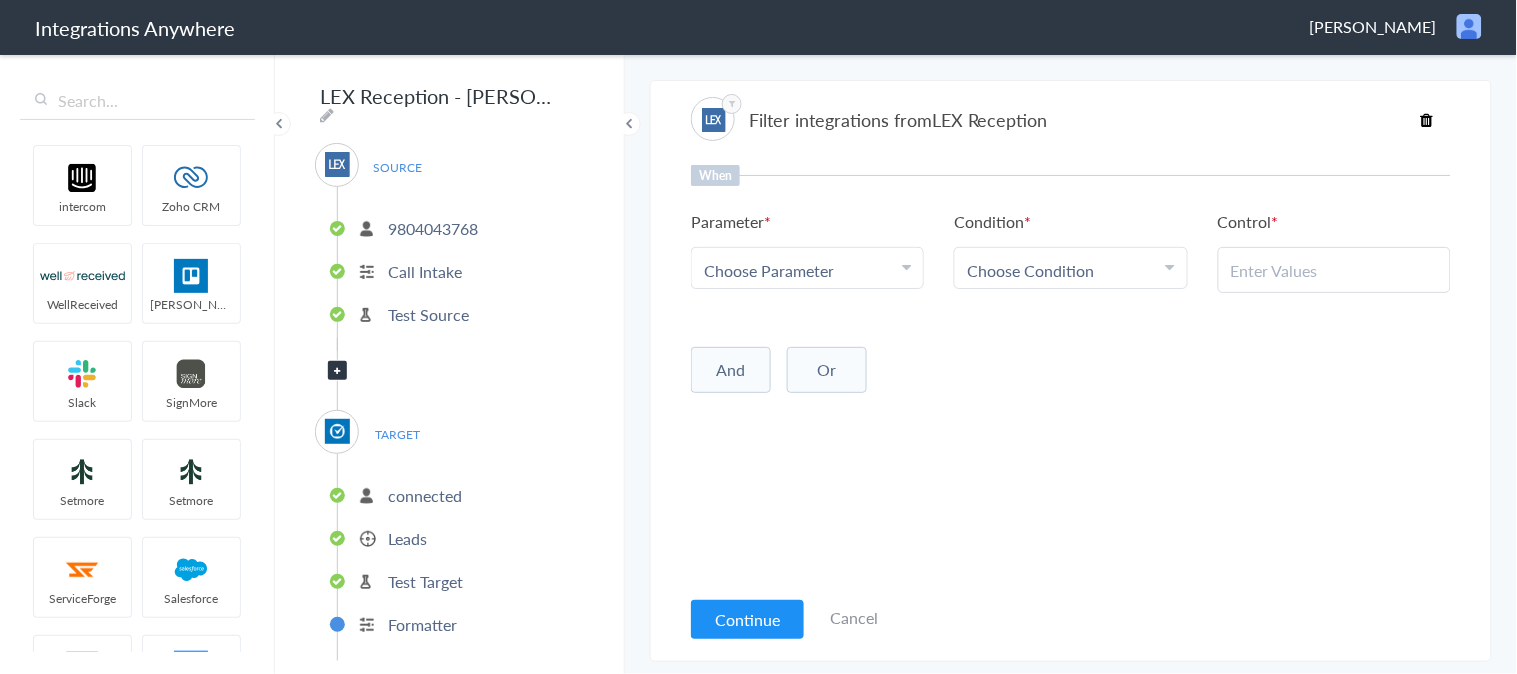 click on "Choose Parameter" at bounding box center [807, 270] 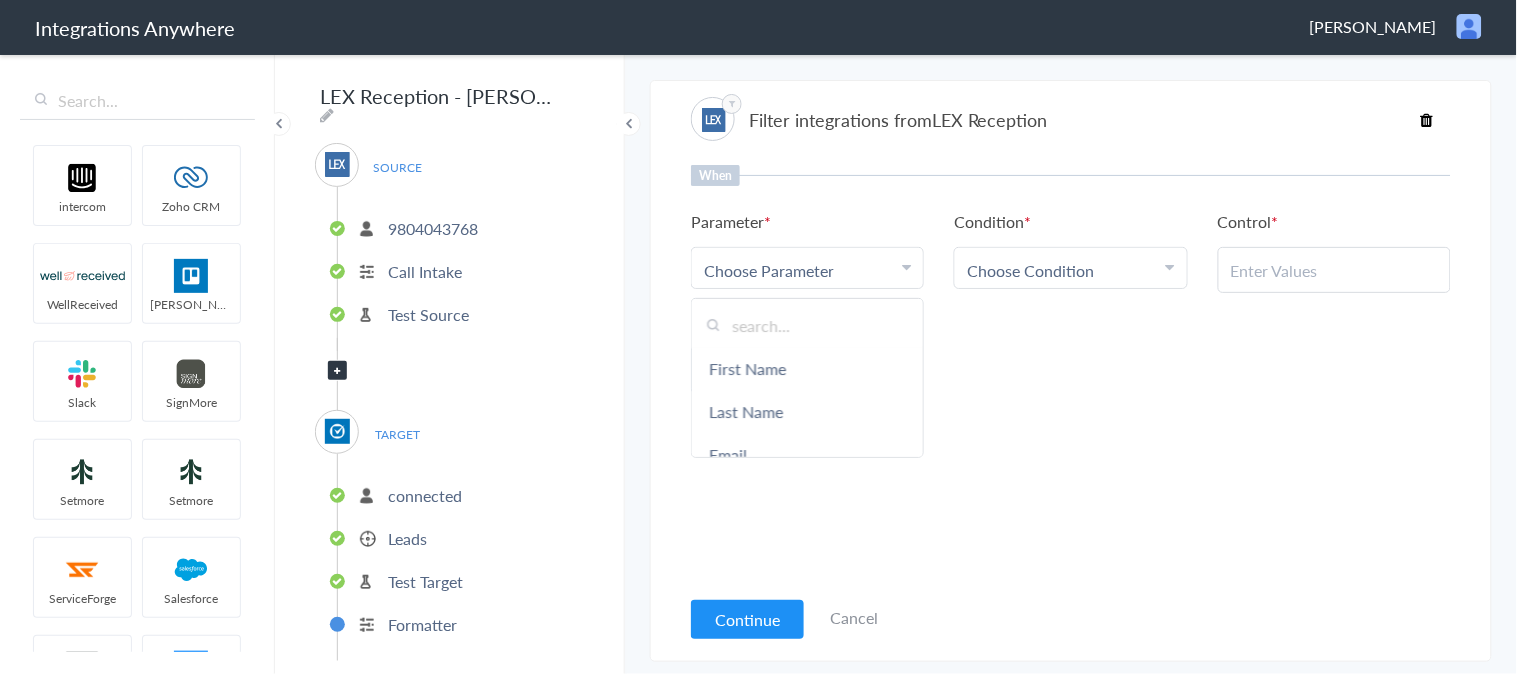 click at bounding box center [807, 325] 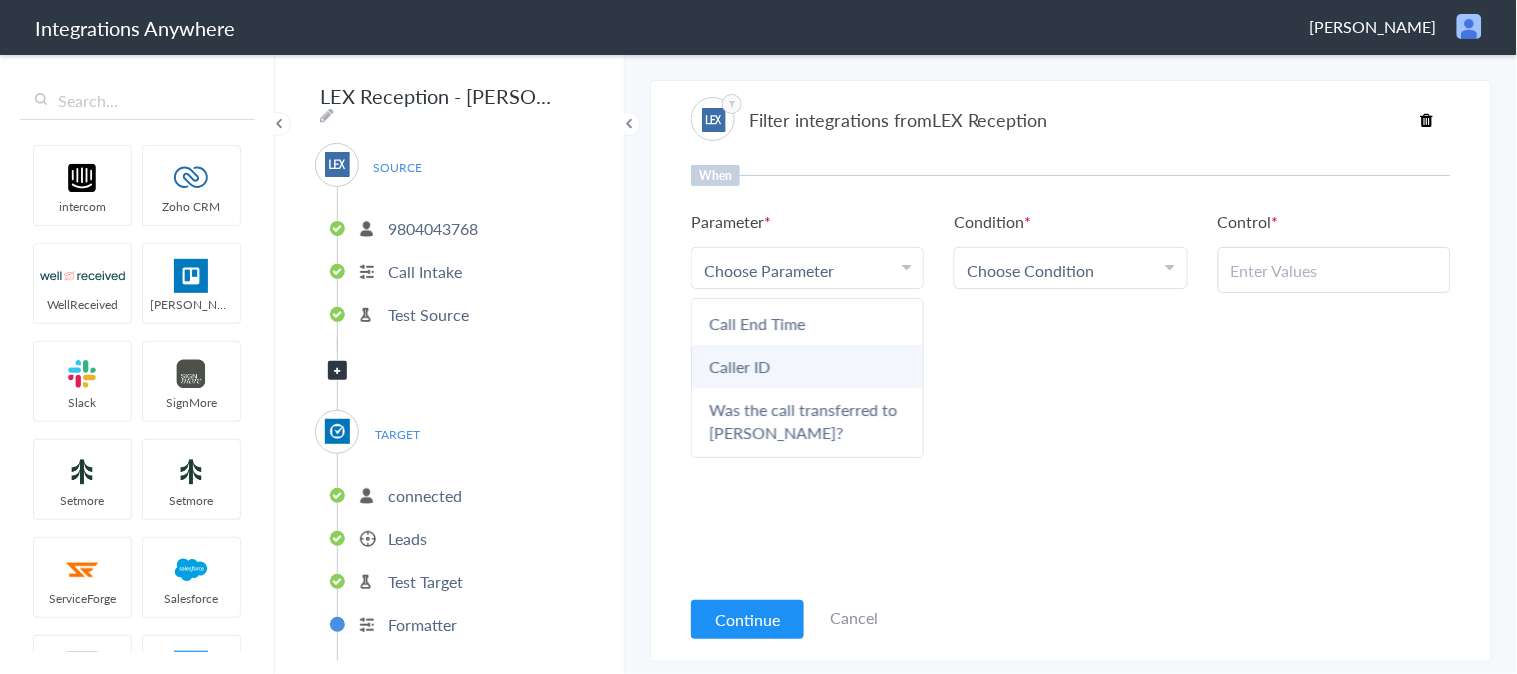 scroll, scrollTop: 222, scrollLeft: 0, axis: vertical 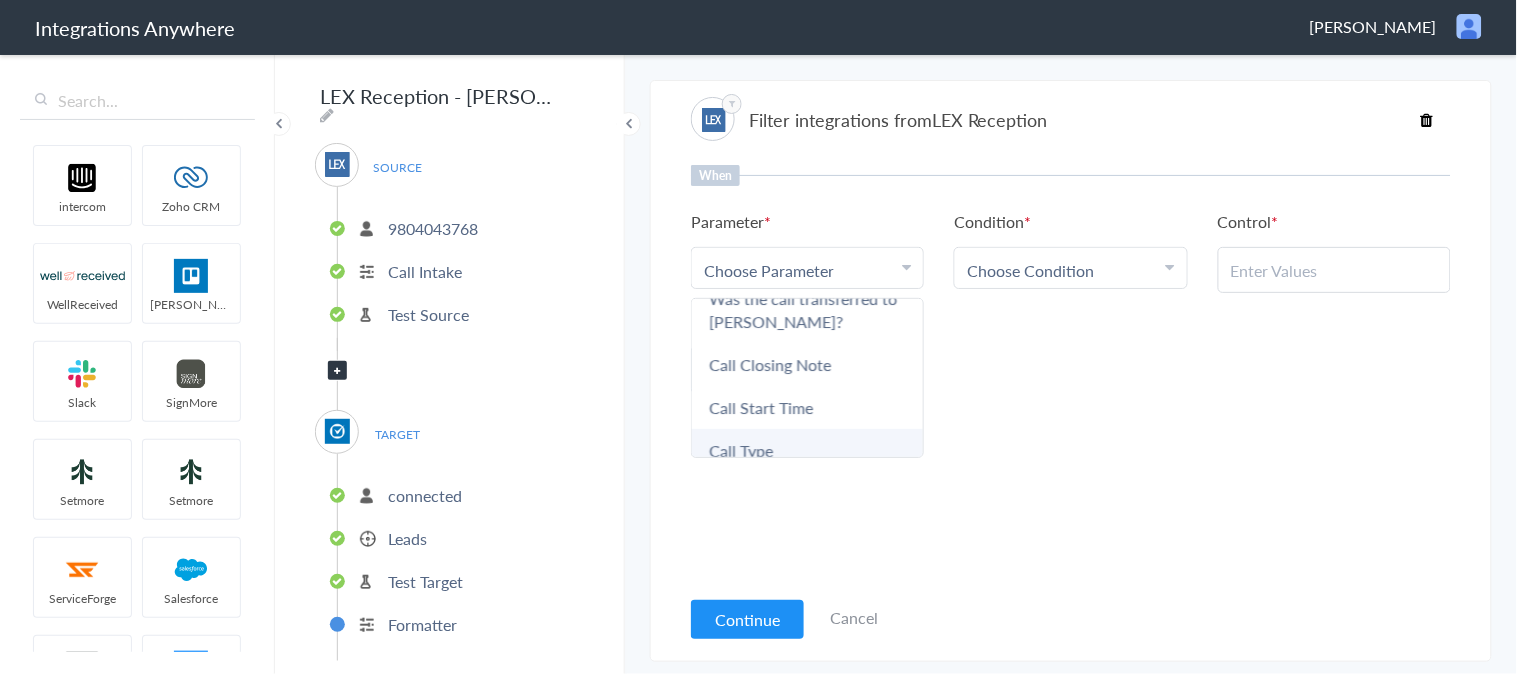 type on "call" 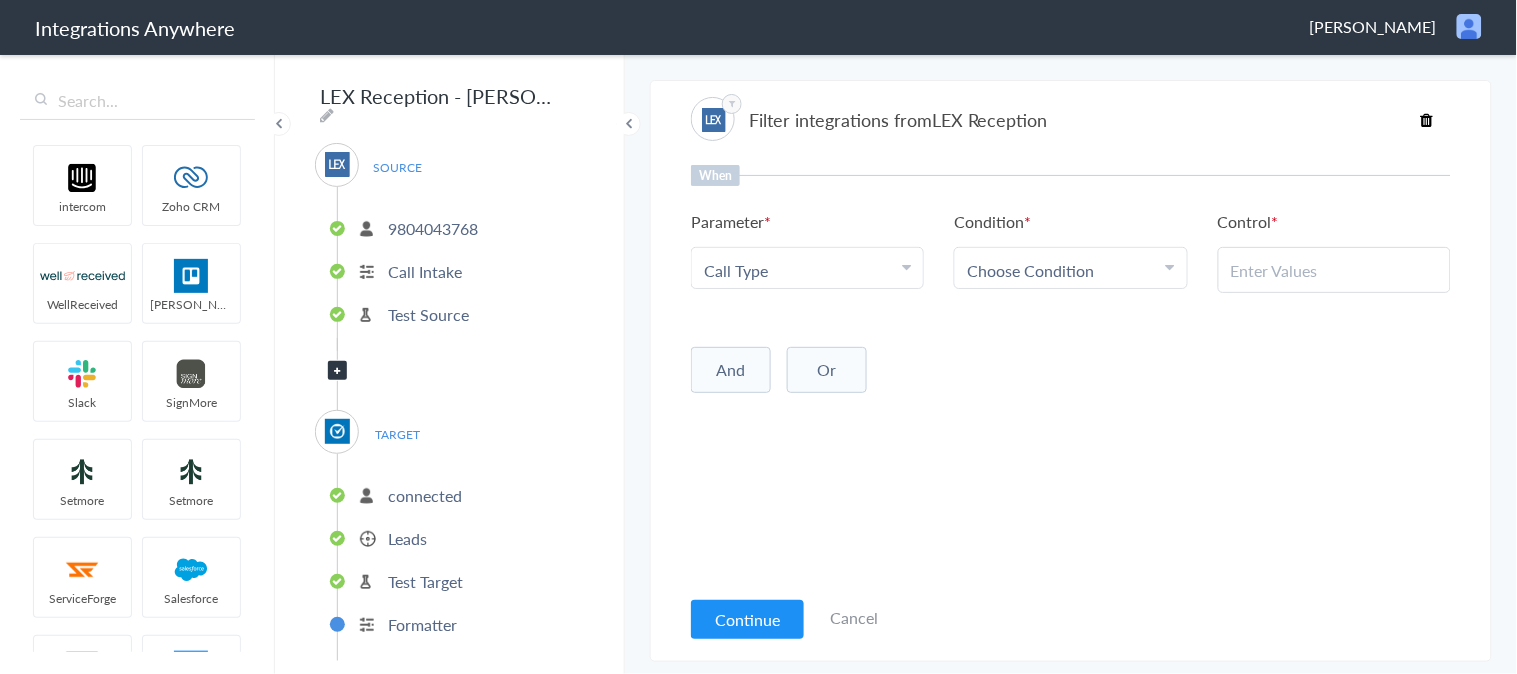 click on "Choose Condition" at bounding box center (1030, 270) 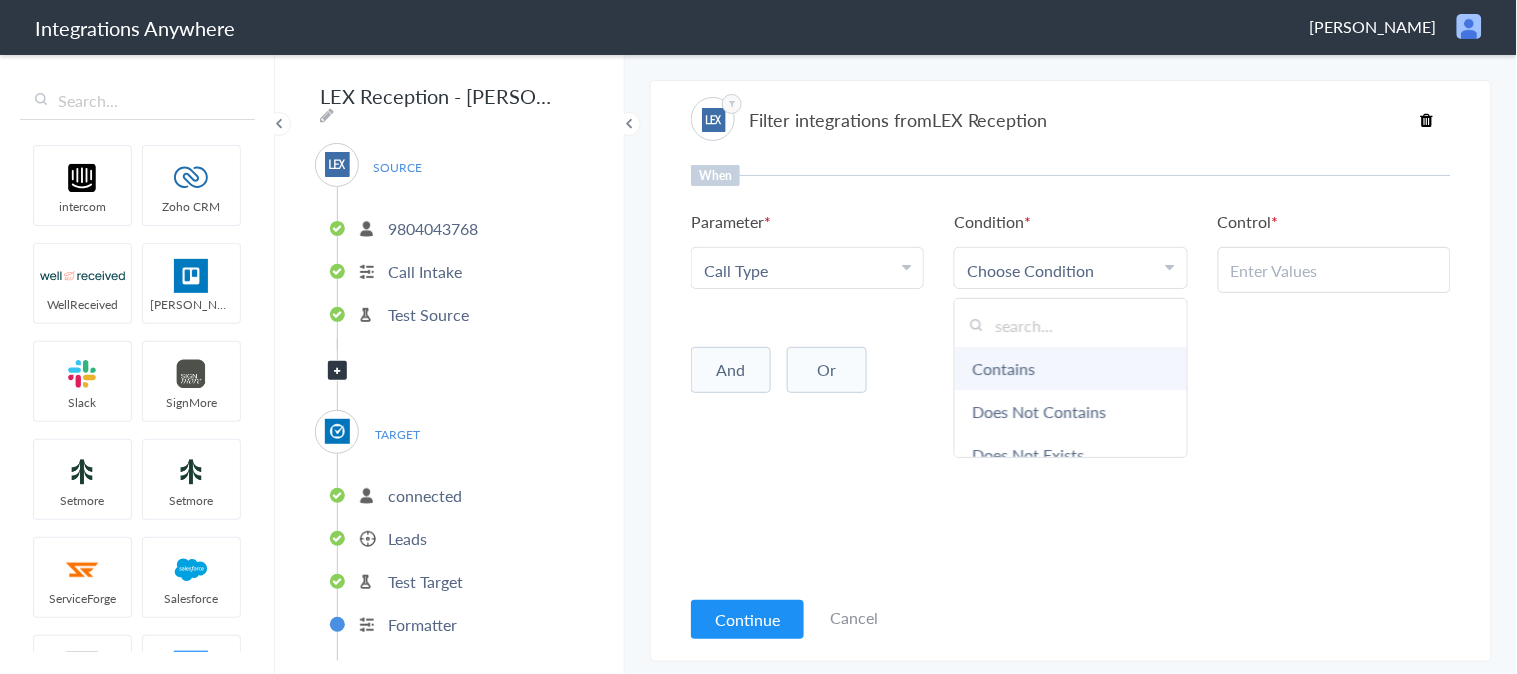 click on "Contains" at bounding box center (1070, 368) 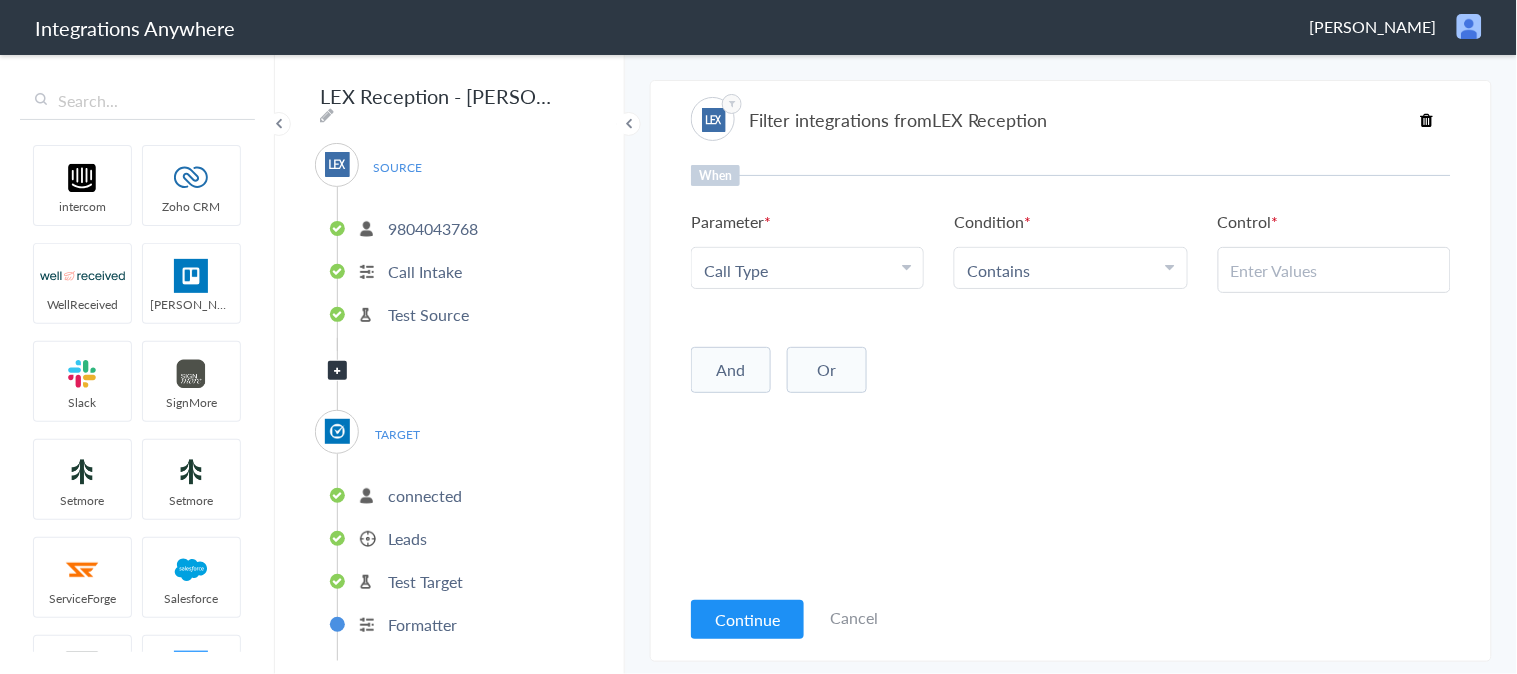 click at bounding box center (1334, 270) 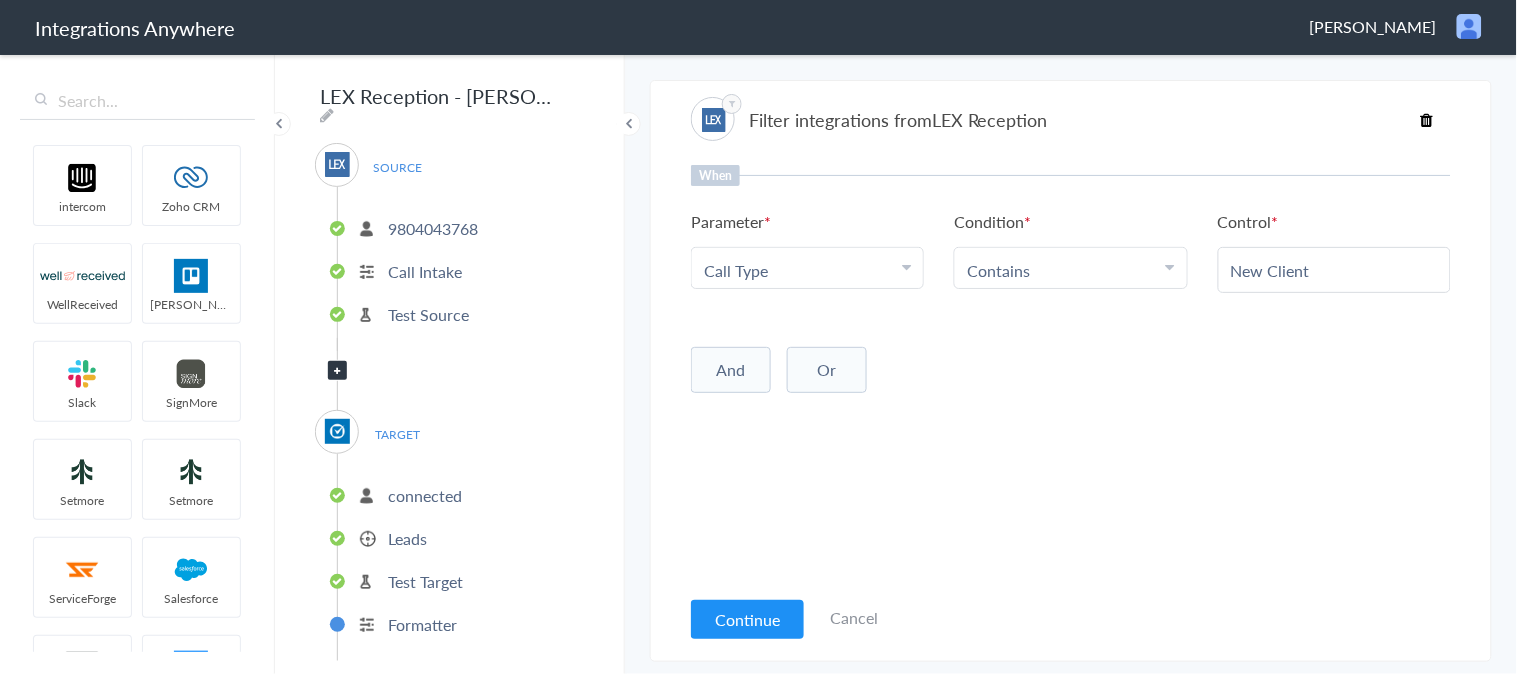 type on "New Client" 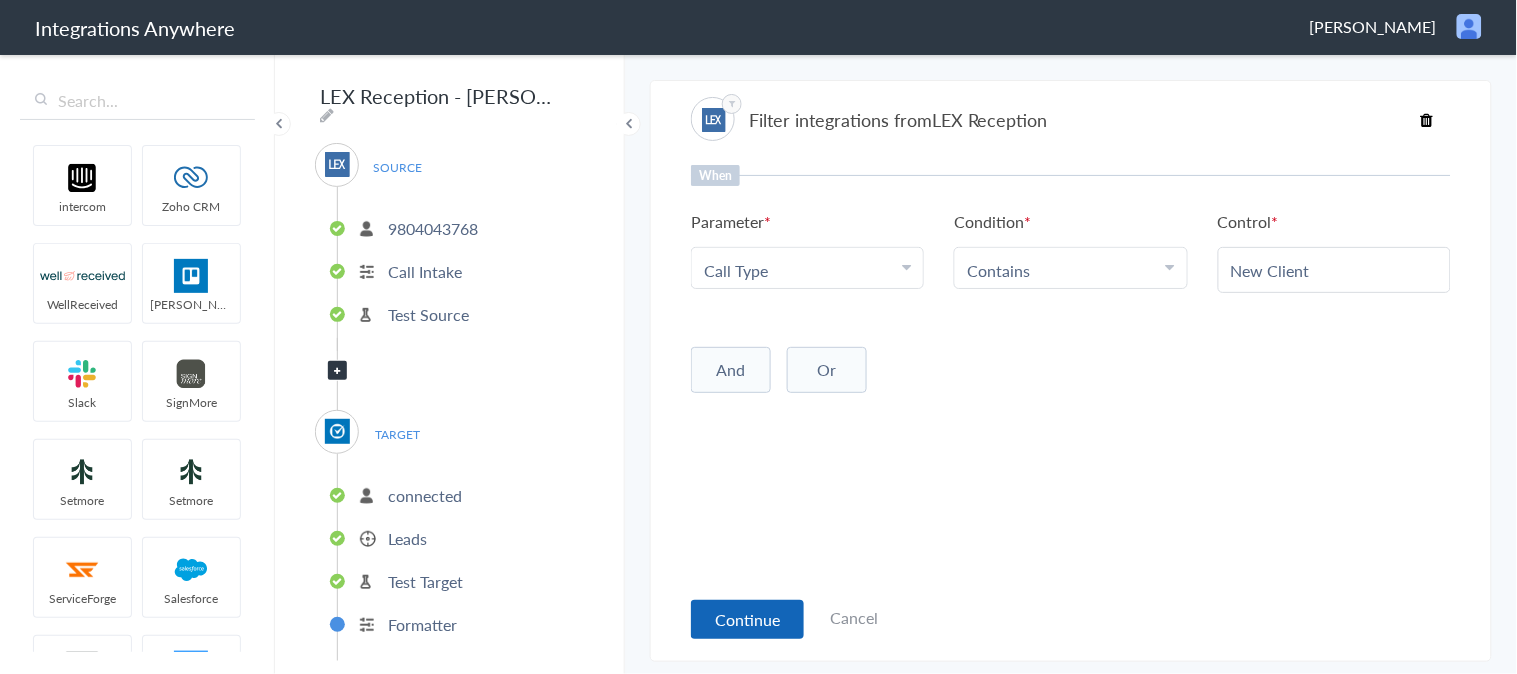 click on "Continue" at bounding box center [747, 619] 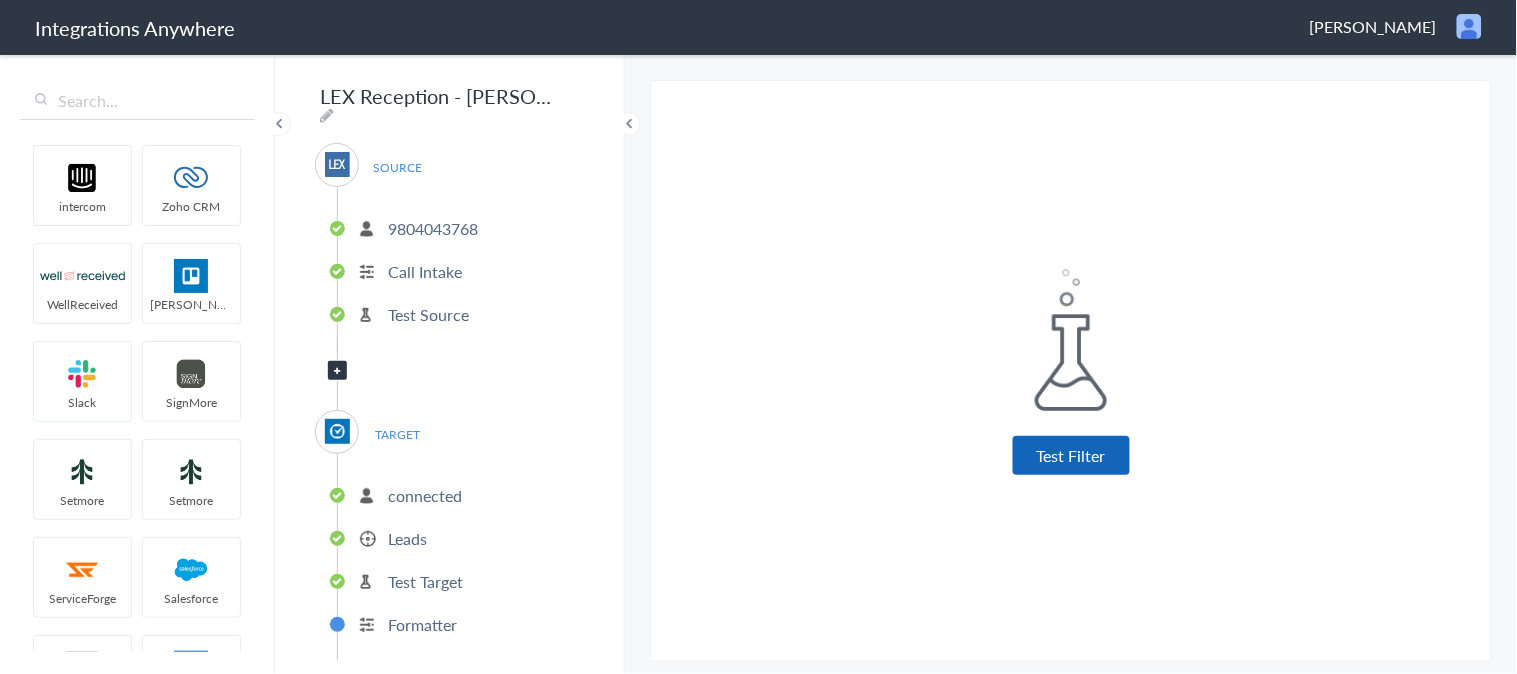 click on "Test Filter" at bounding box center (1071, 455) 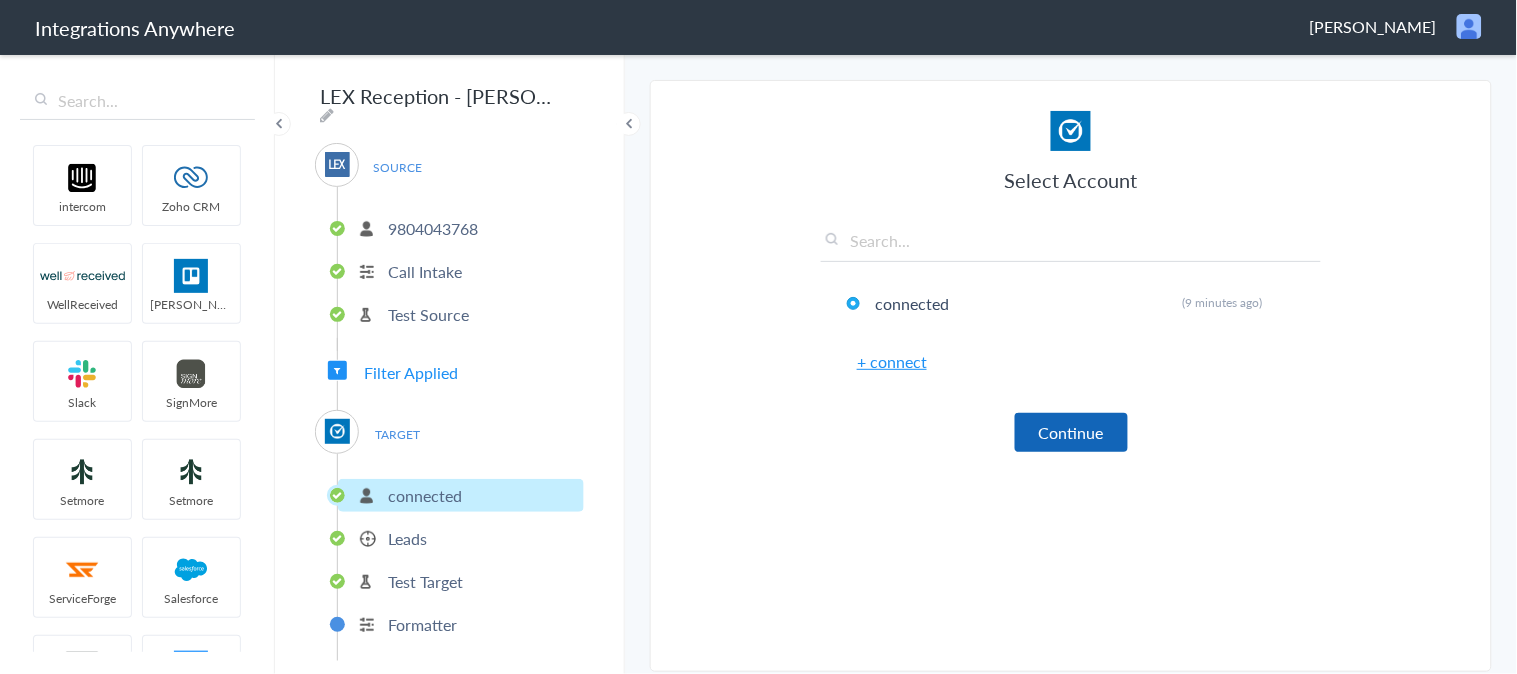 click on "Continue" at bounding box center (1071, 432) 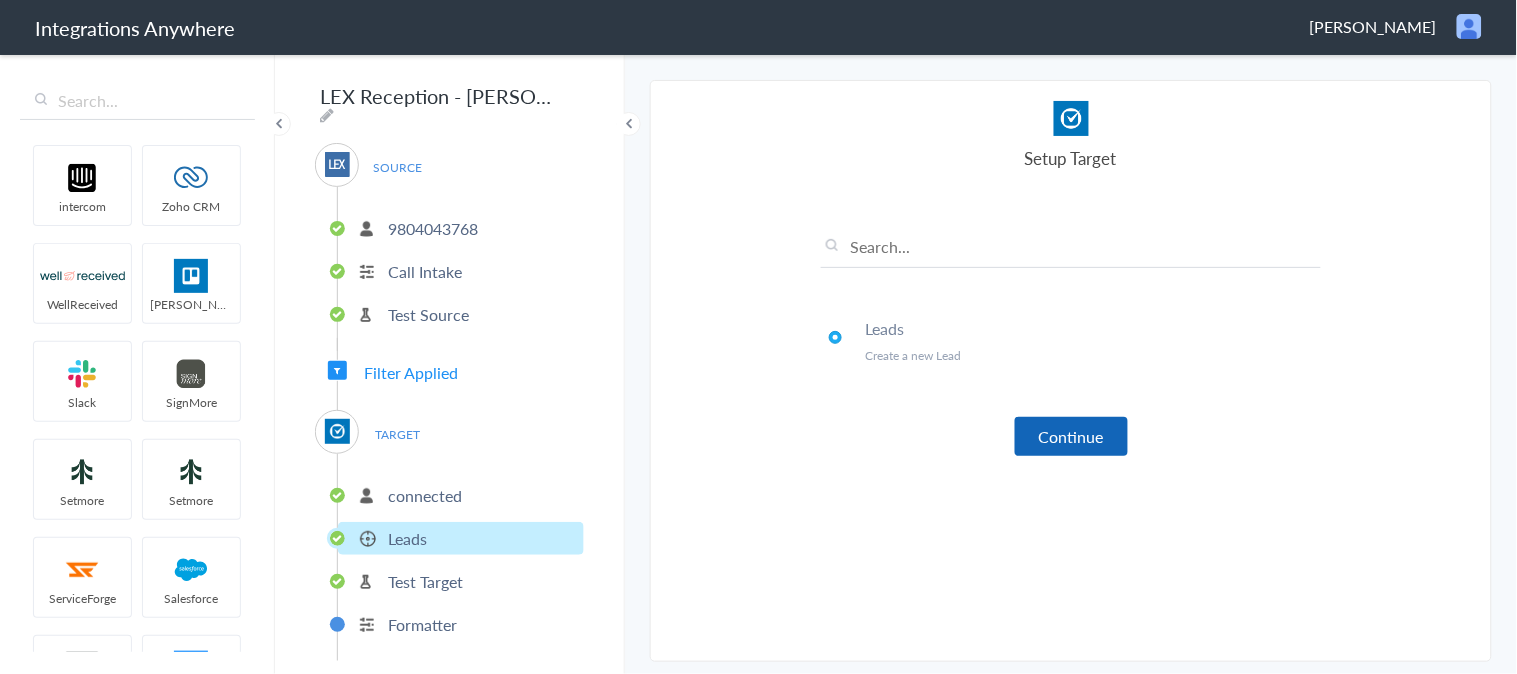 click on "Continue" at bounding box center [1071, 436] 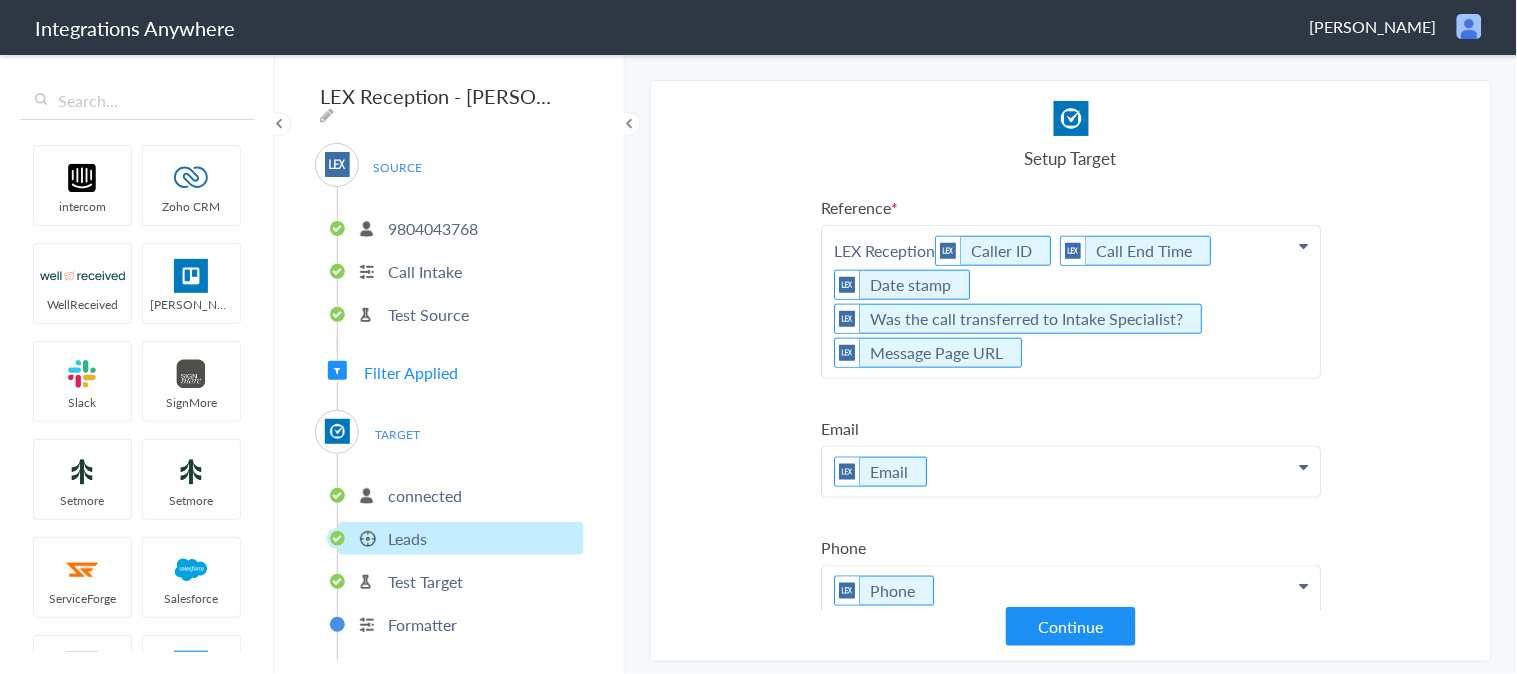 scroll, scrollTop: 547, scrollLeft: 0, axis: vertical 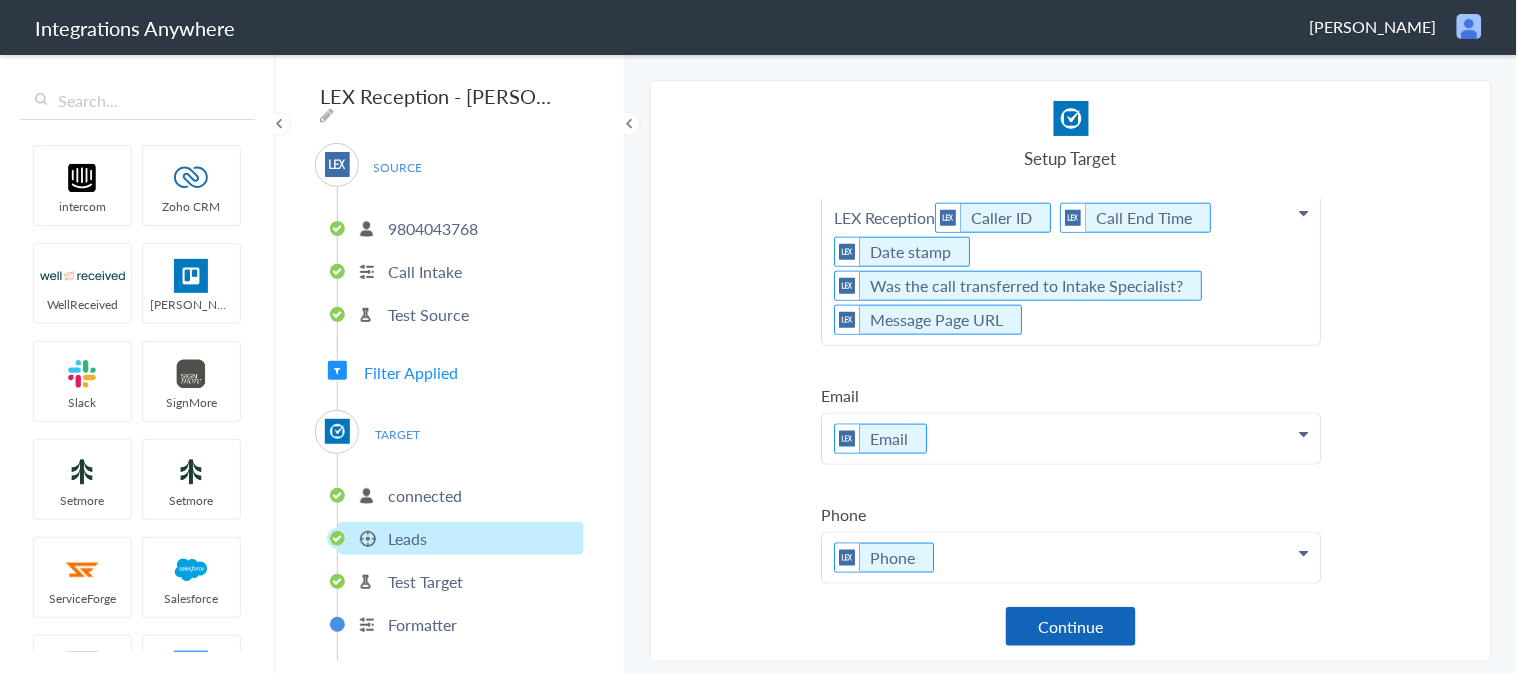 click on "Continue" at bounding box center (1071, 626) 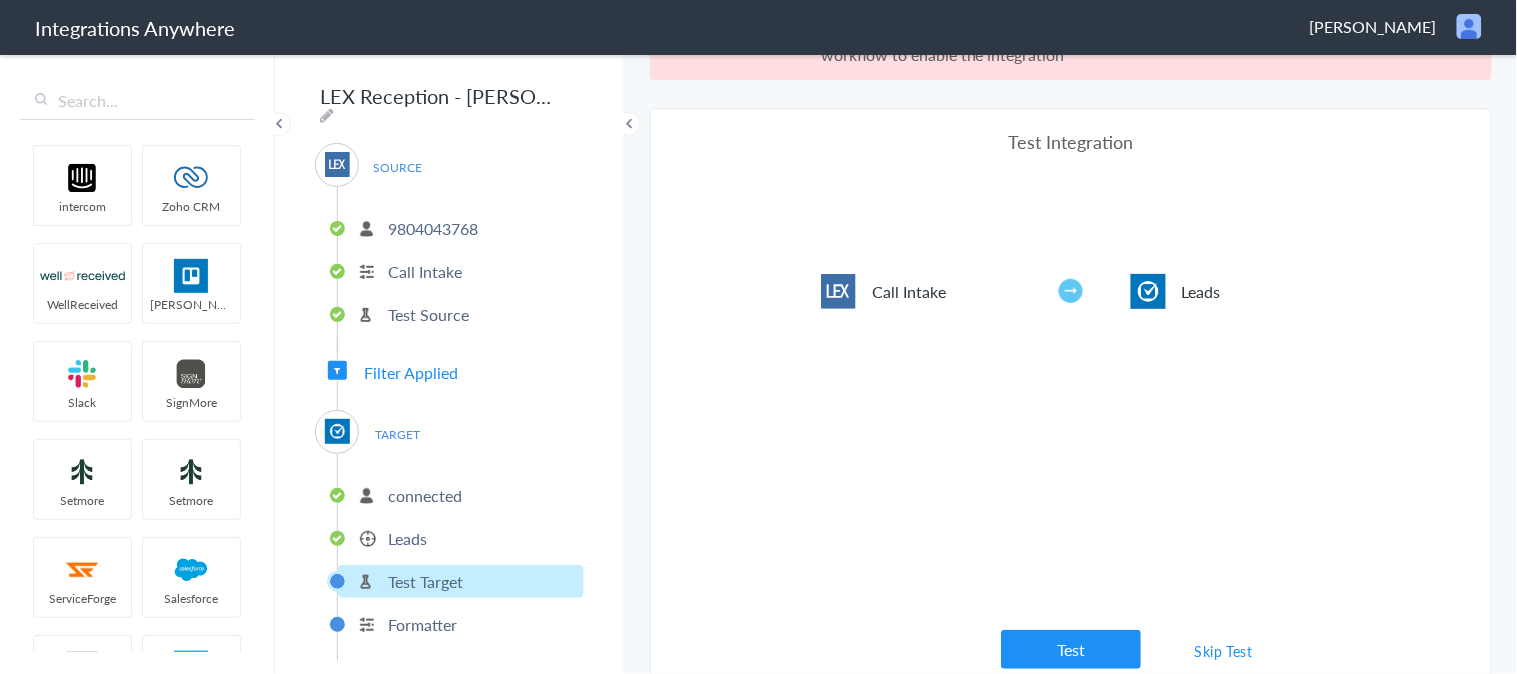 scroll, scrollTop: 72, scrollLeft: 0, axis: vertical 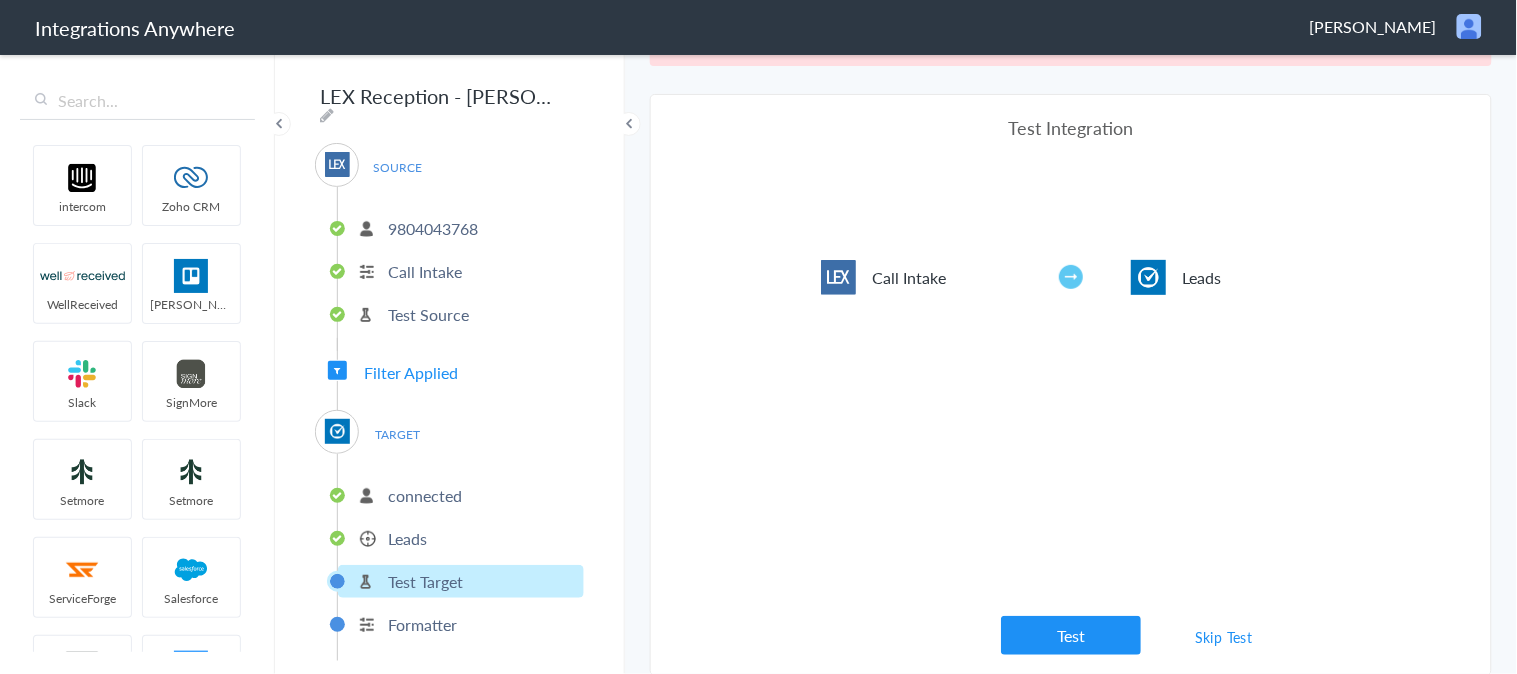 click on "Skip Test" at bounding box center (1224, 637) 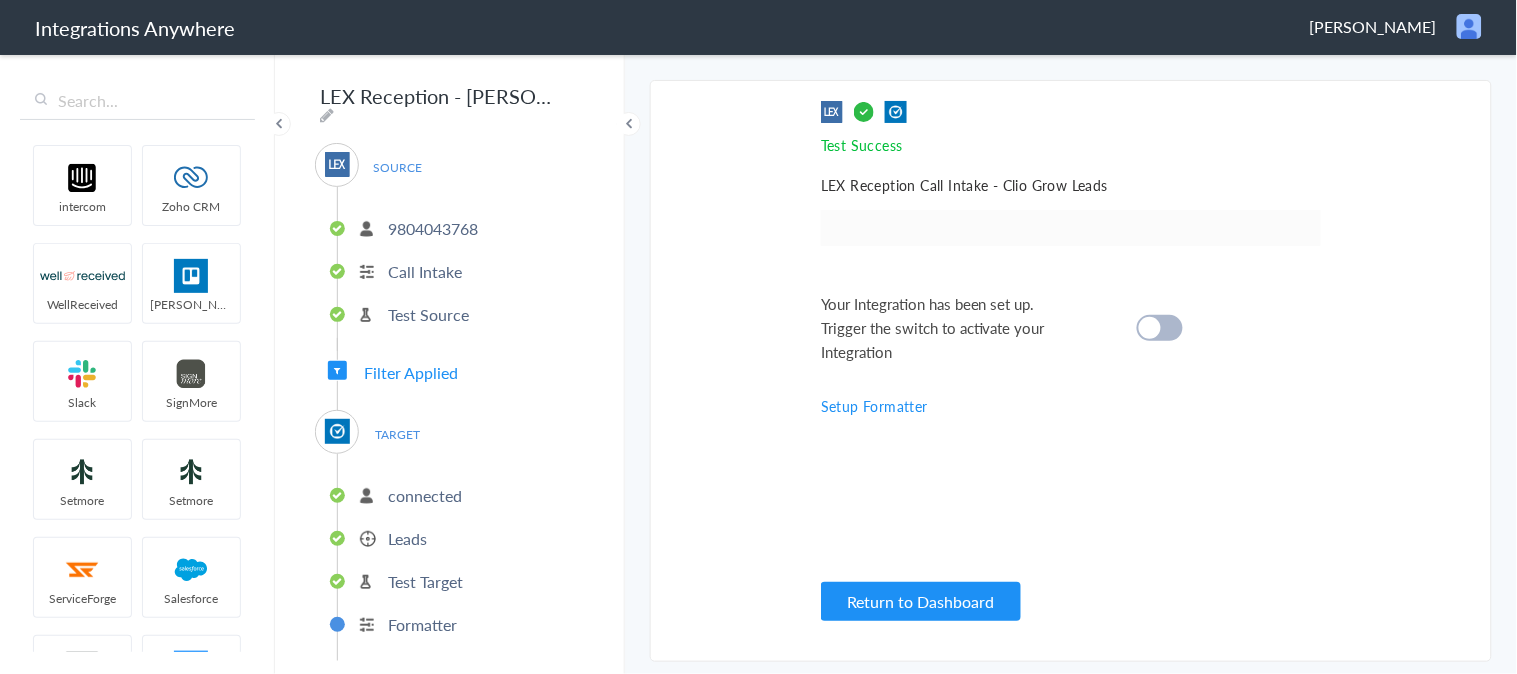 scroll, scrollTop: 0, scrollLeft: 0, axis: both 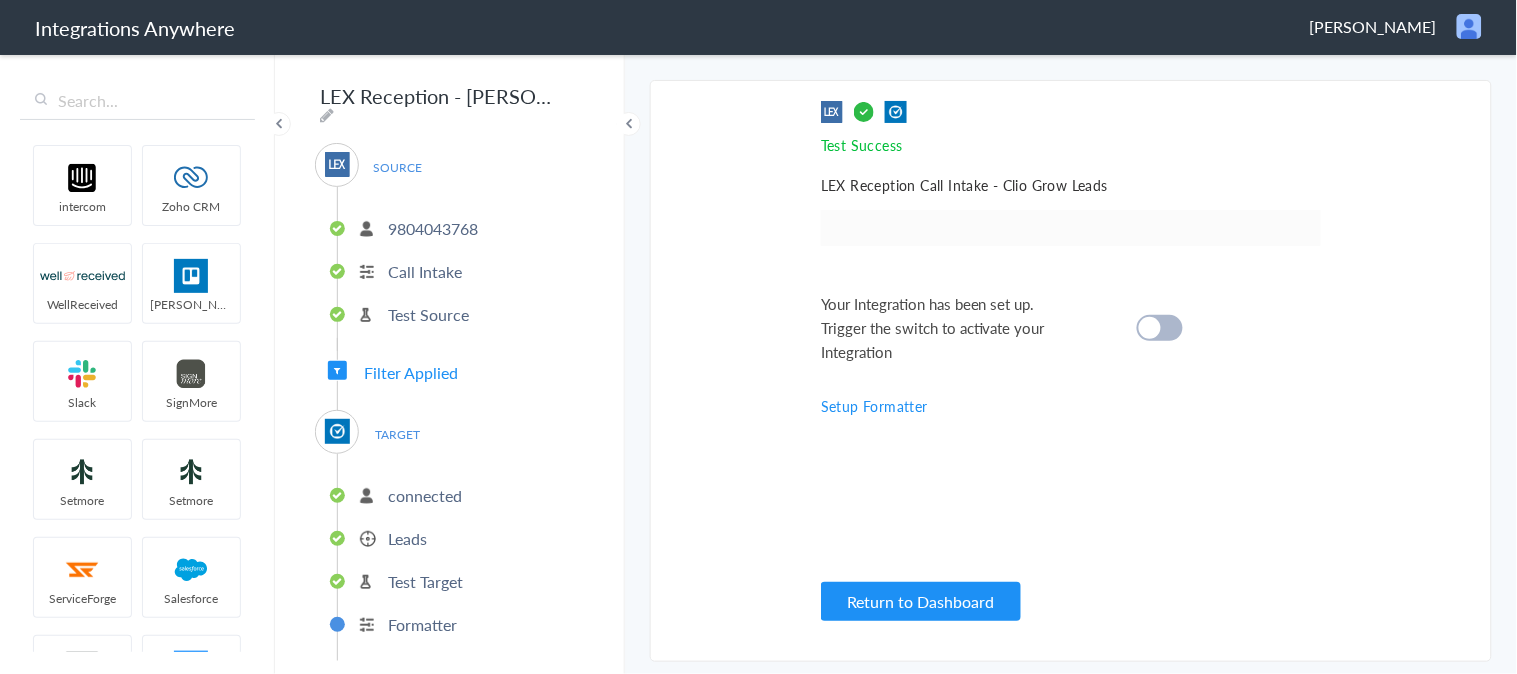 click at bounding box center [1160, 328] 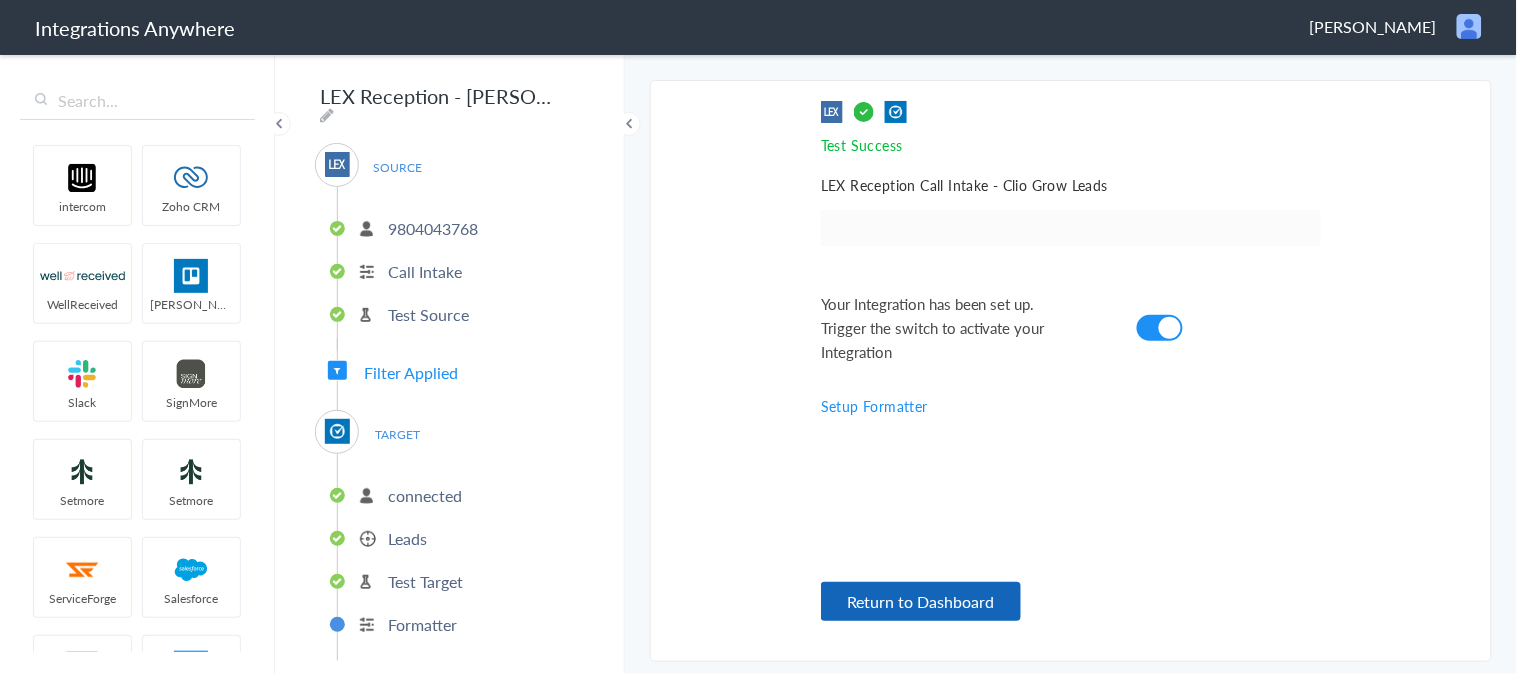 click on "Return to Dashboard" at bounding box center (921, 601) 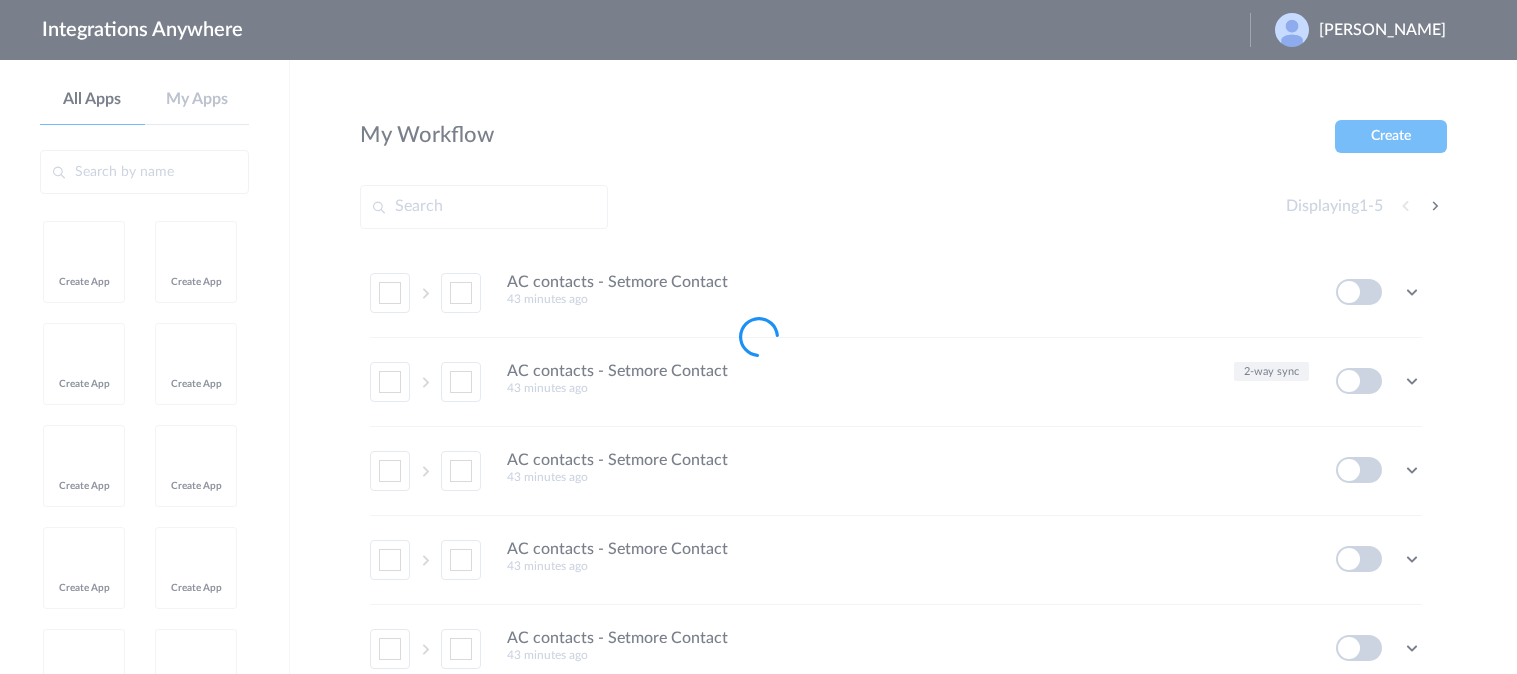 scroll, scrollTop: 0, scrollLeft: 0, axis: both 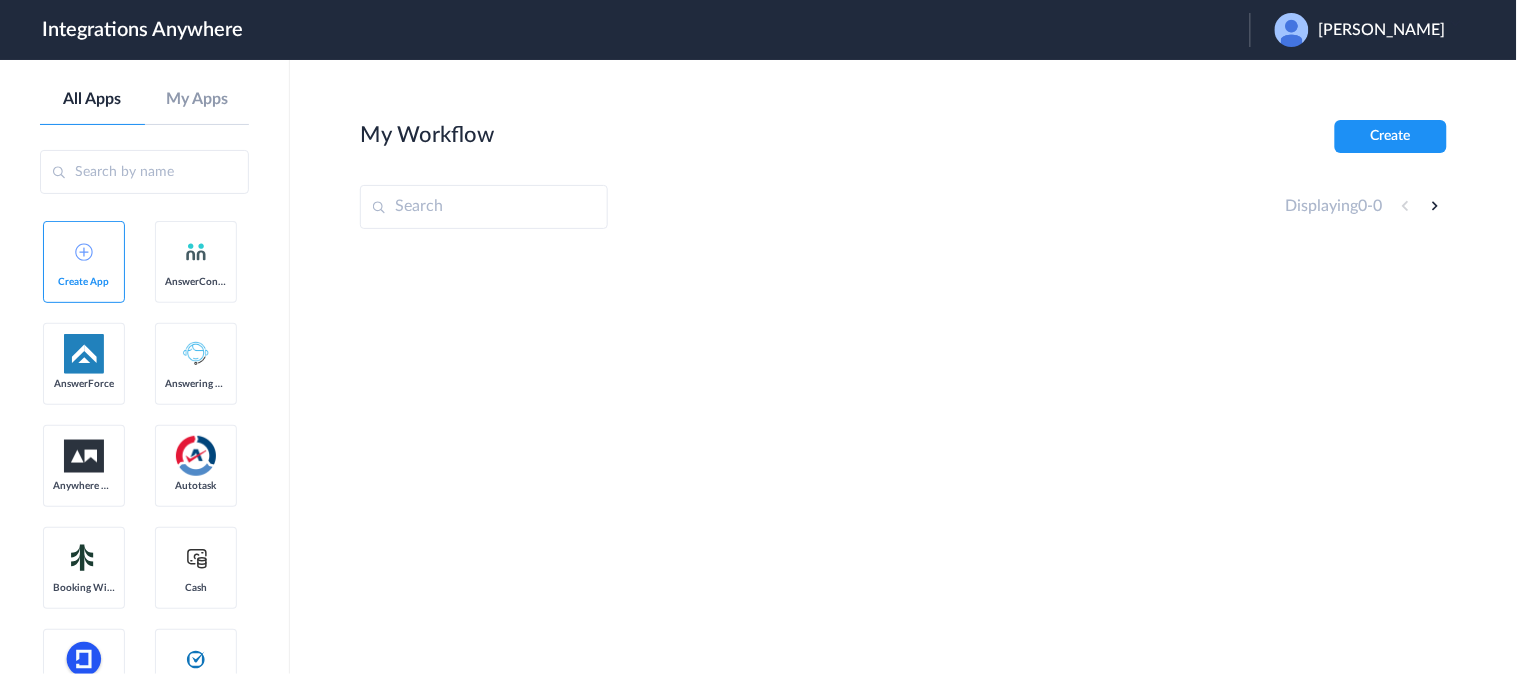 click at bounding box center (484, 207) 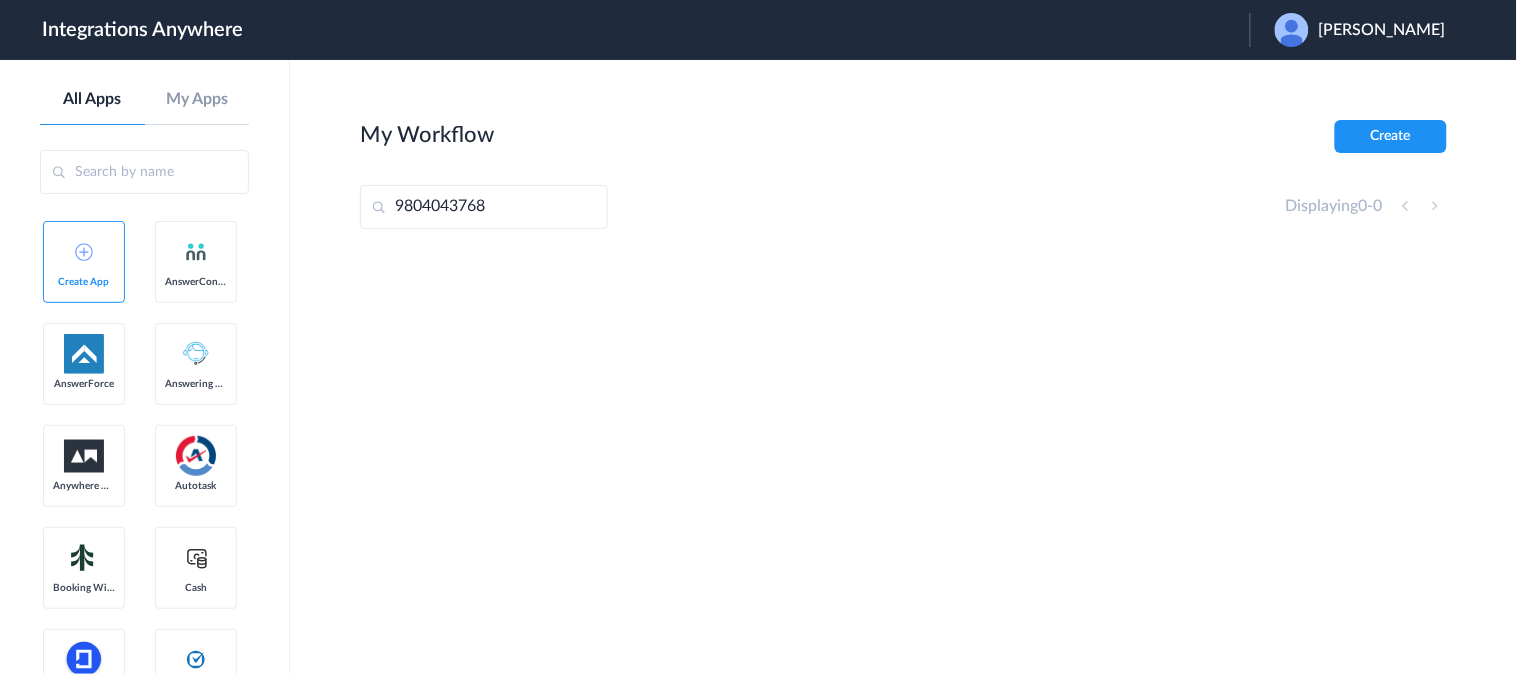 type on "9804043768" 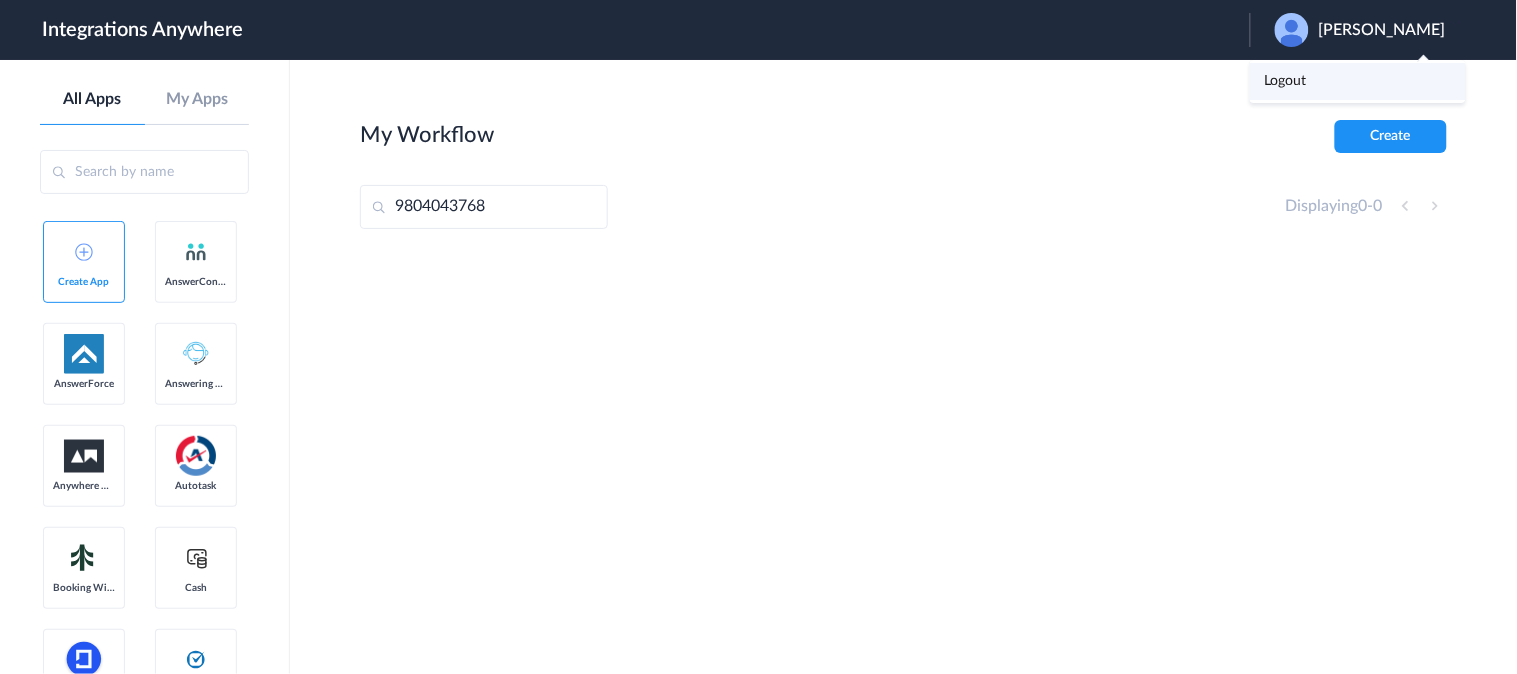 click on "Logout" at bounding box center (1286, 81) 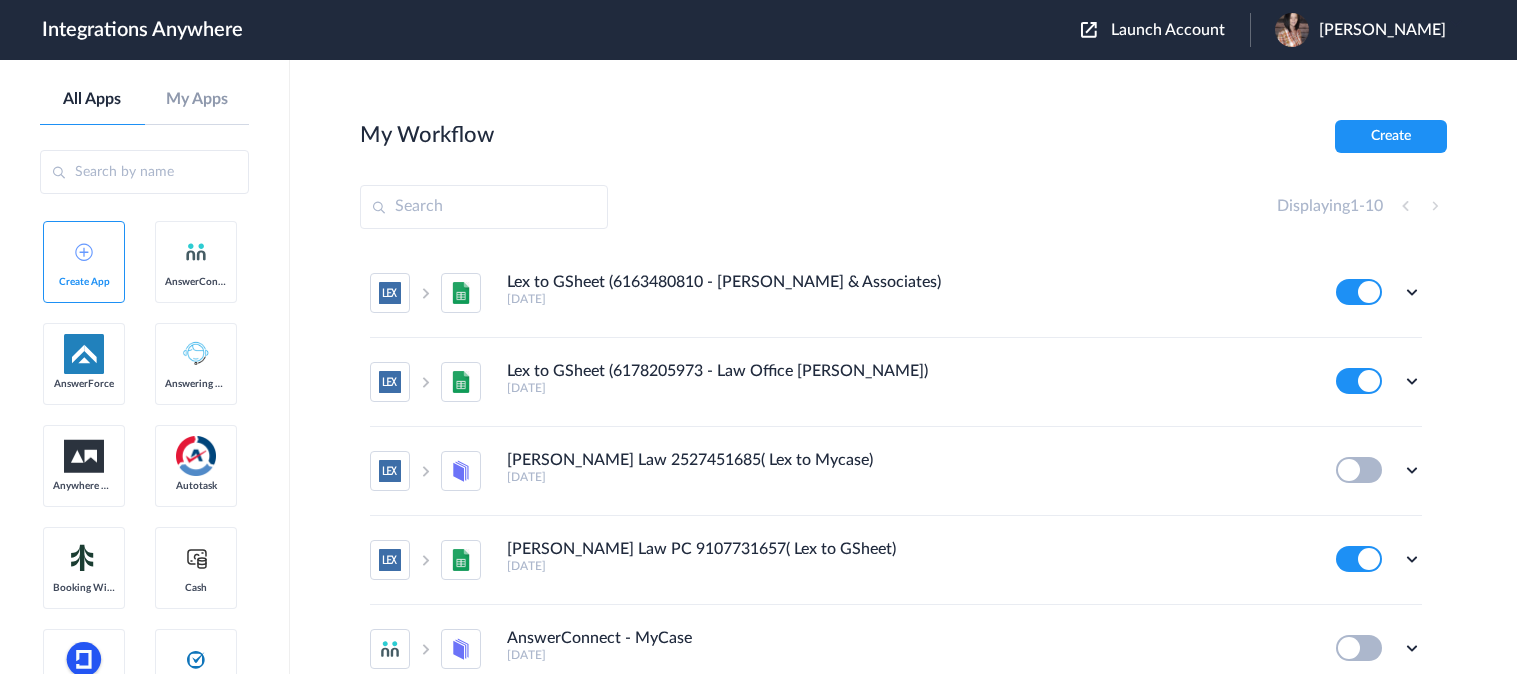 scroll, scrollTop: 0, scrollLeft: 0, axis: both 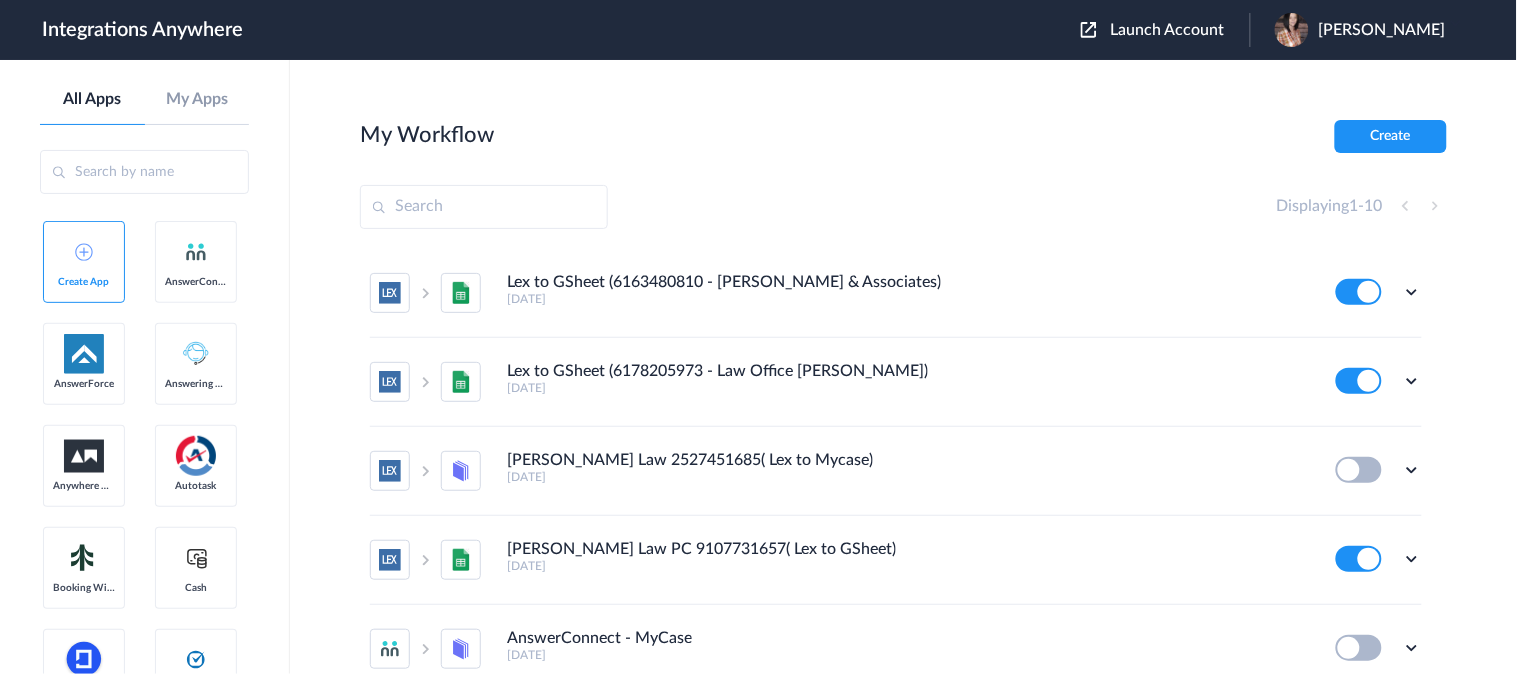 click on "Launch Account" at bounding box center [1168, 30] 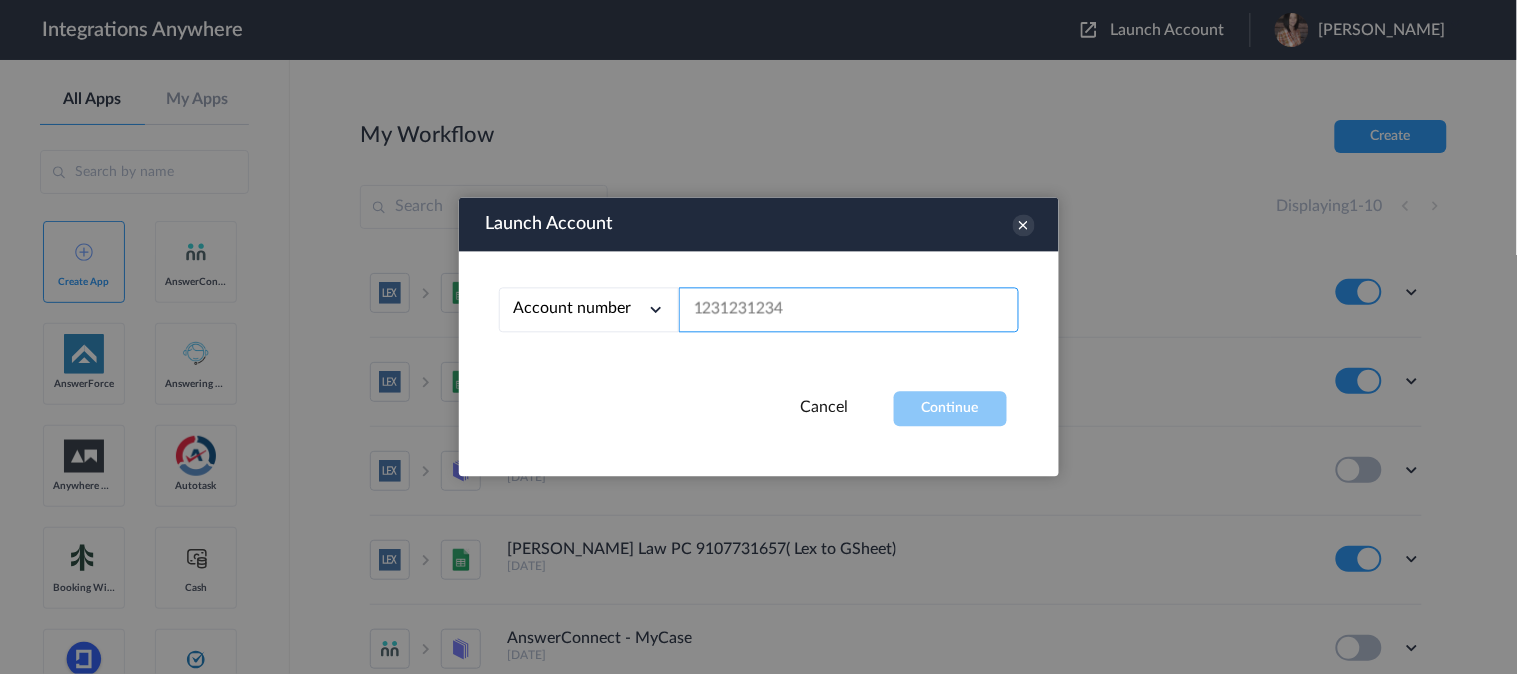 click at bounding box center (849, 310) 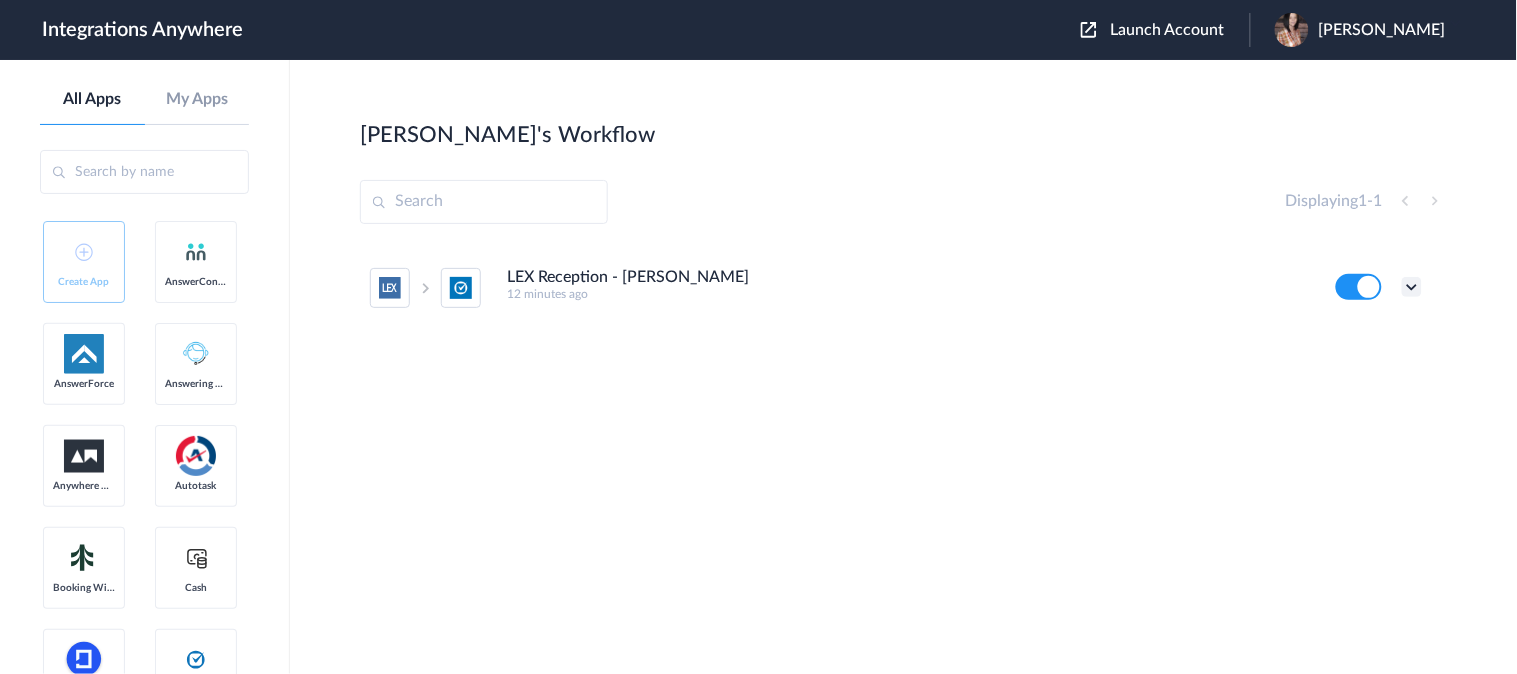 click at bounding box center (1412, 287) 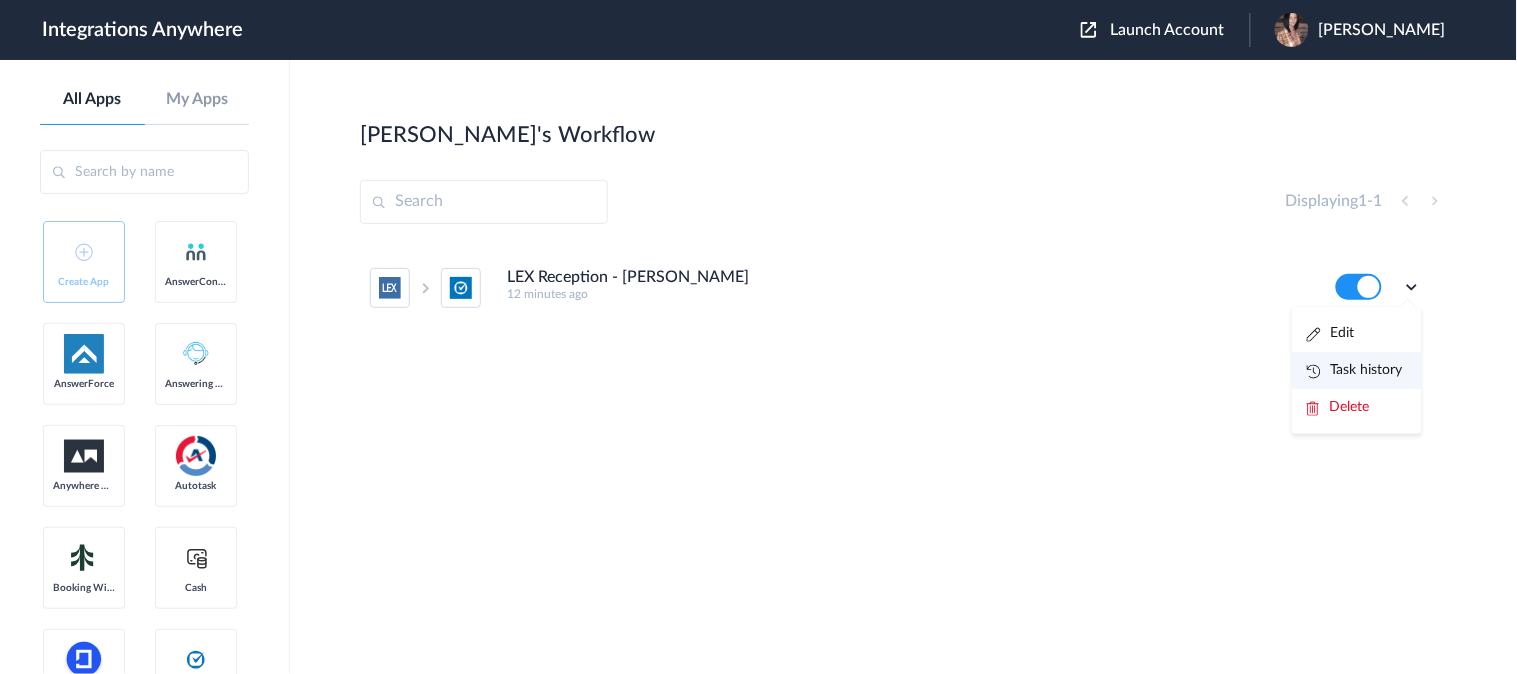 click on "Task history" at bounding box center (1355, 370) 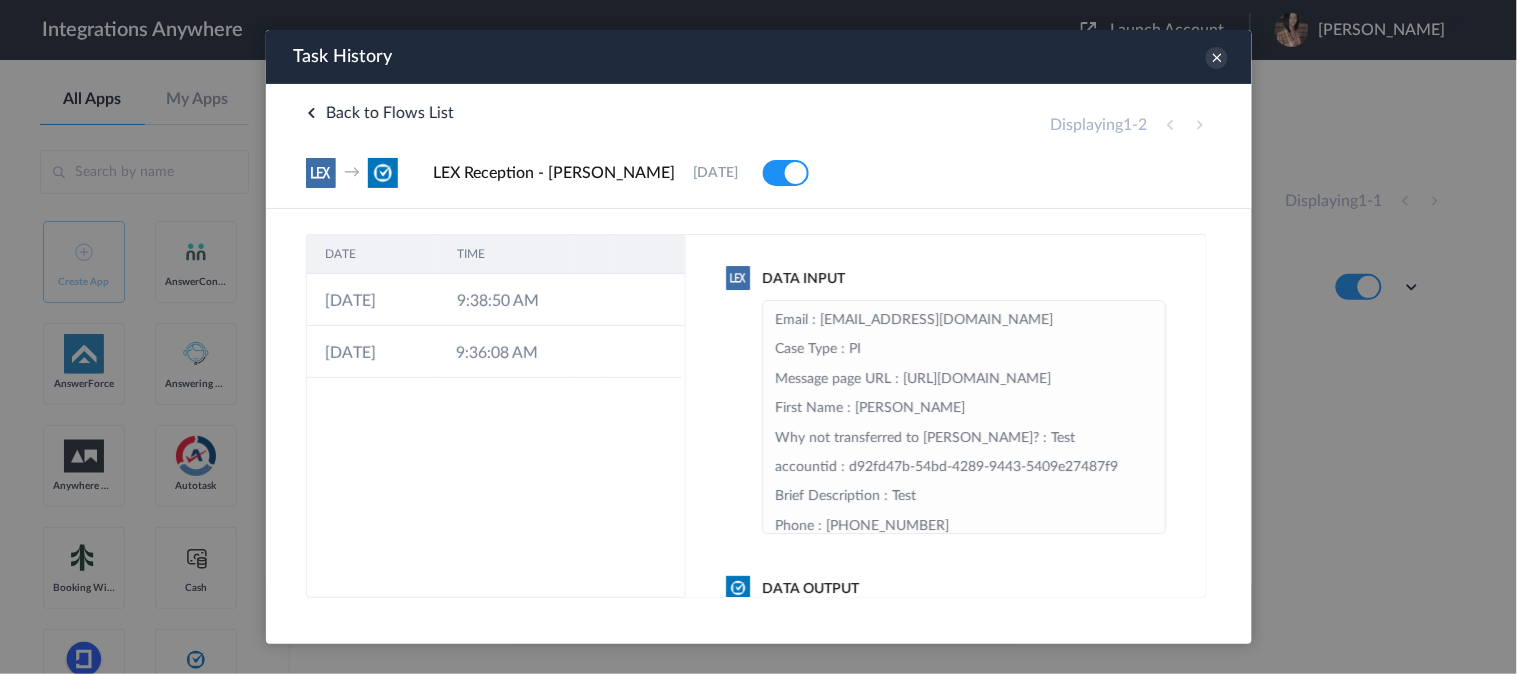 scroll, scrollTop: 0, scrollLeft: 0, axis: both 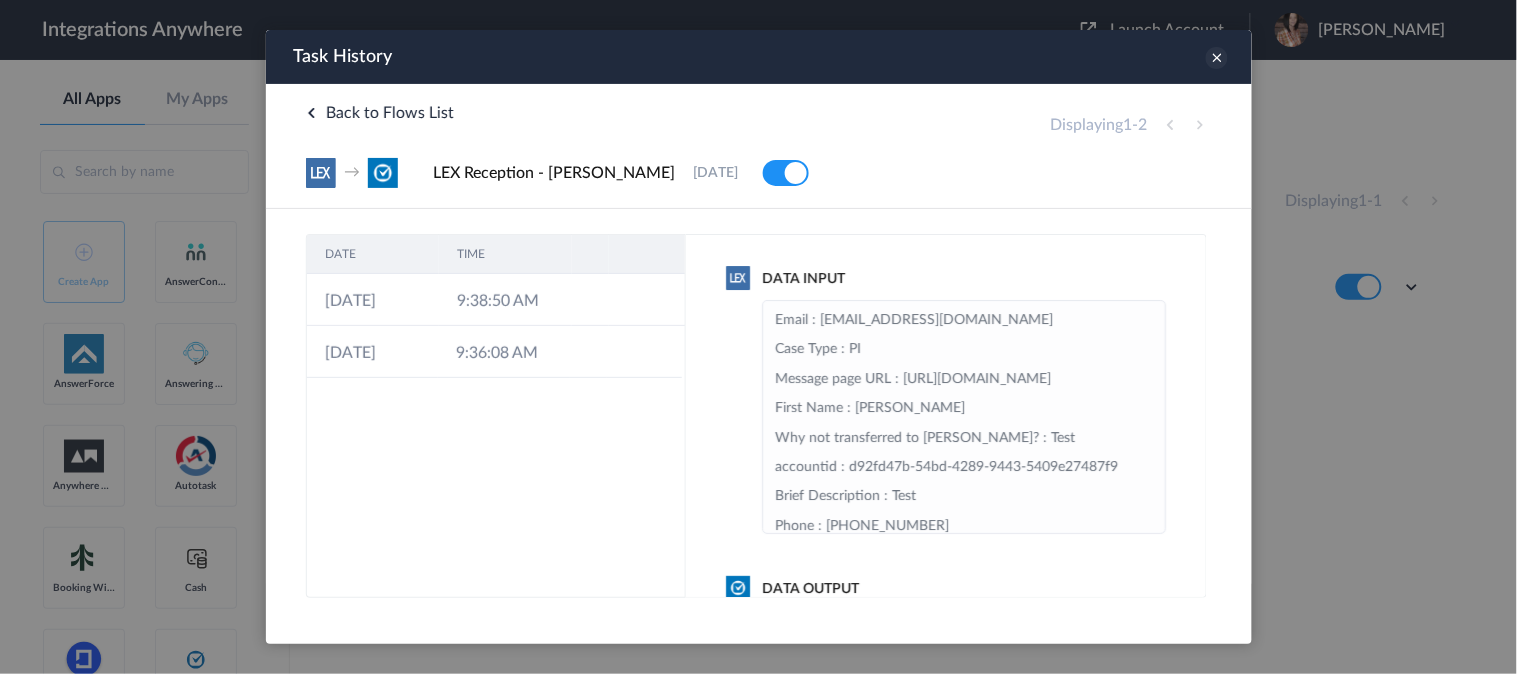 click at bounding box center (1216, 57) 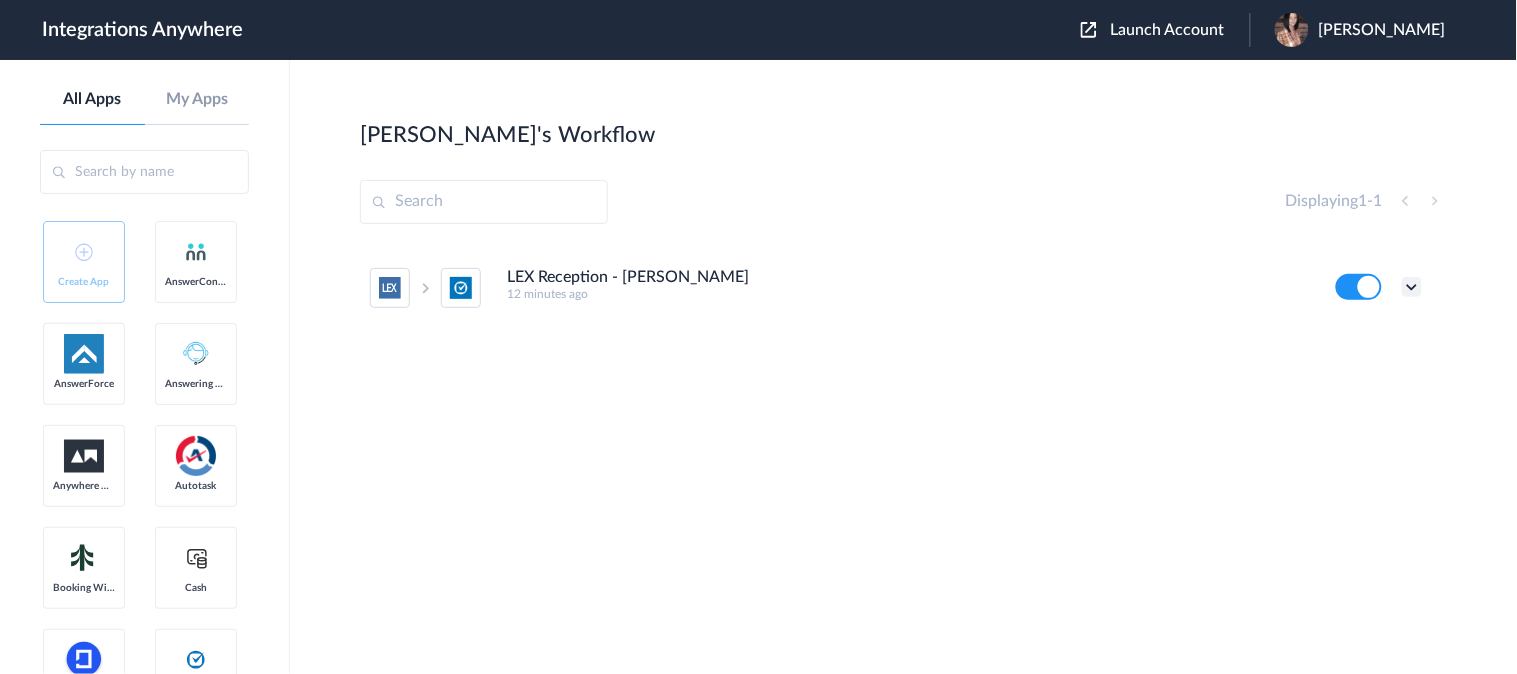 click at bounding box center (1412, 287) 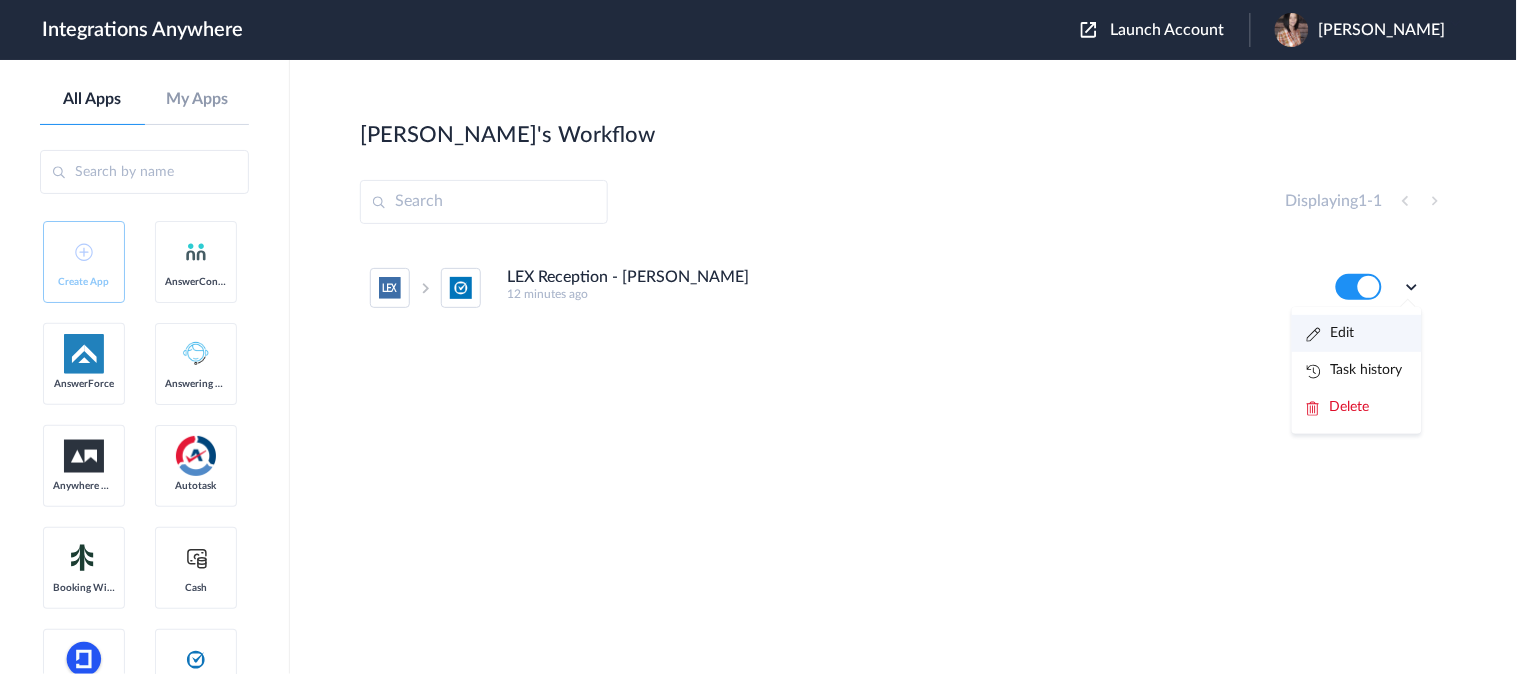 click on "Edit" at bounding box center [1331, 333] 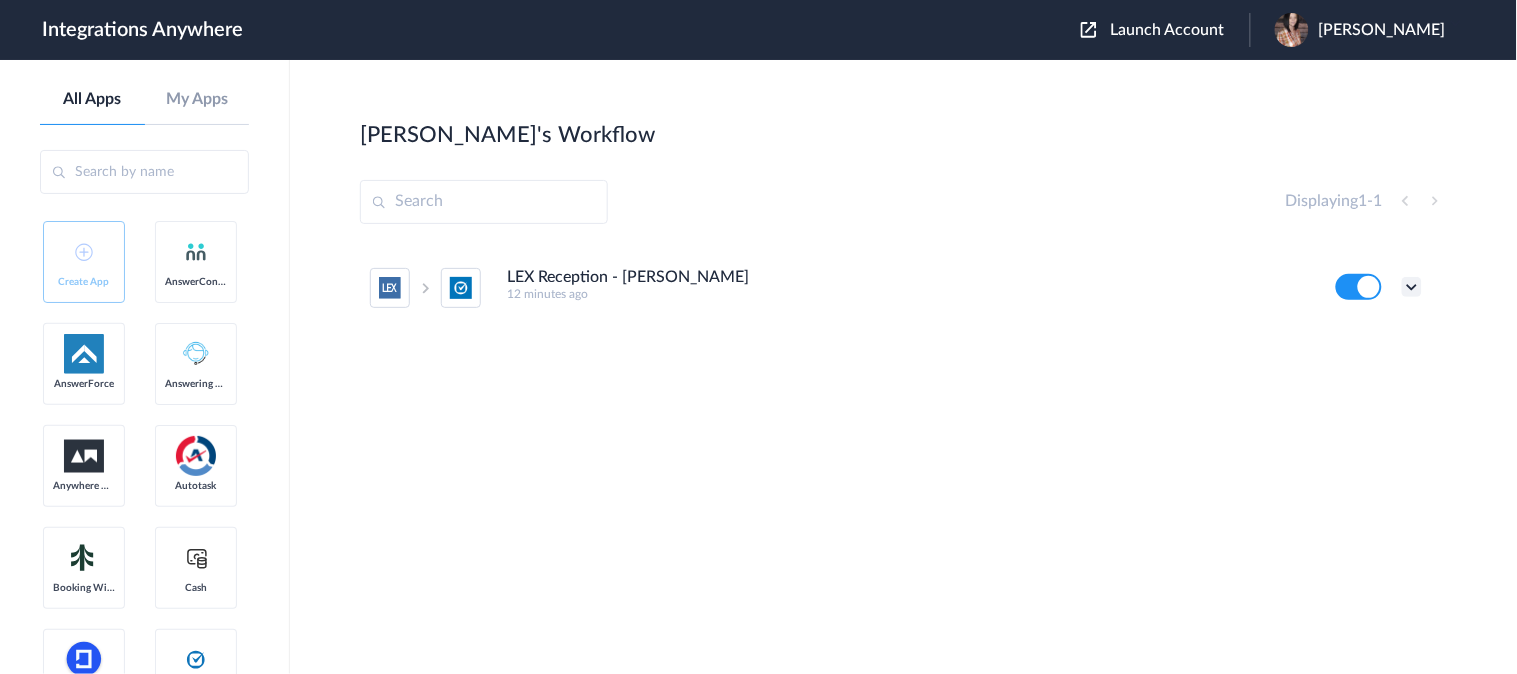 click at bounding box center (1412, 287) 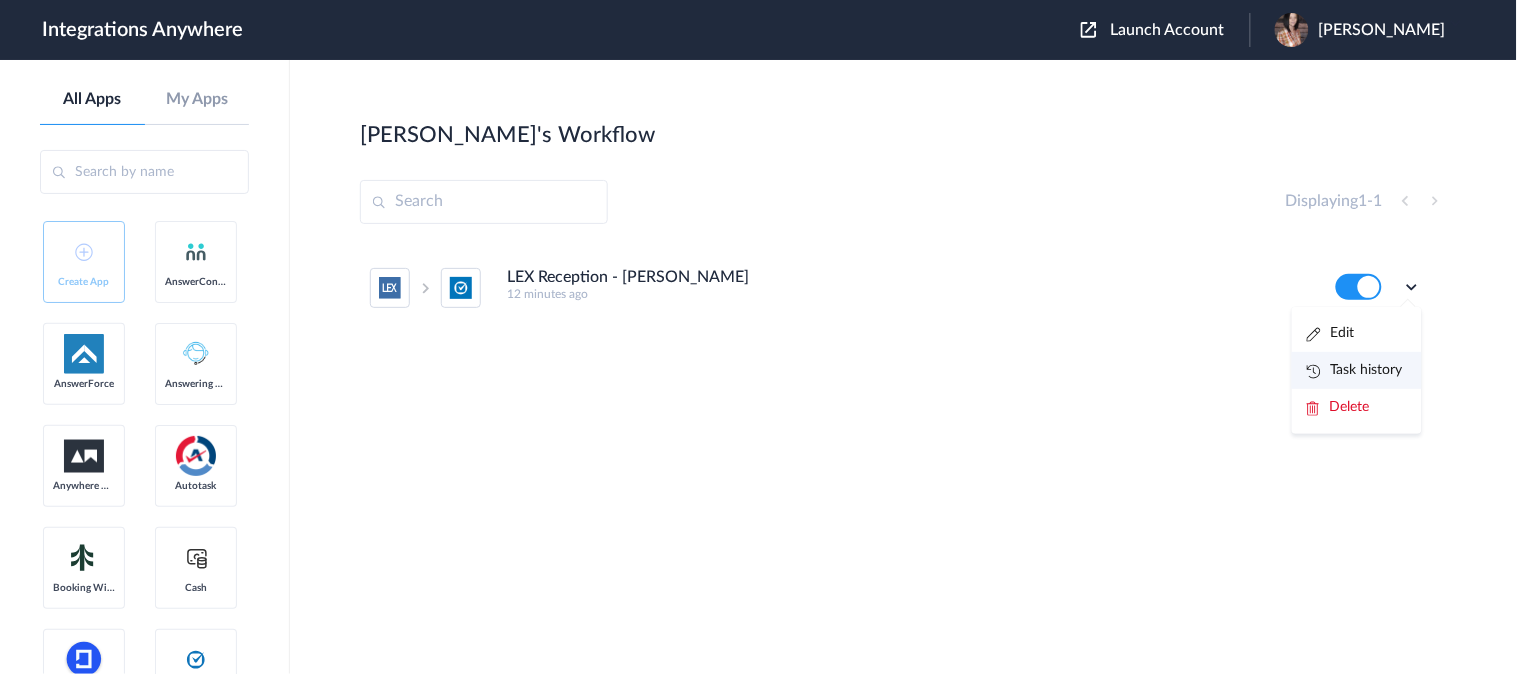 click on "Task history" at bounding box center [1355, 370] 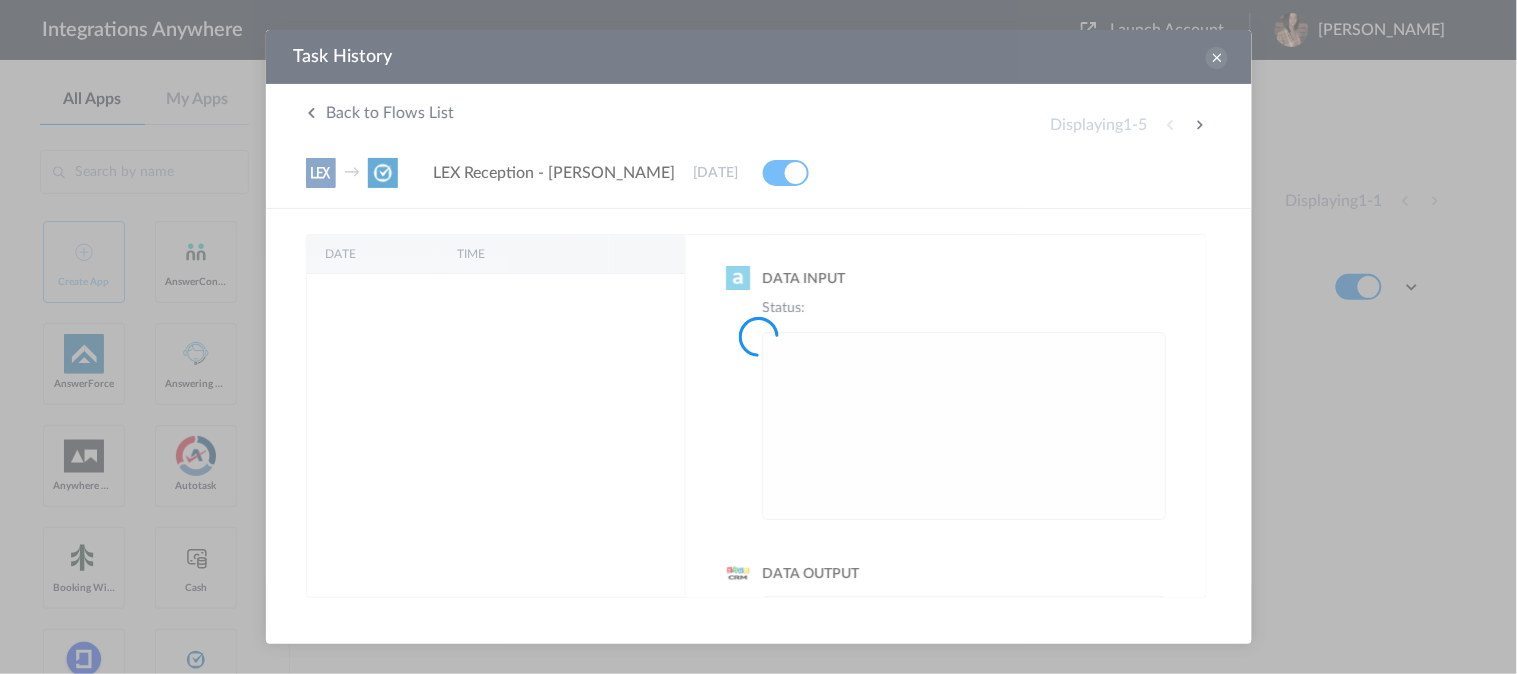 scroll, scrollTop: 0, scrollLeft: 0, axis: both 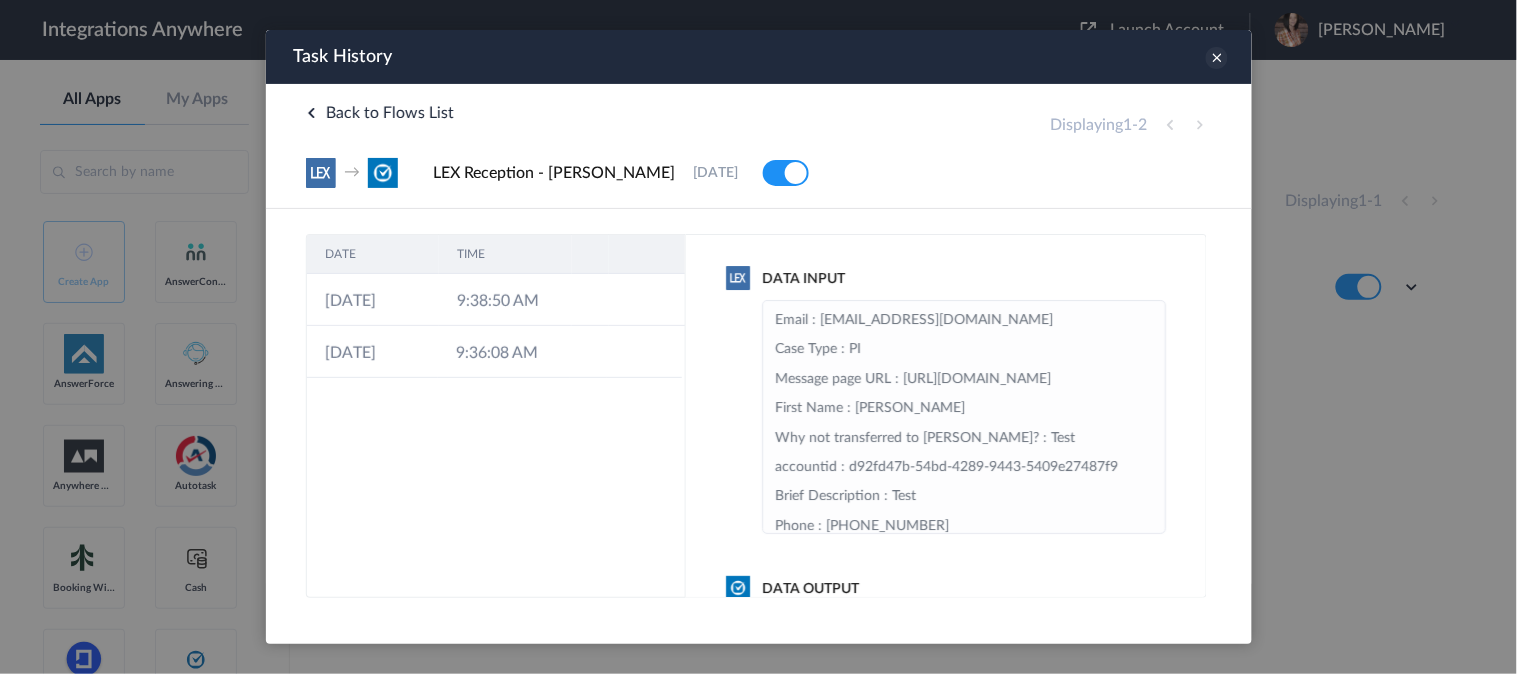 click at bounding box center (1216, 57) 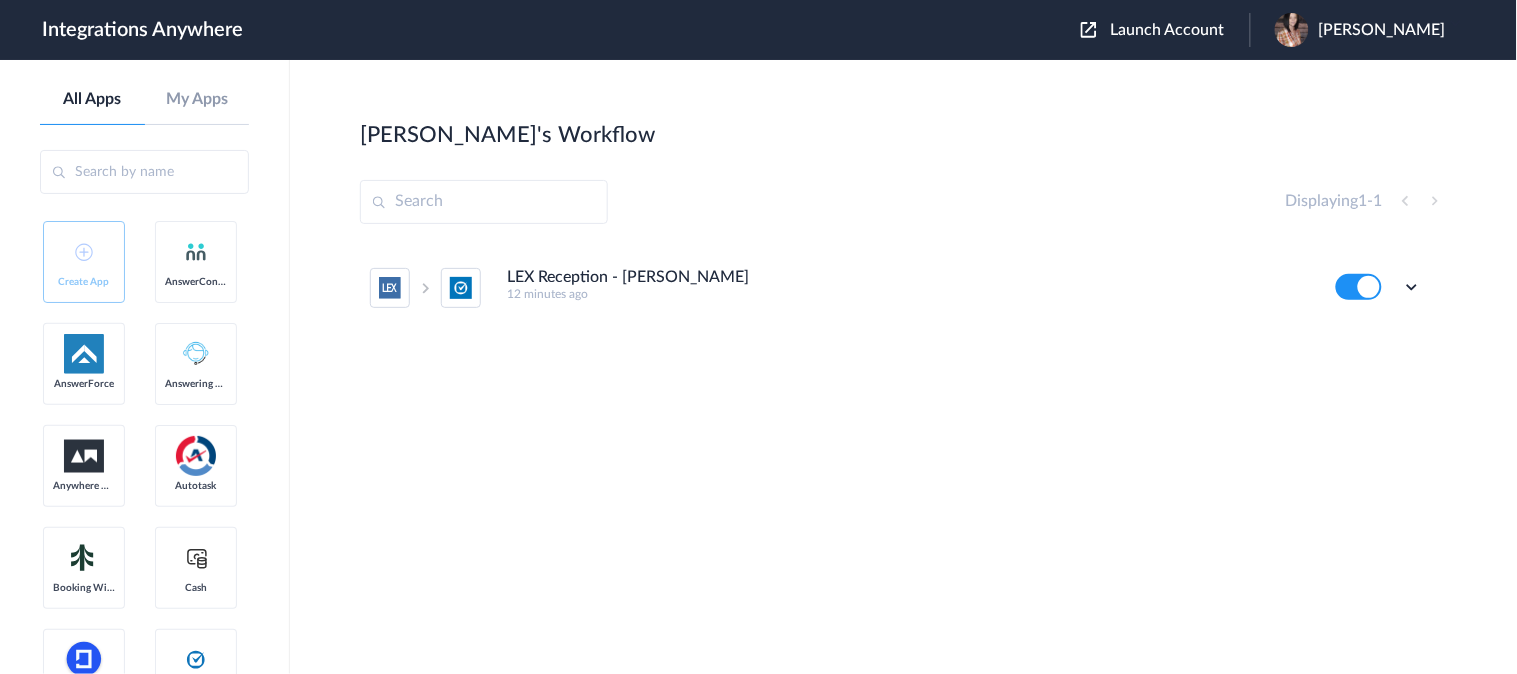 click on "Launch Account" at bounding box center (1168, 30) 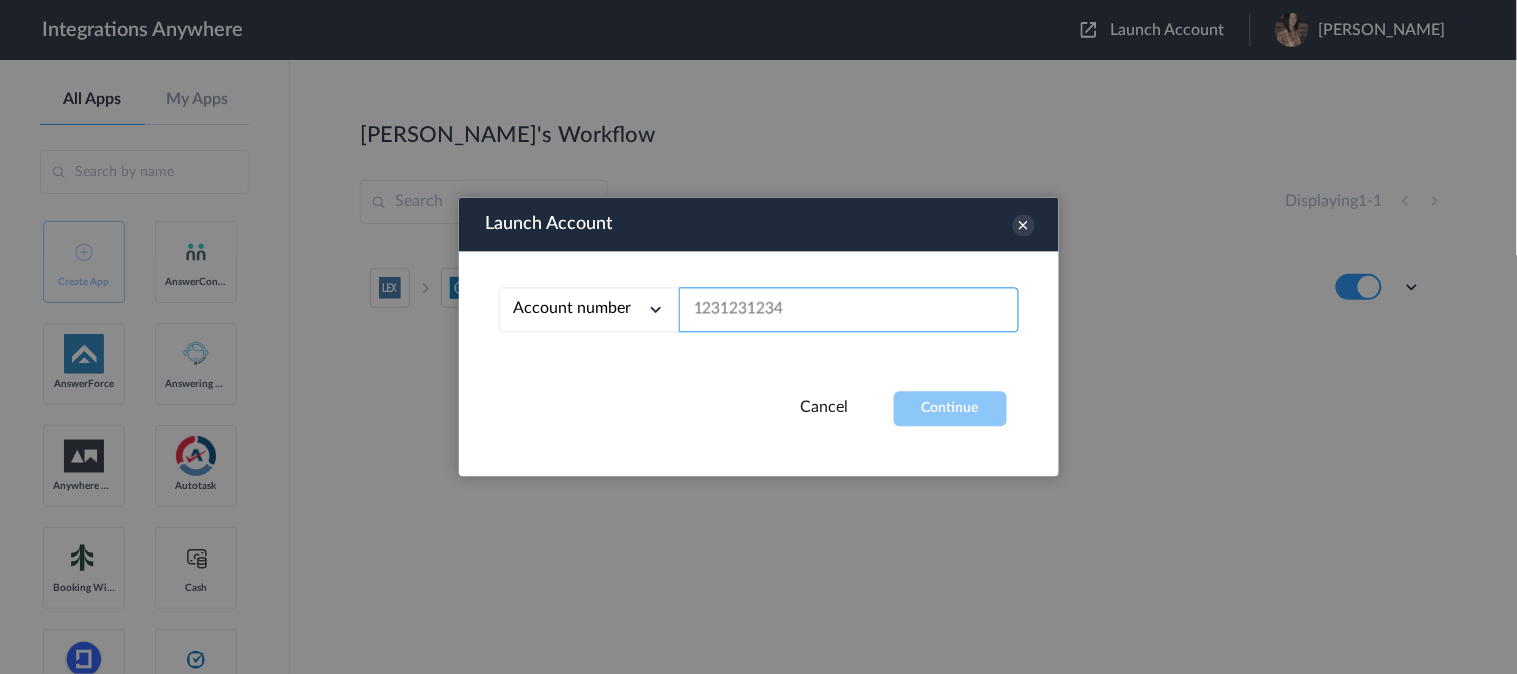 click at bounding box center [849, 310] 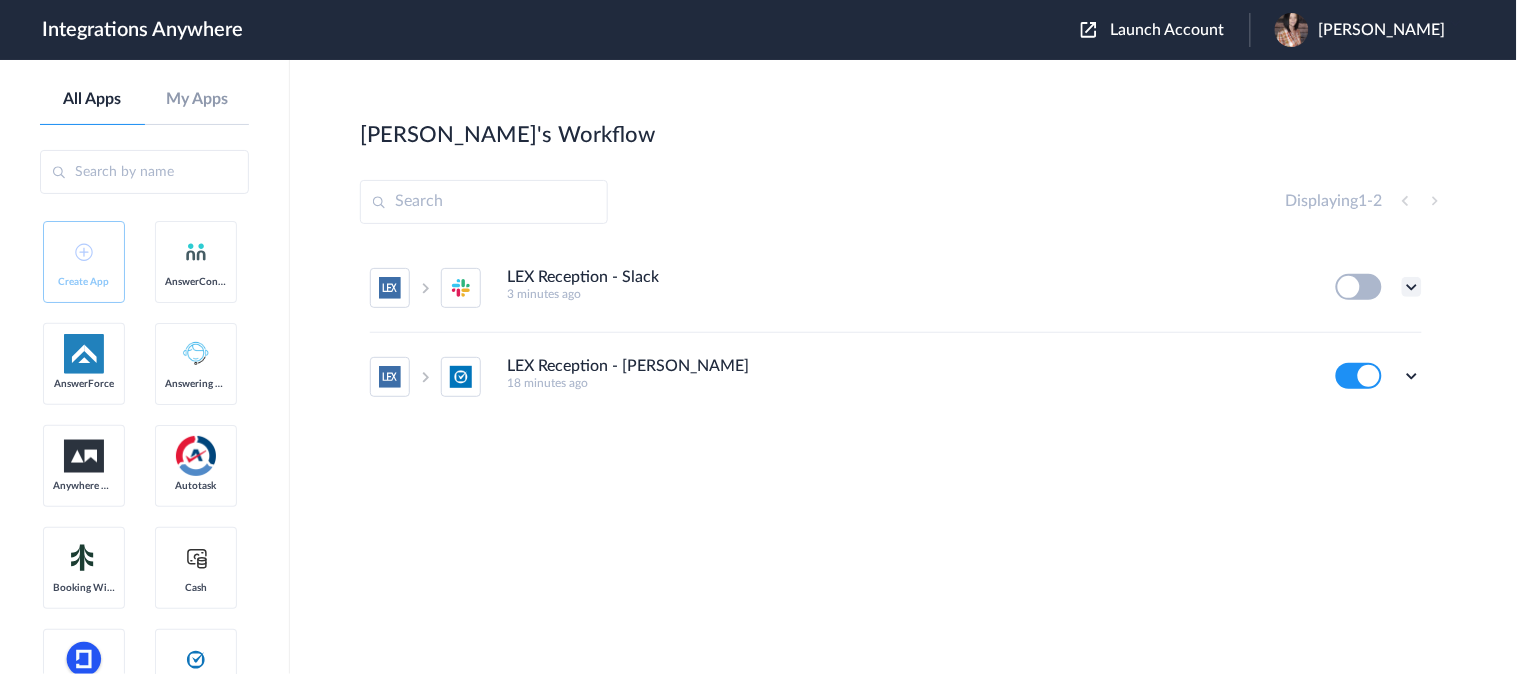 click at bounding box center (1412, 287) 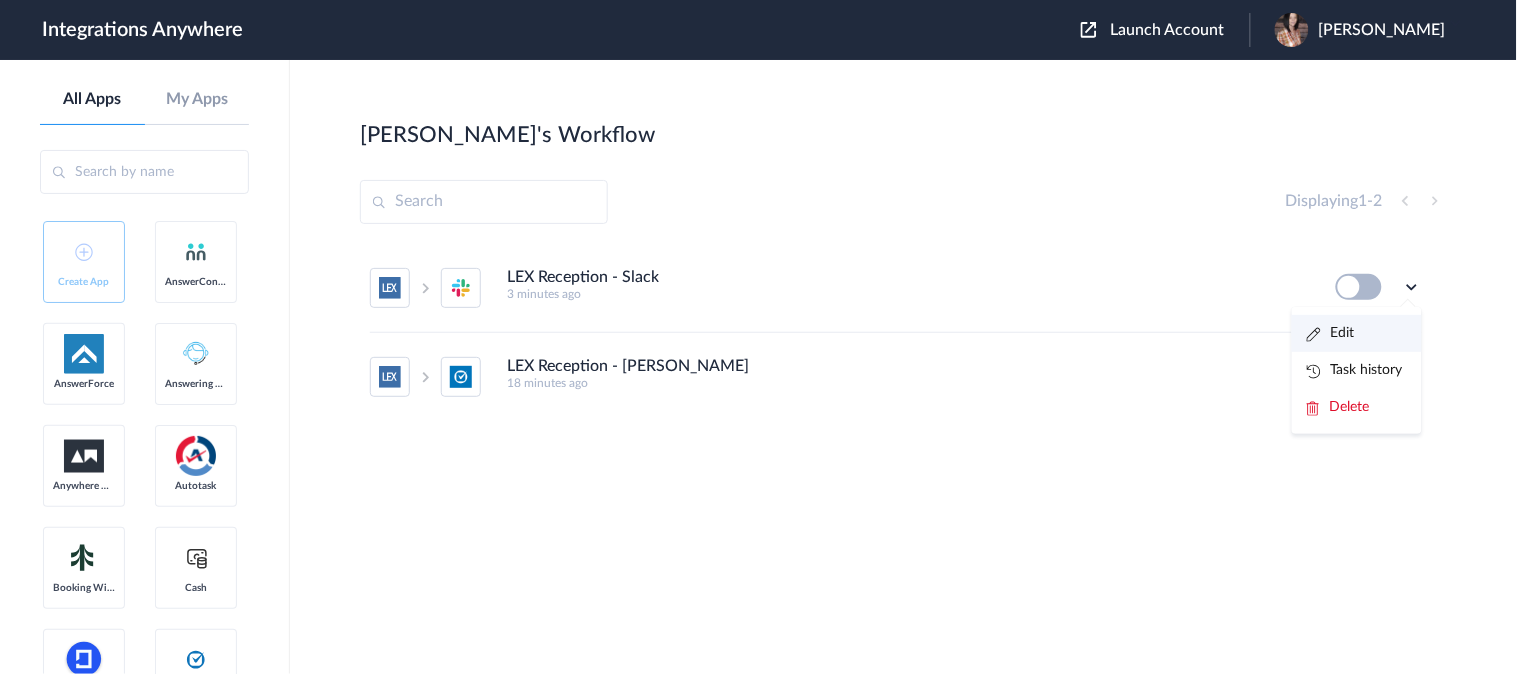 click on "Edit" at bounding box center [1331, 333] 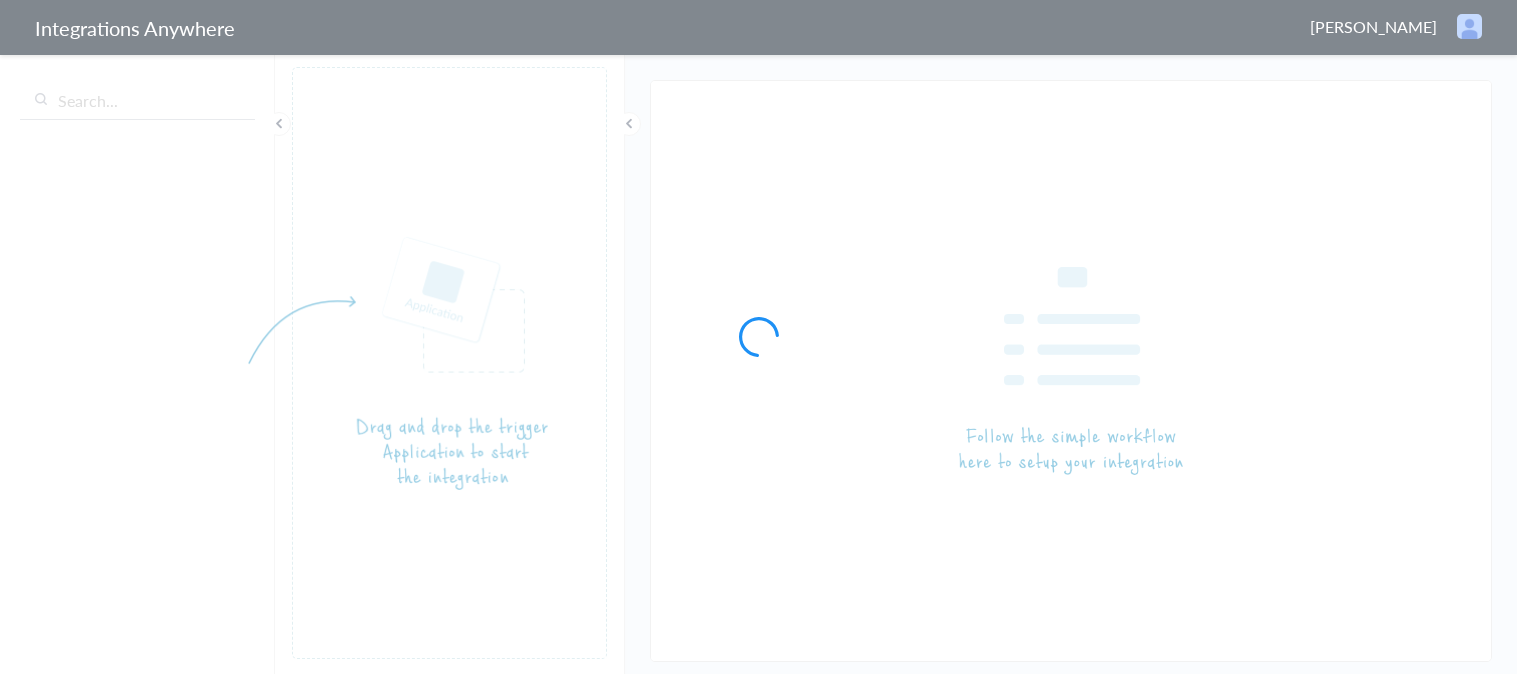 scroll, scrollTop: 0, scrollLeft: 0, axis: both 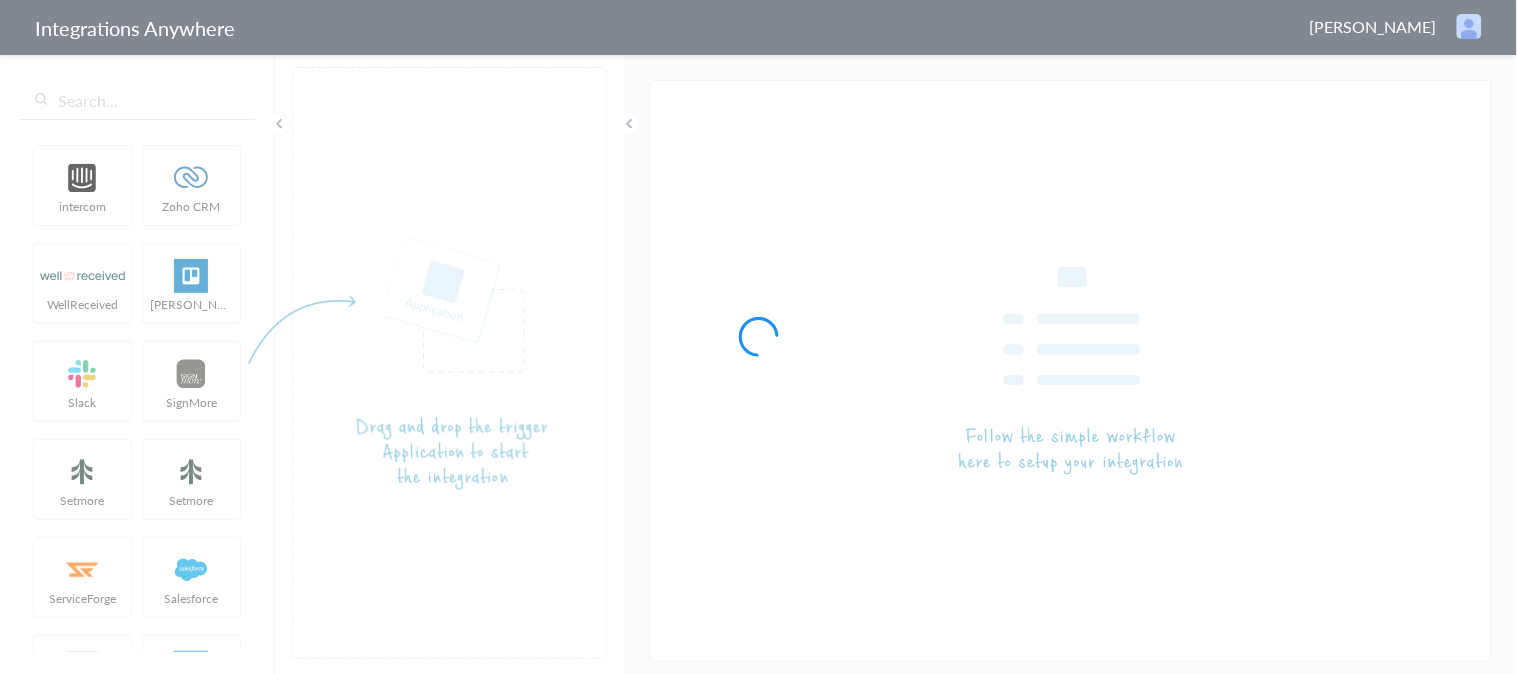 type on "LEX Reception - [PERSON_NAME]" 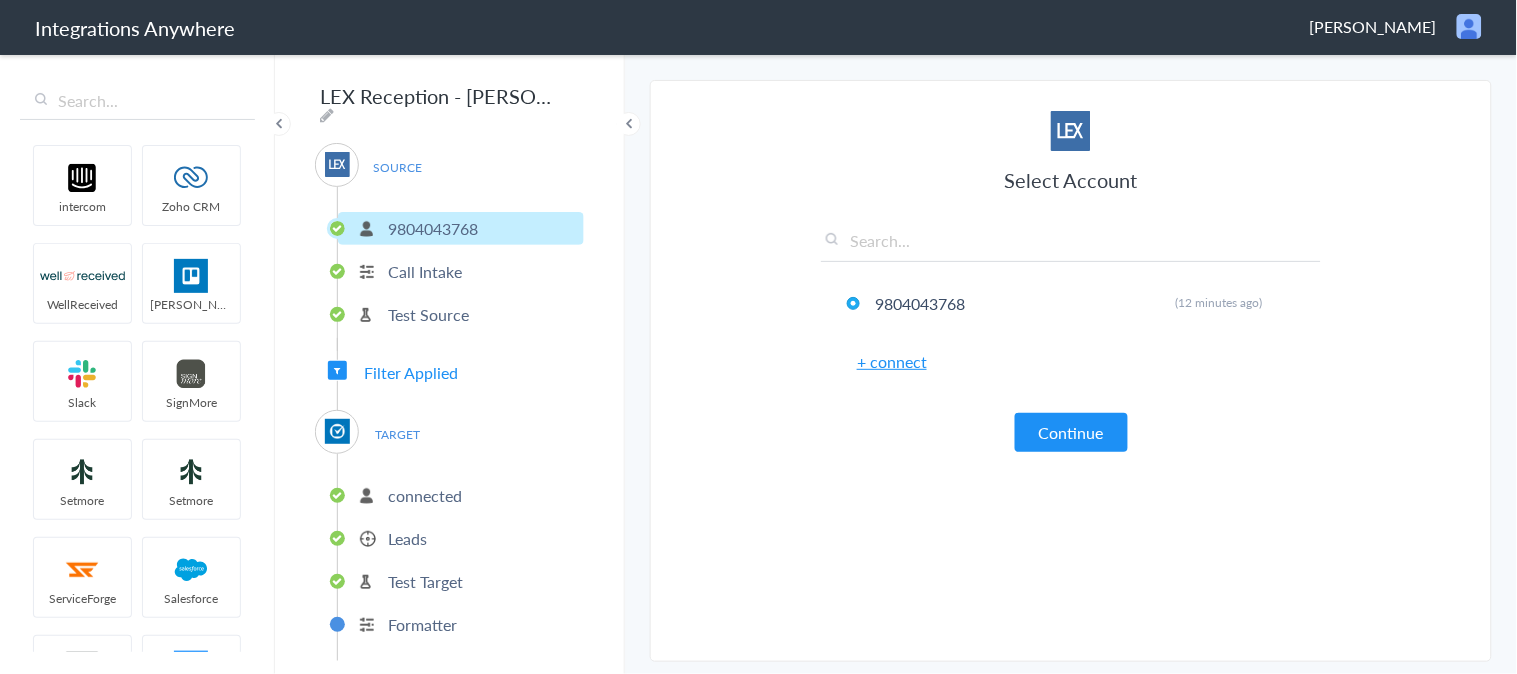 click on "Leads" at bounding box center (407, 538) 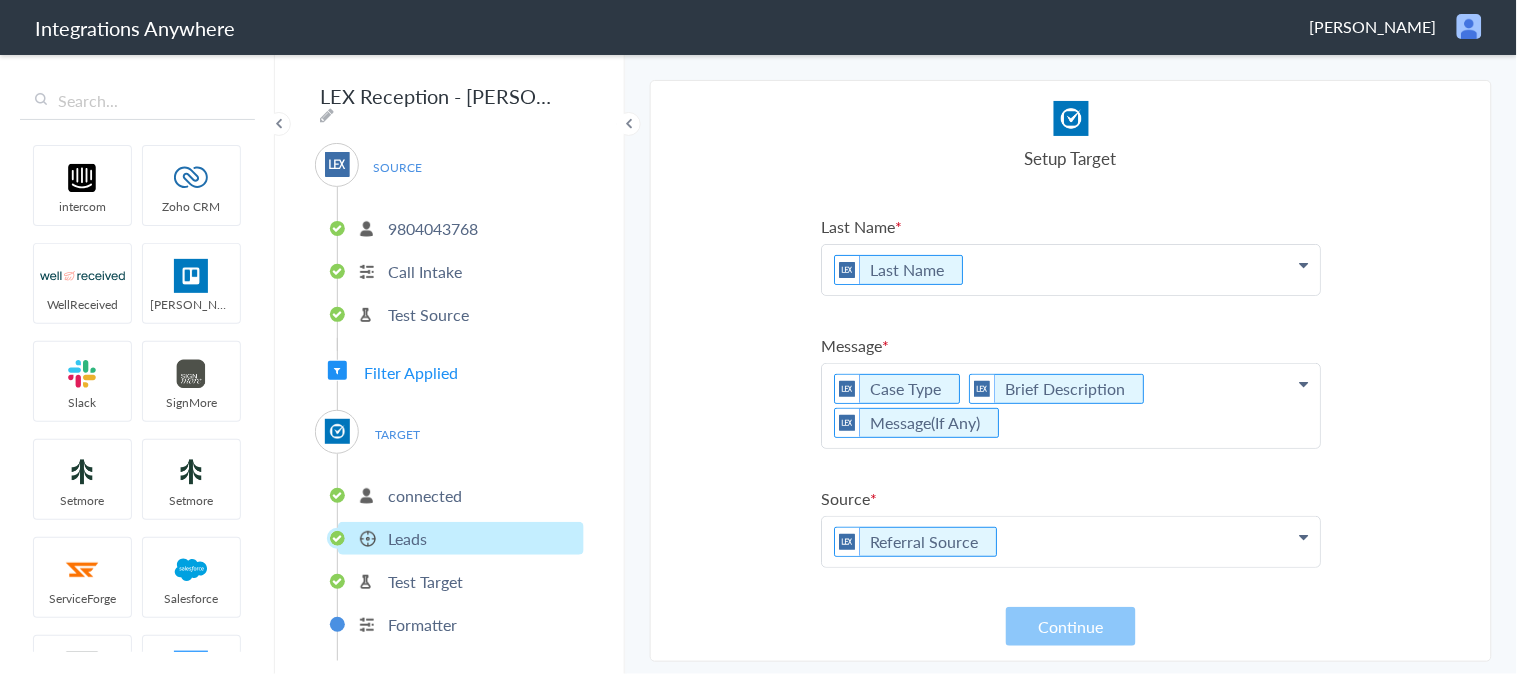 scroll, scrollTop: 103, scrollLeft: 0, axis: vertical 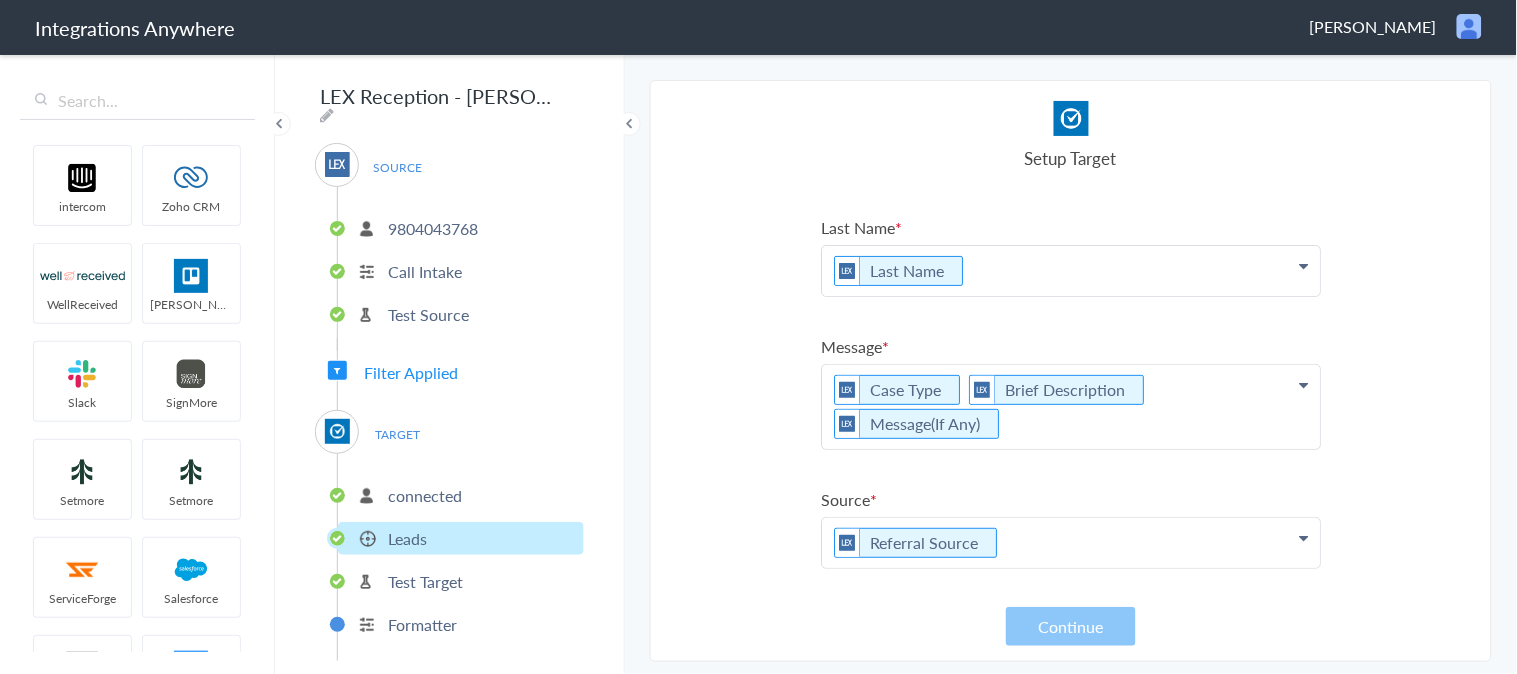 click on "Case Type   Brief Description   Message(If Any)" at bounding box center [1071, 152] 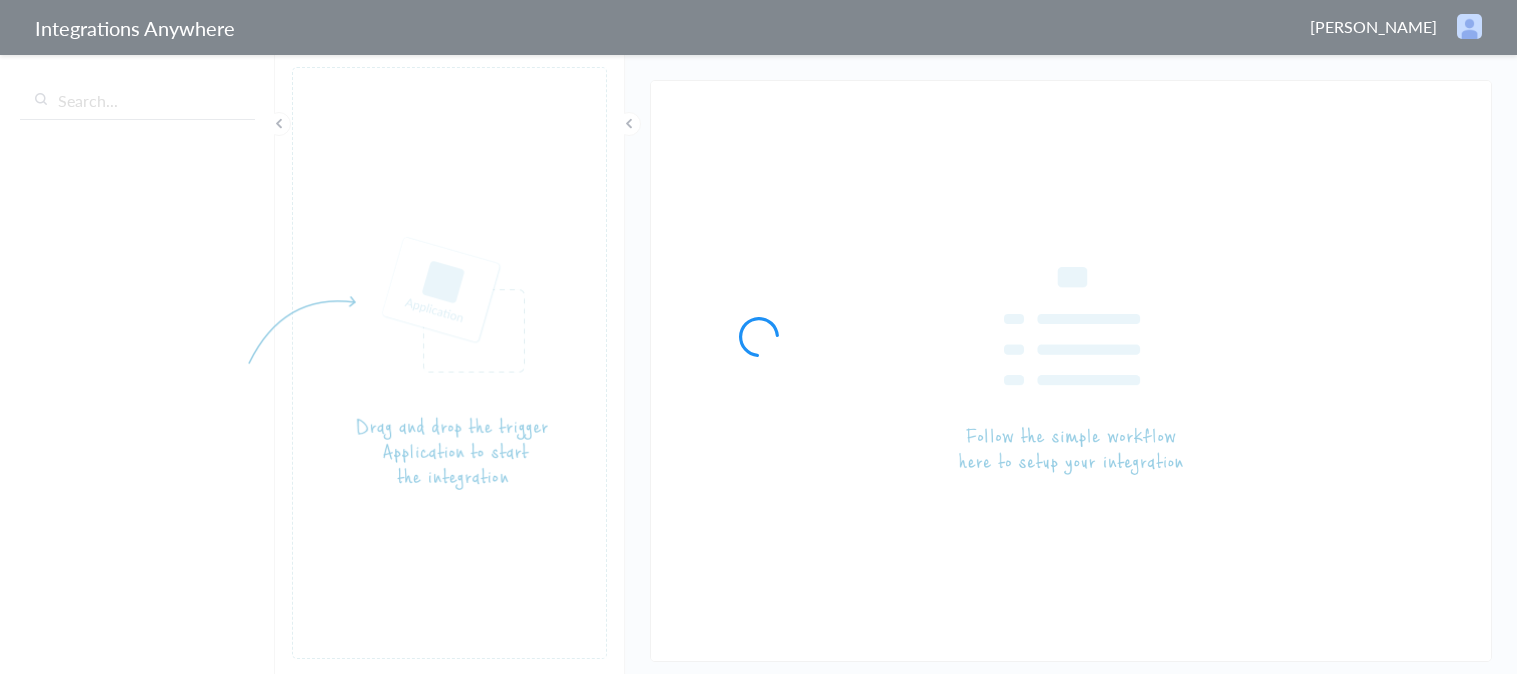 scroll, scrollTop: 0, scrollLeft: 0, axis: both 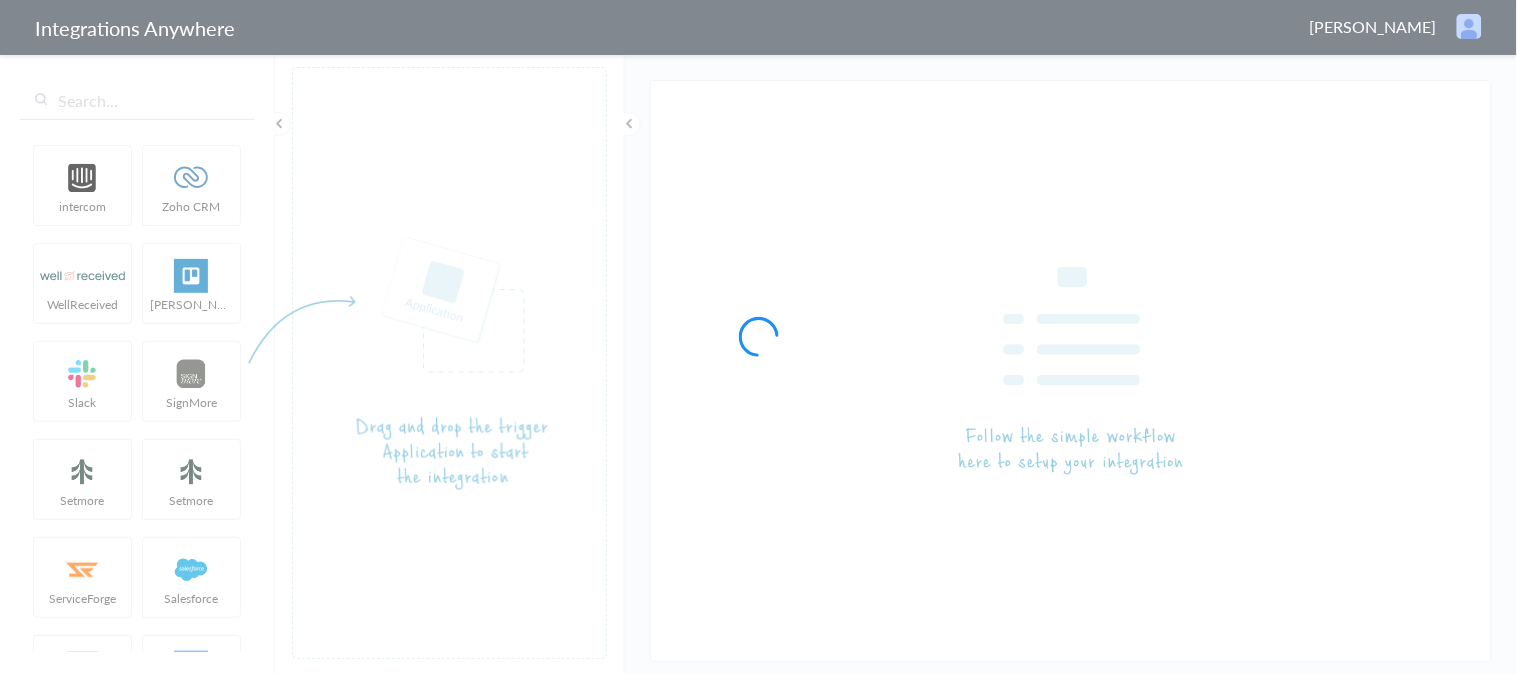 type on "LEX Reception - [PERSON_NAME]" 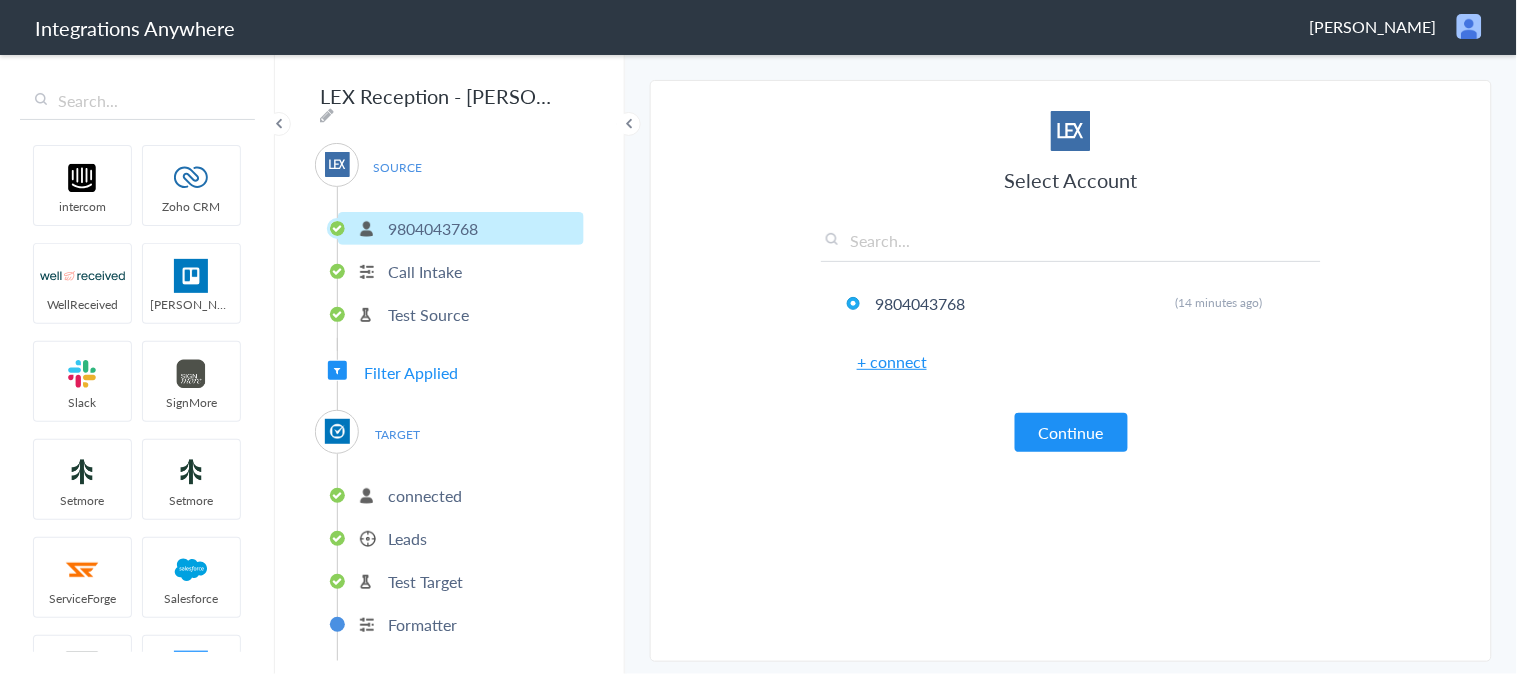 click on "connected" at bounding box center (425, 495) 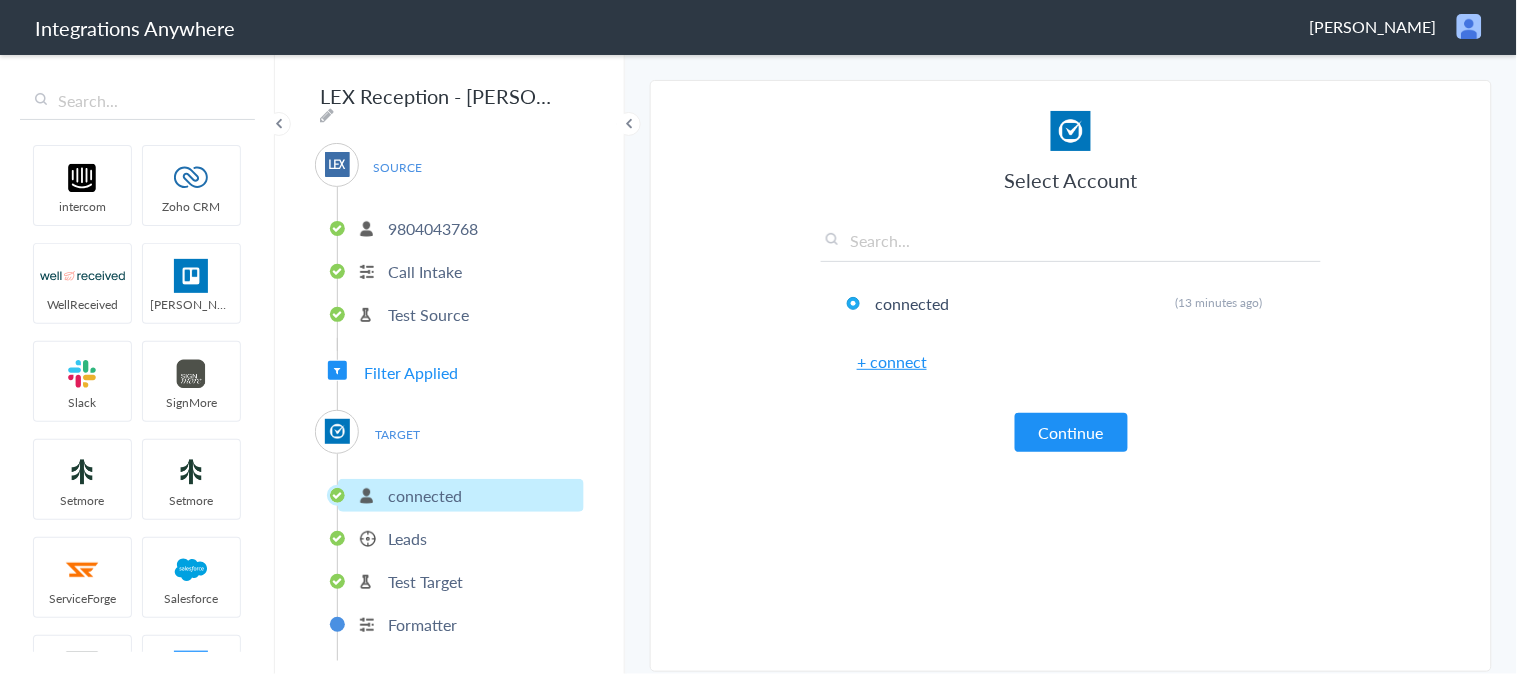 click on "Leads" at bounding box center [407, 538] 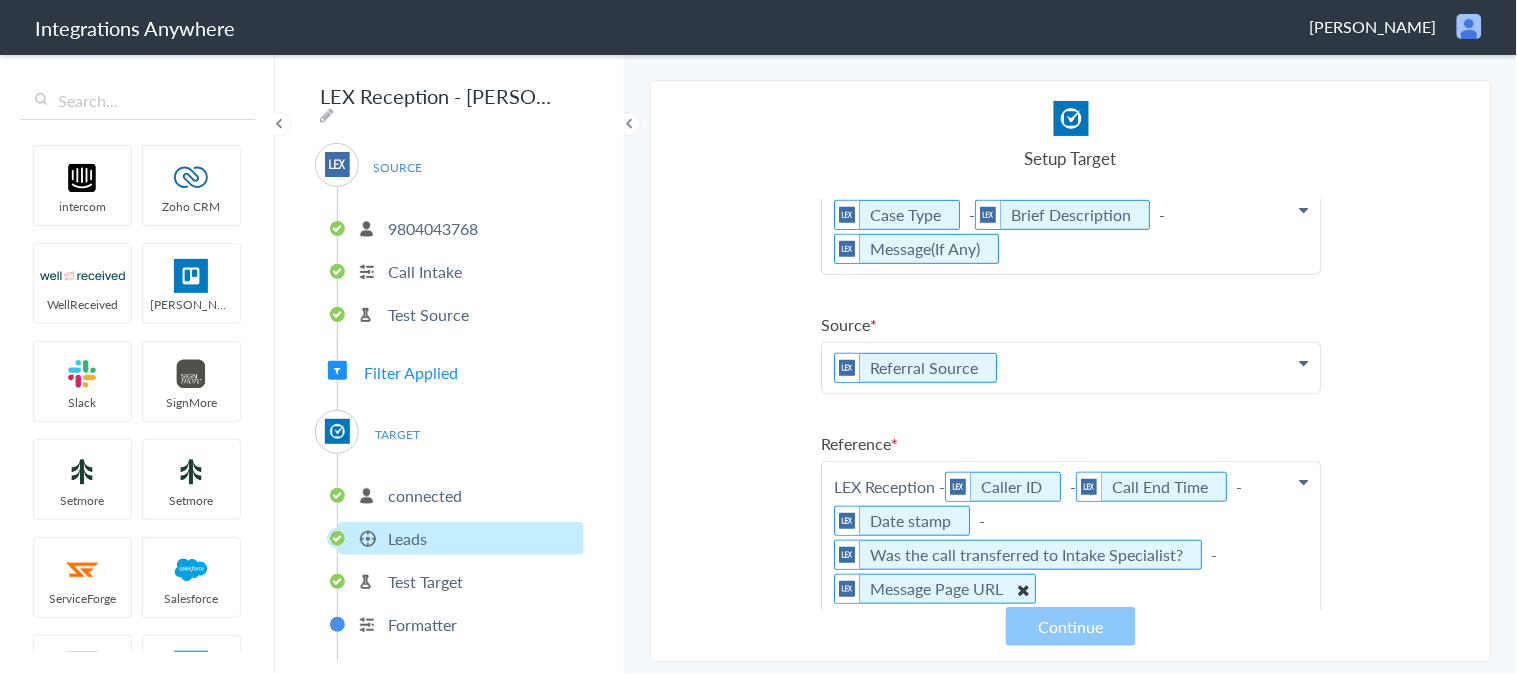 scroll, scrollTop: 0, scrollLeft: 0, axis: both 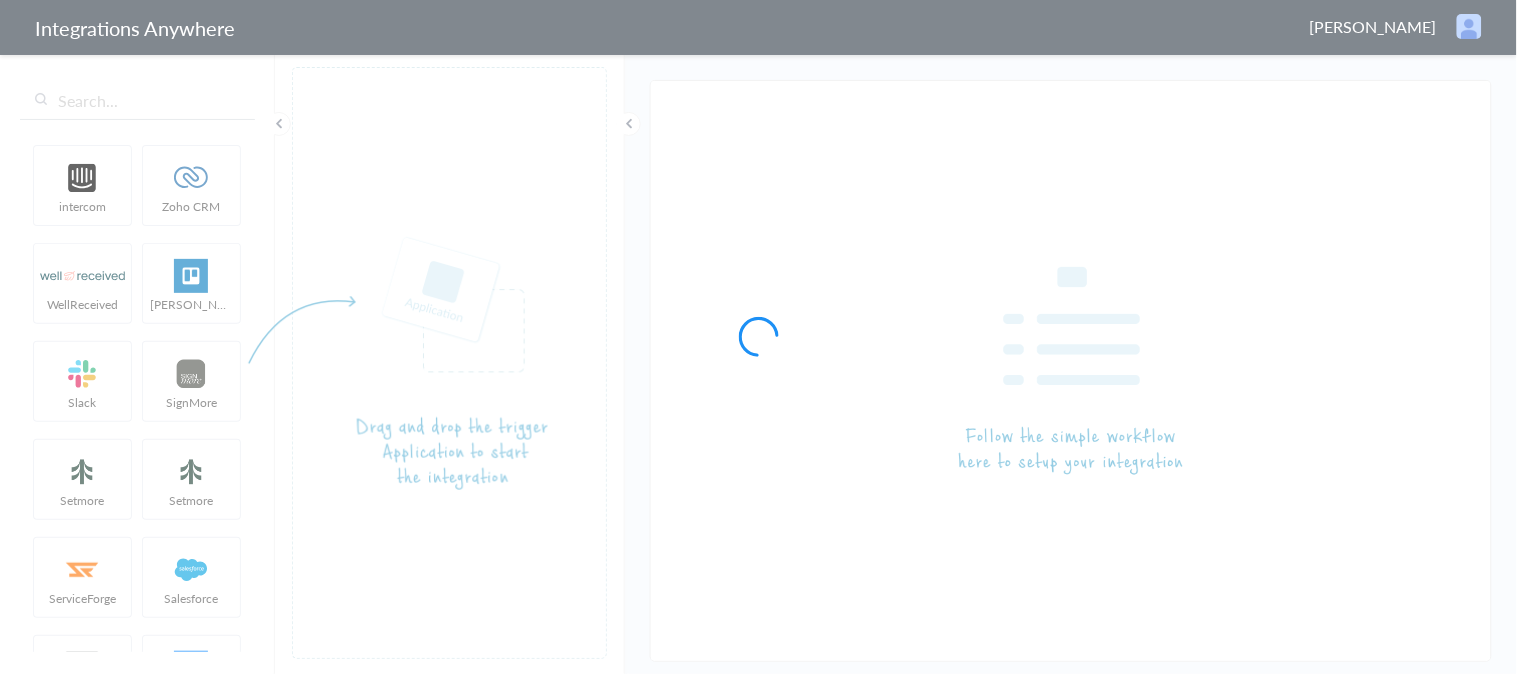 type on "LEX Reception - Slack" 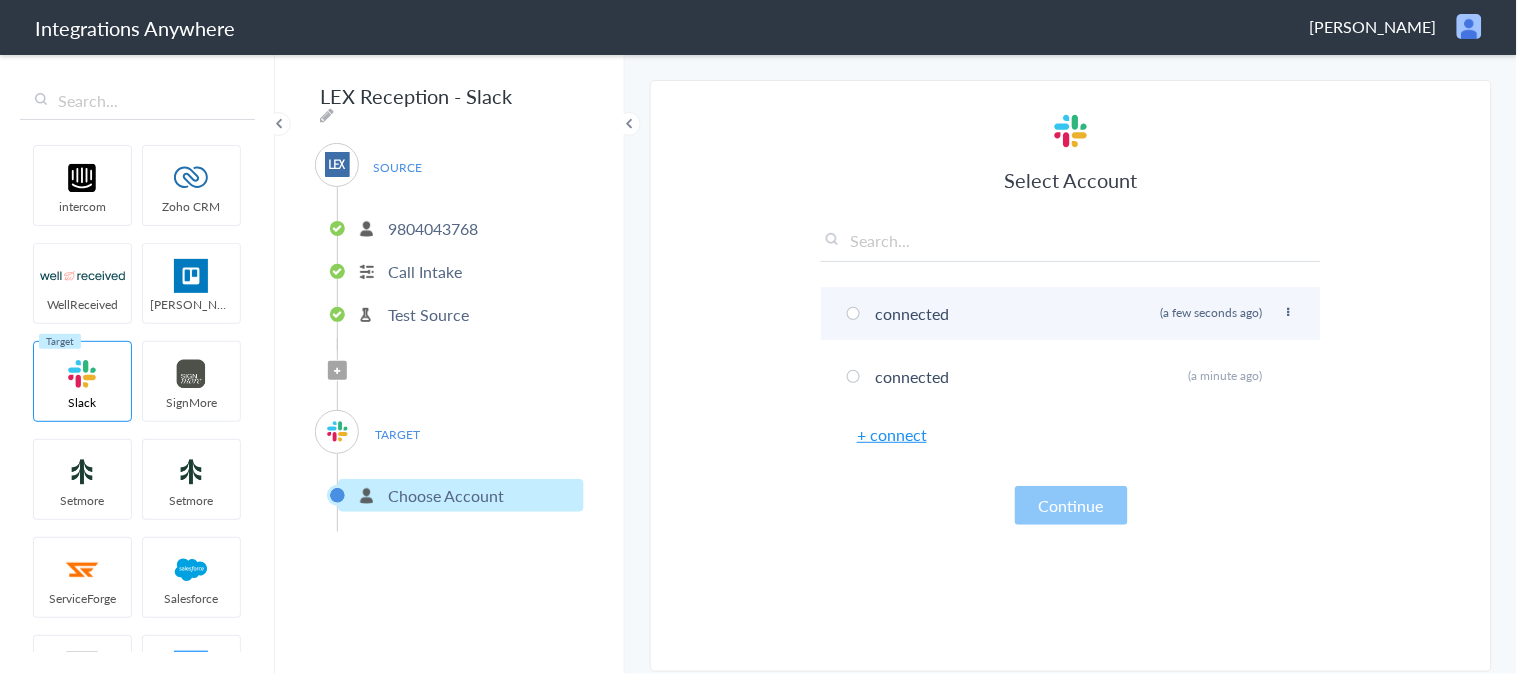 click at bounding box center [853, 313] 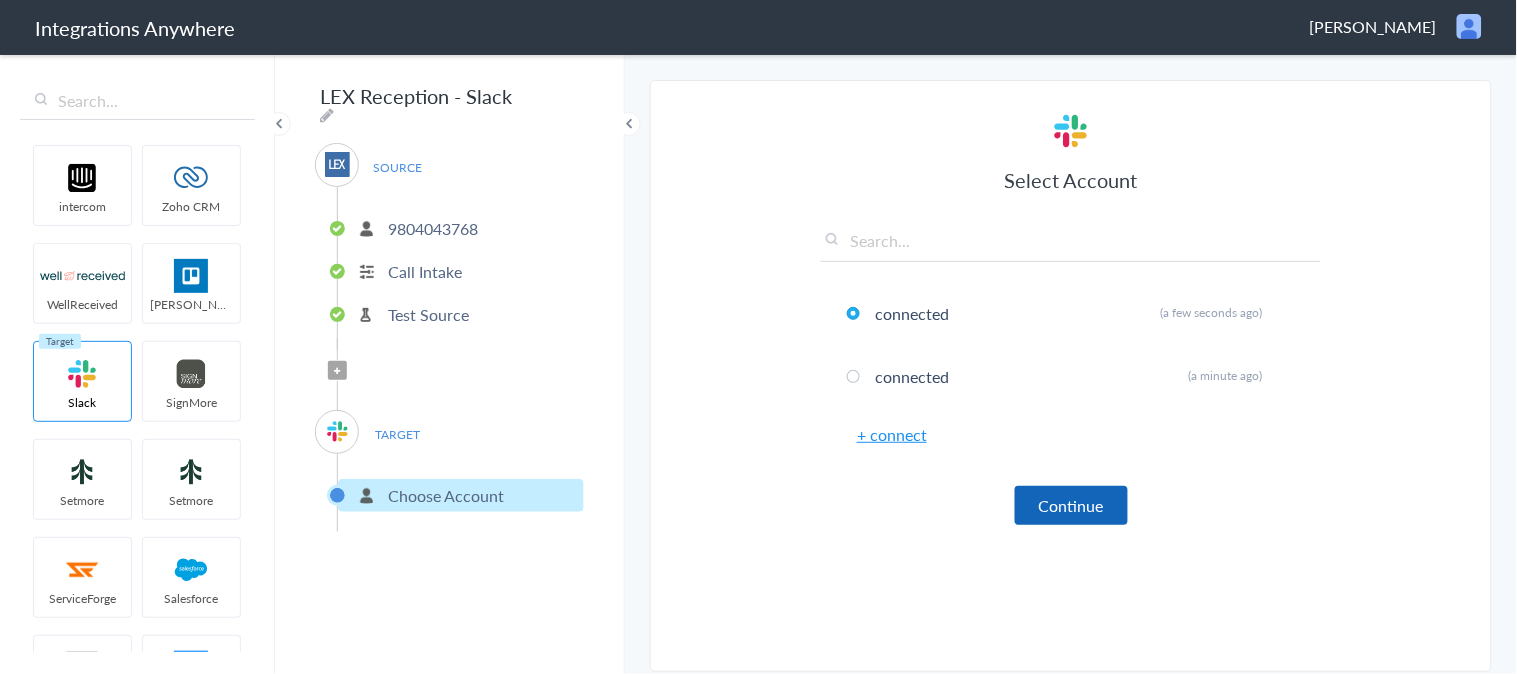 click on "Continue" at bounding box center (1071, 505) 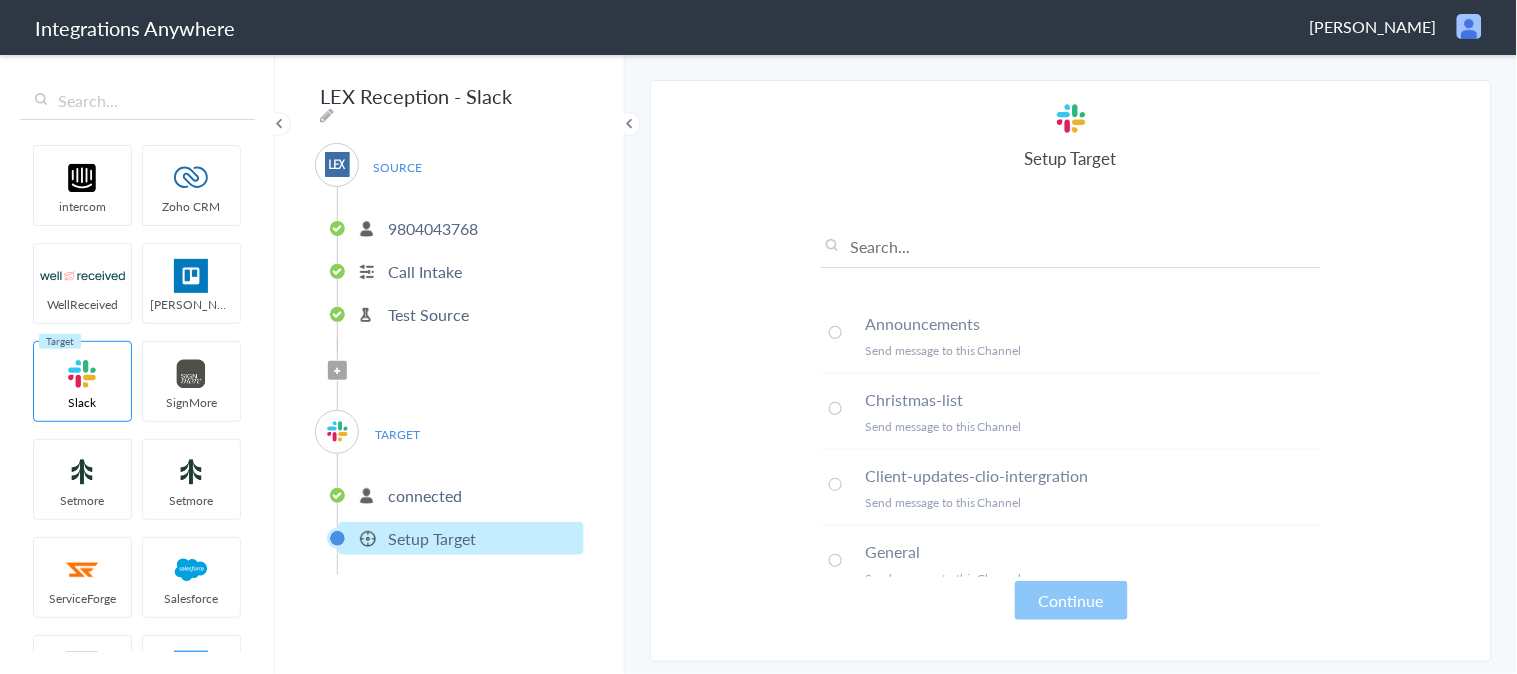 scroll, scrollTop: 0, scrollLeft: 0, axis: both 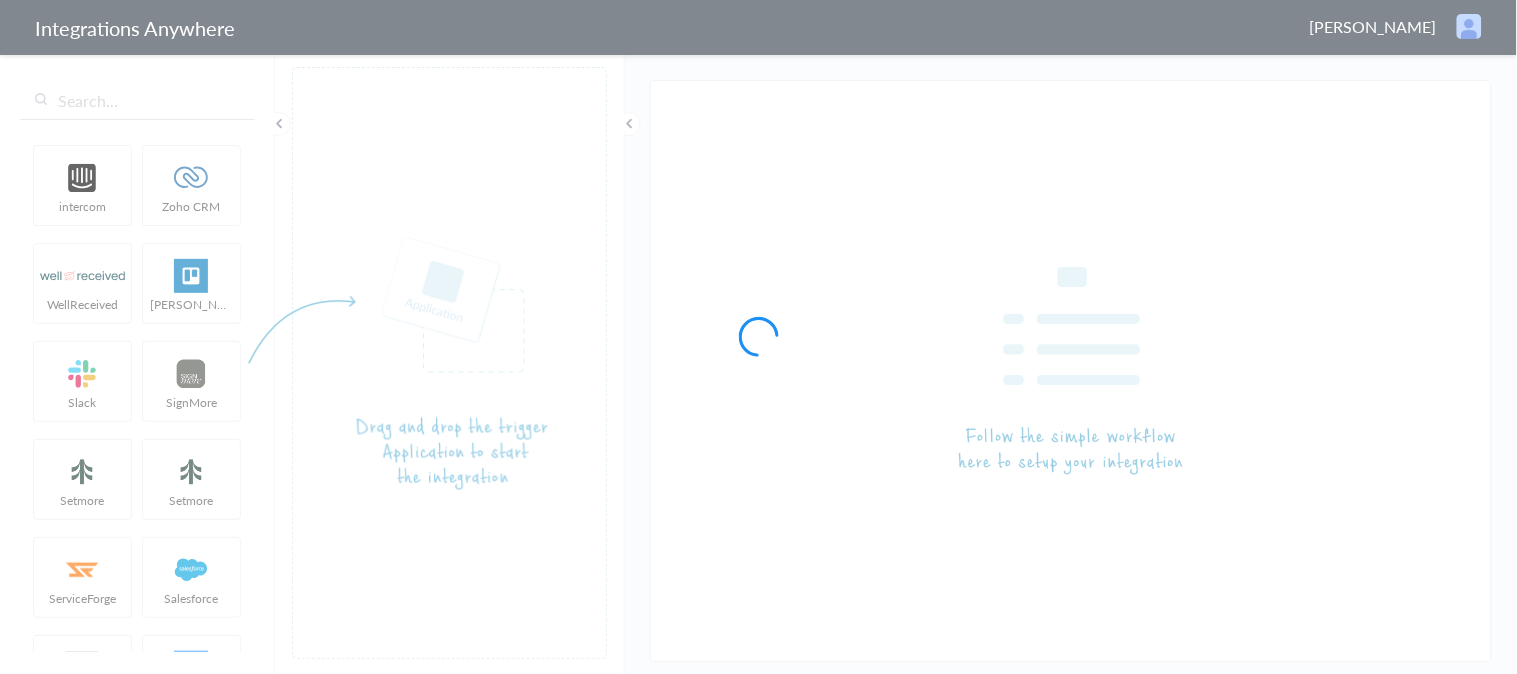 type on "LEX Reception - Slack" 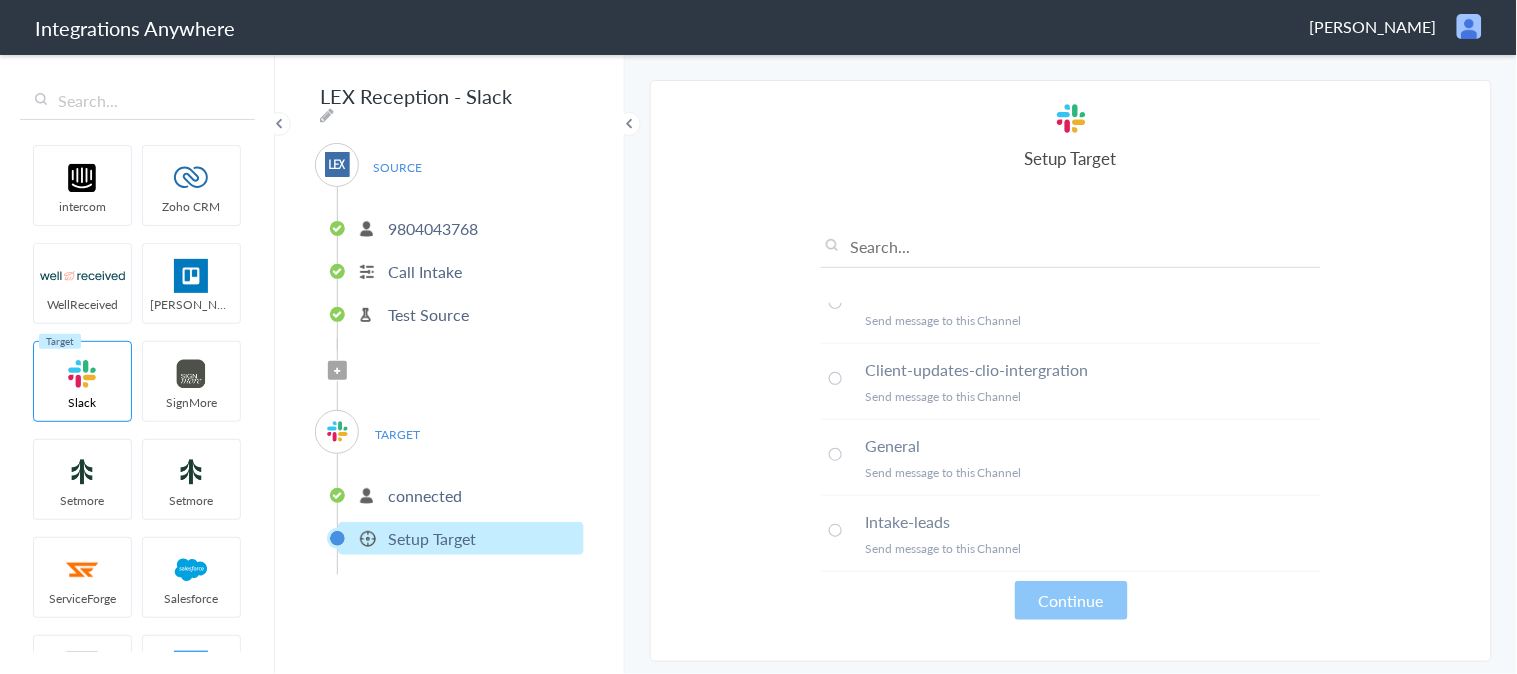 scroll, scrollTop: 222, scrollLeft: 0, axis: vertical 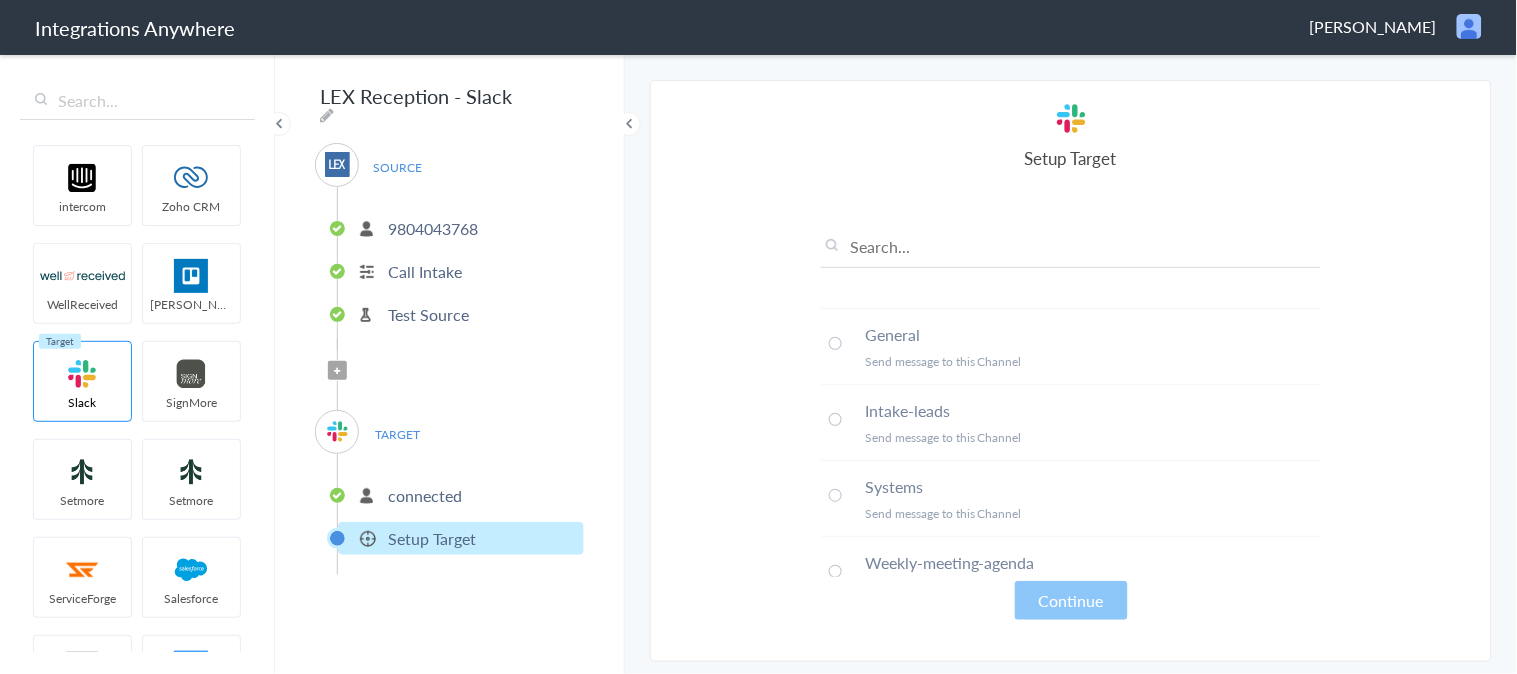 drag, startPoint x: 835, startPoint y: 415, endPoint x: 860, endPoint y: 453, distance: 45.486263 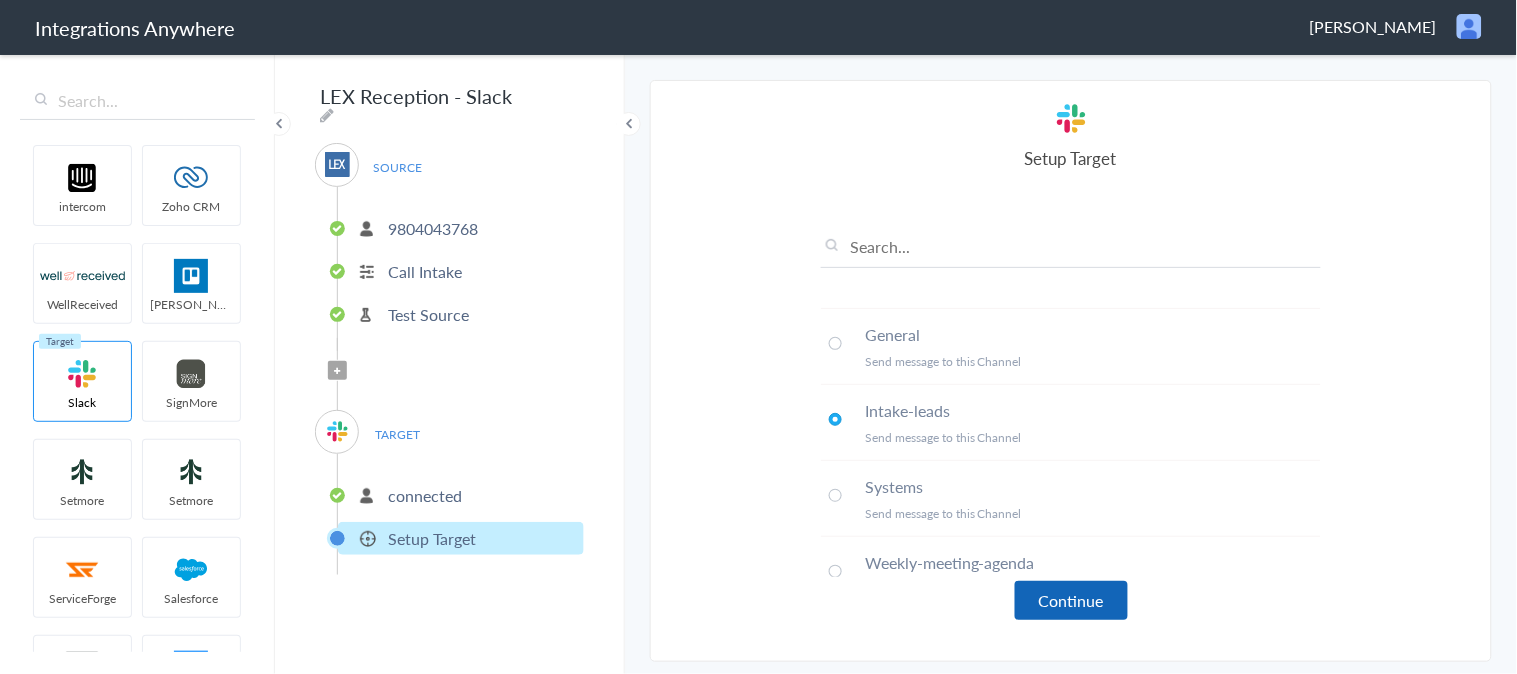 click on "Continue" at bounding box center (1071, 600) 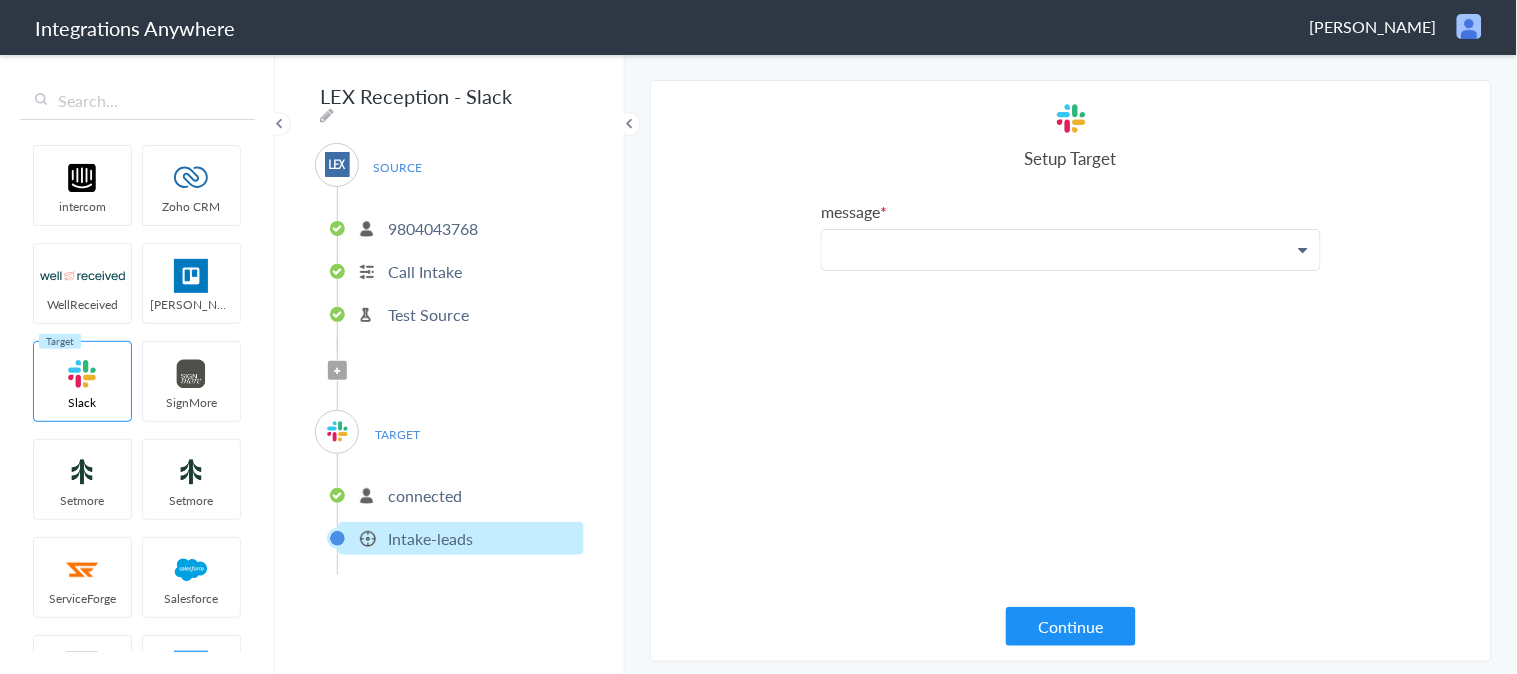 click at bounding box center (1071, 250) 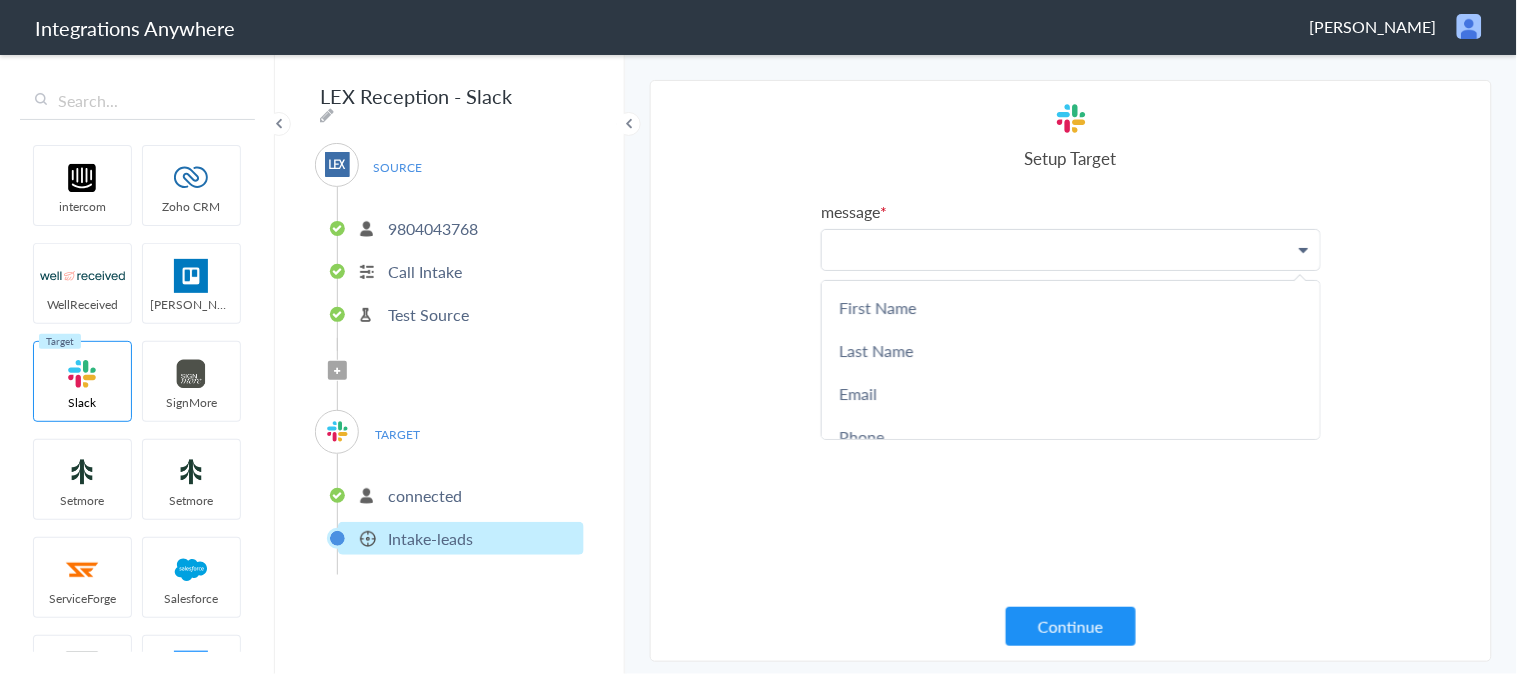 type 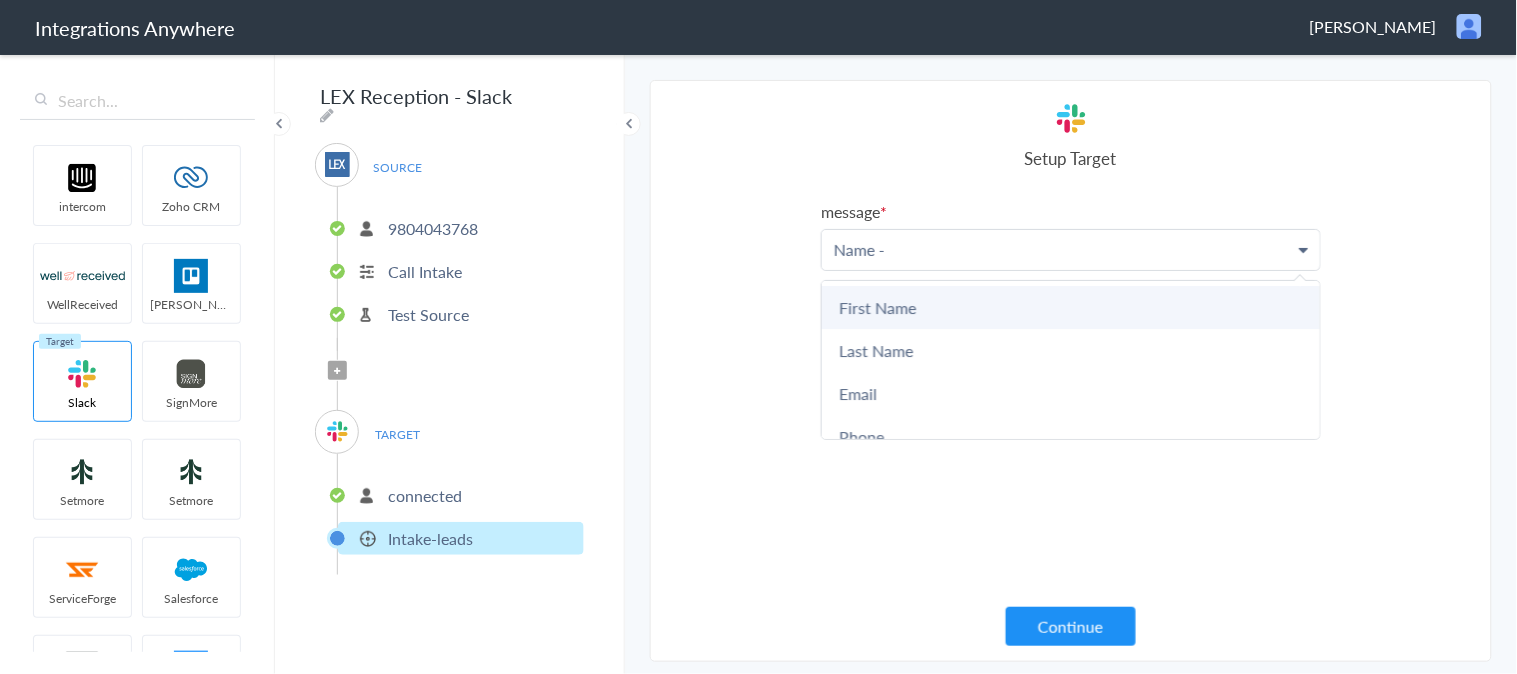 click on "First Name" at bounding box center [1071, 307] 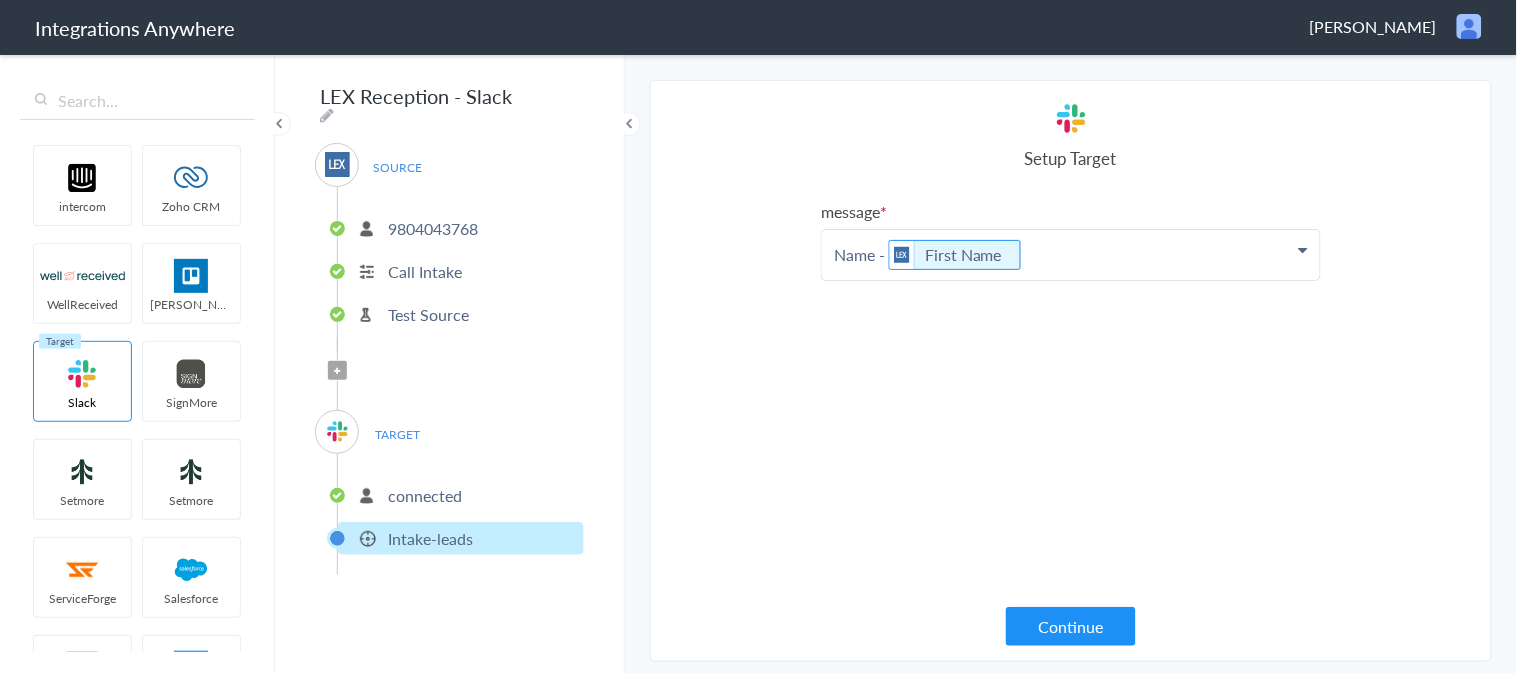 click on "Name -    First Name" at bounding box center (1071, 255) 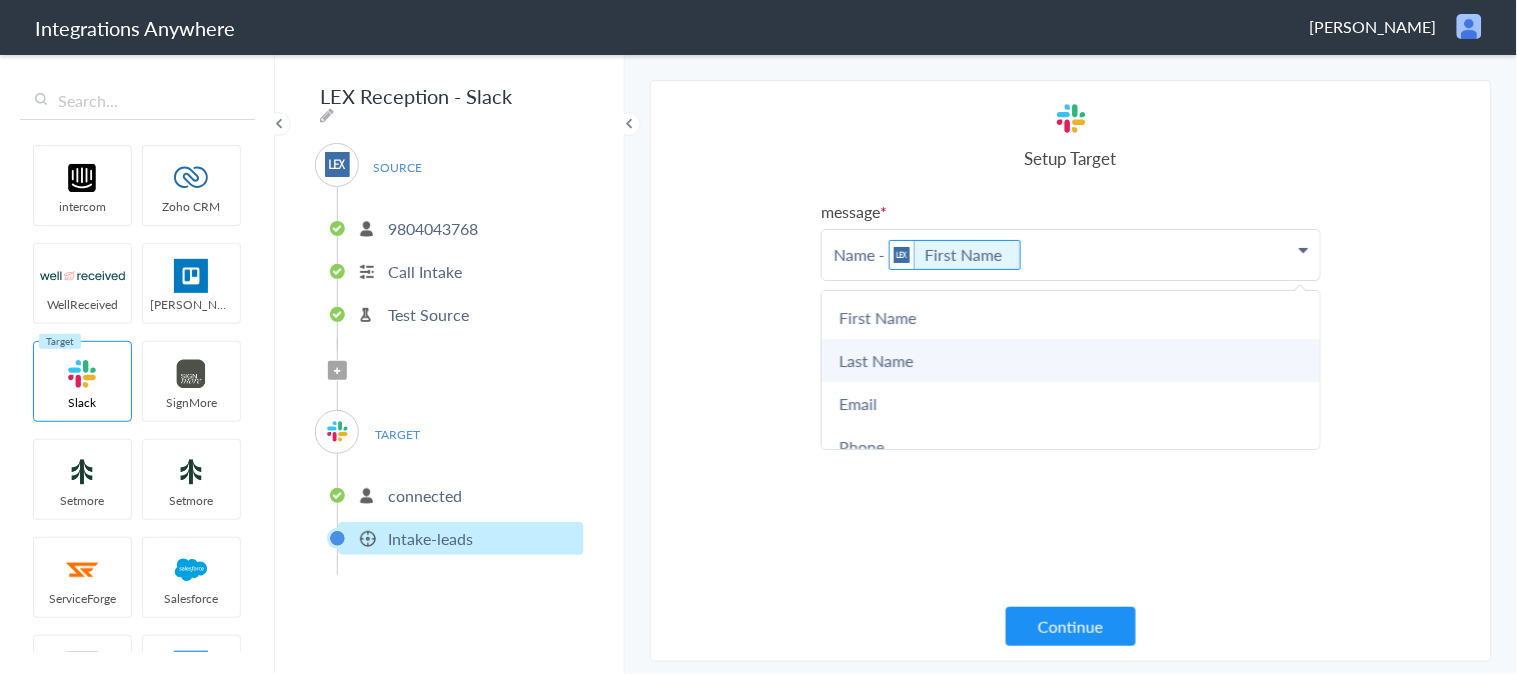 click on "Last Name" at bounding box center (1071, 360) 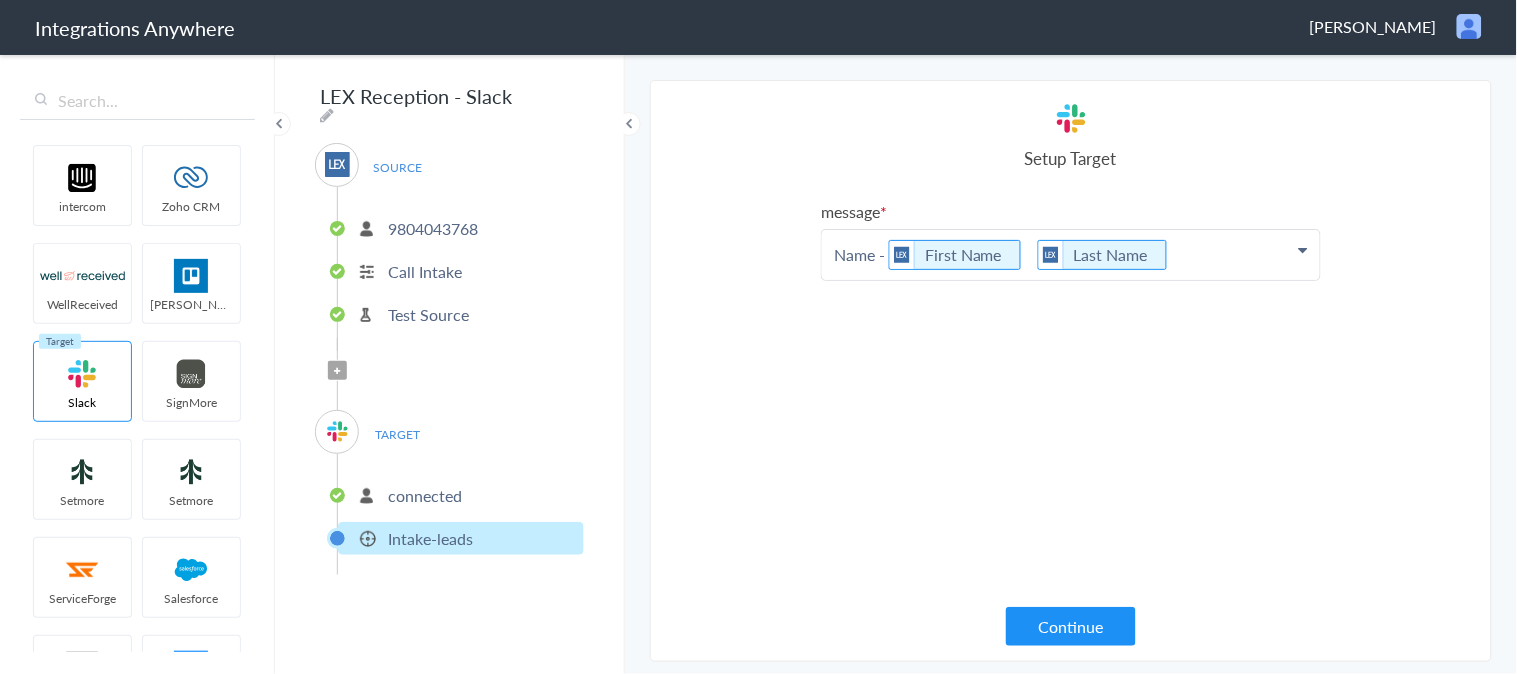 click on "Name -    First Name      Last Name" at bounding box center [1071, 255] 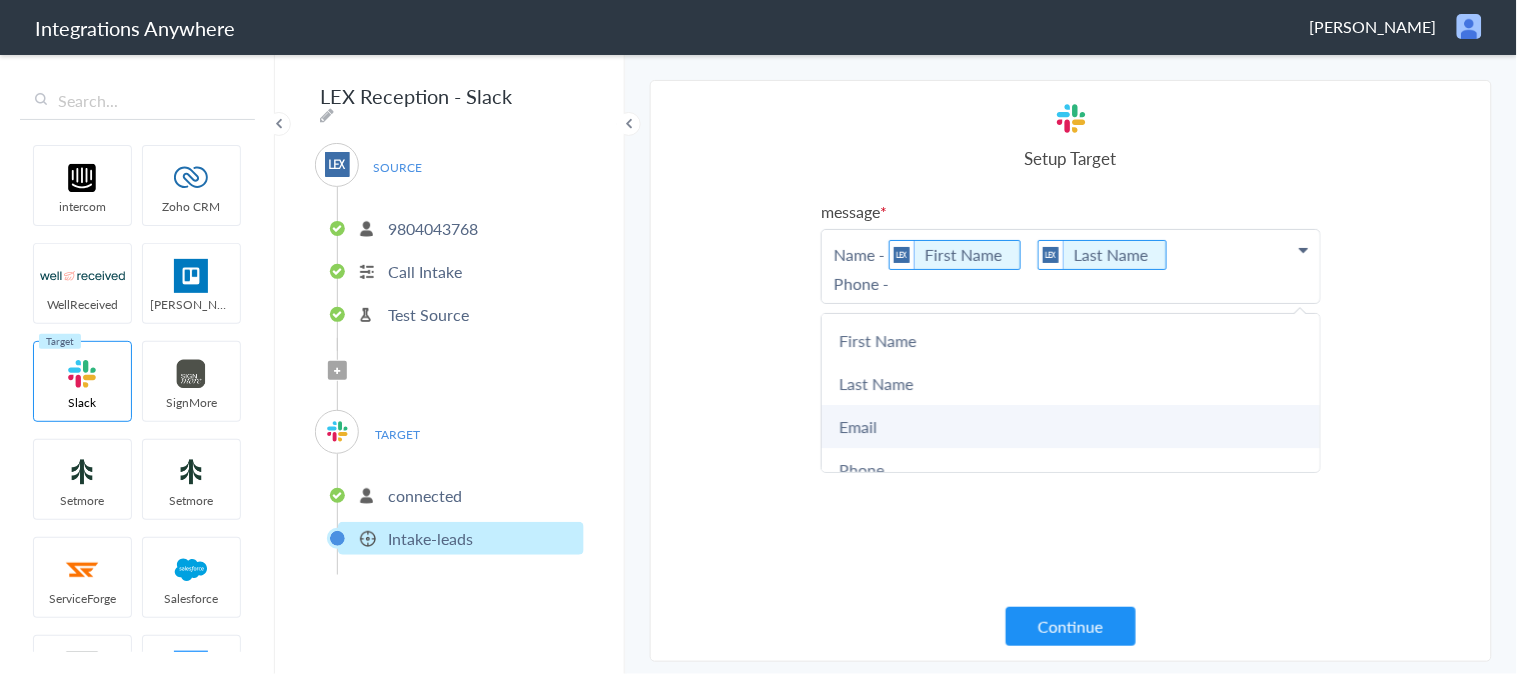 click on "Email" at bounding box center [1071, 426] 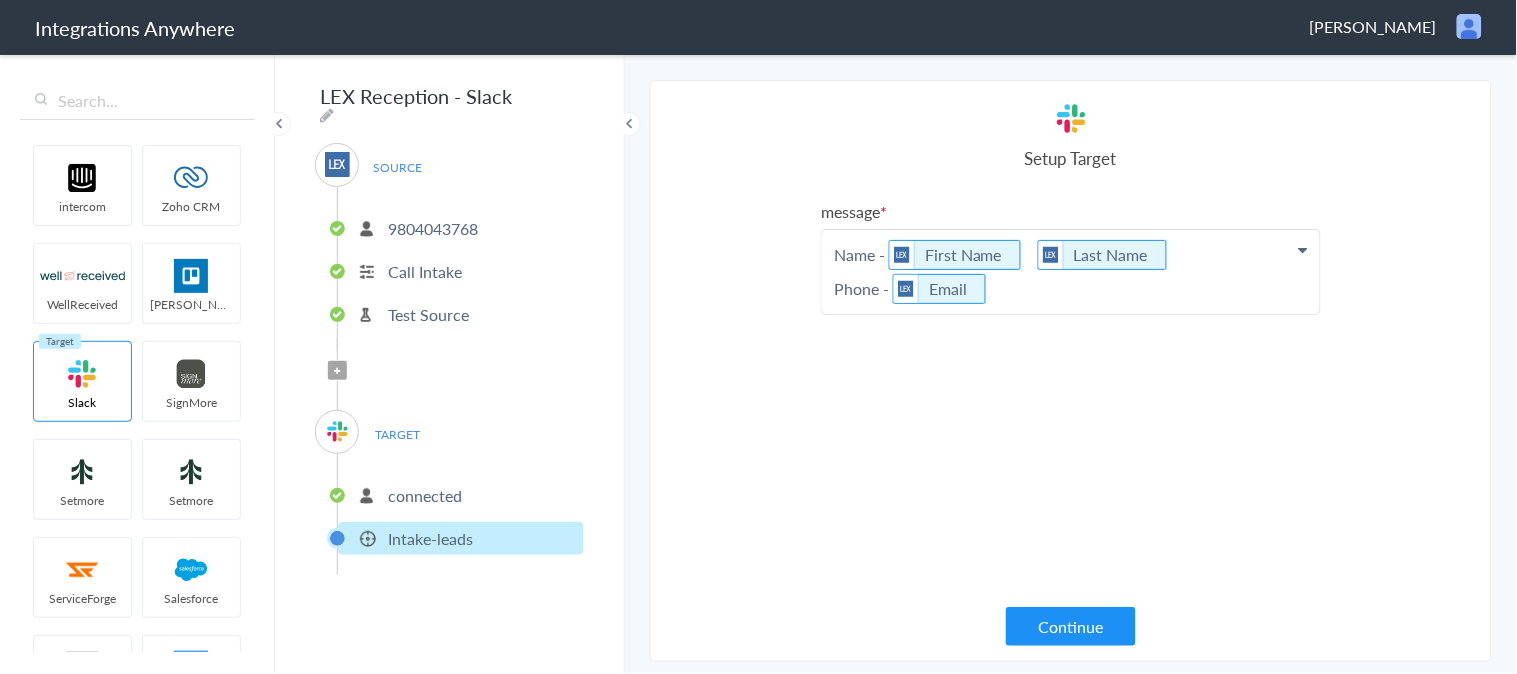 click on "Name -    First Name      Last Name    Phone -    Email" at bounding box center (1071, 272) 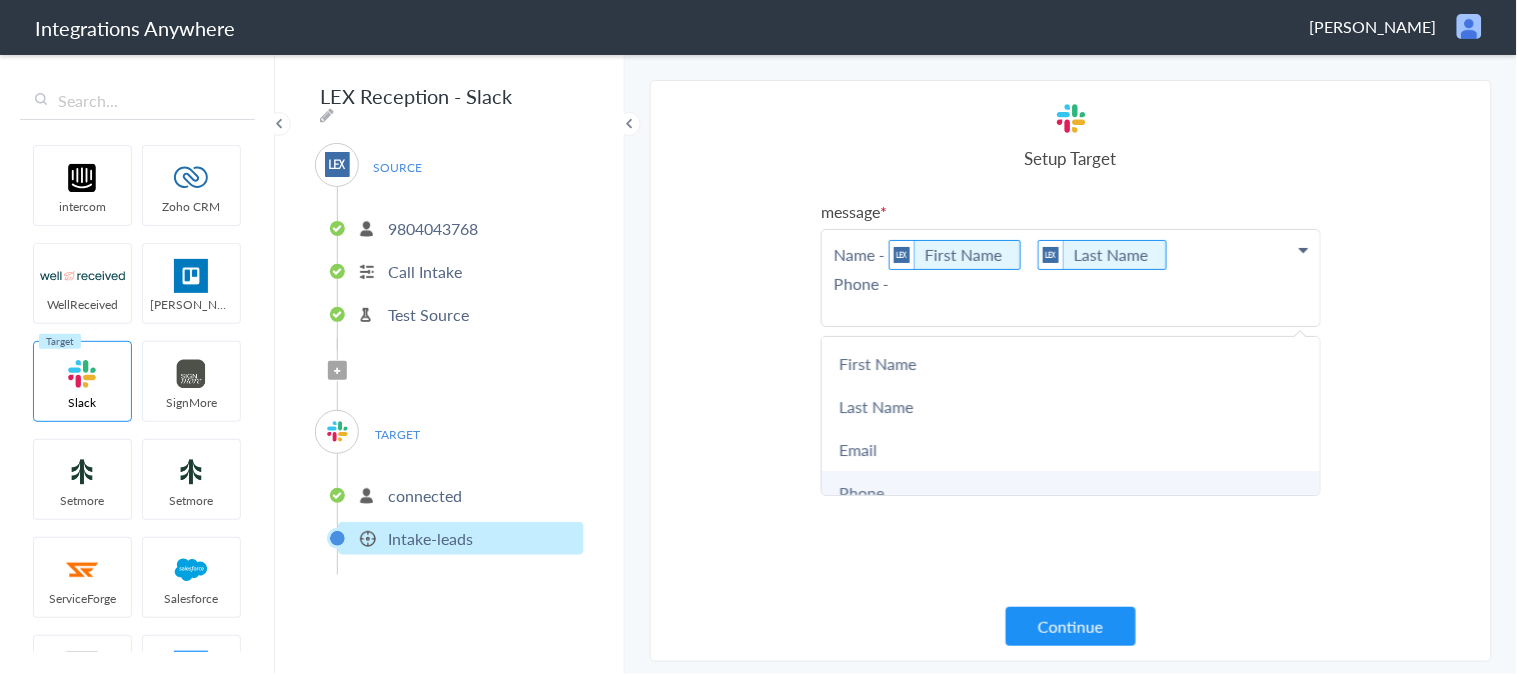 click on "Phone" at bounding box center (1071, 492) 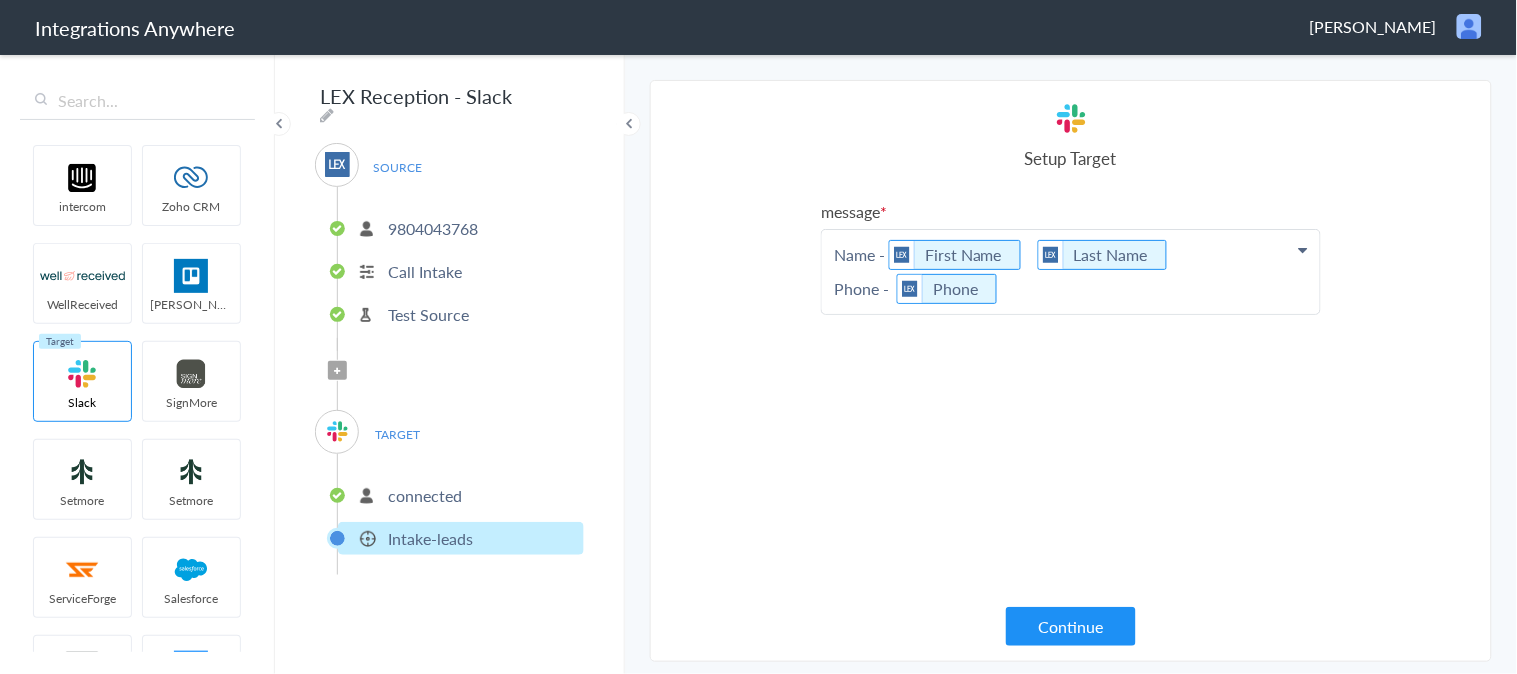 click on "Name -    First Name      Last Name    Phone -      Phone" at bounding box center (1071, 272) 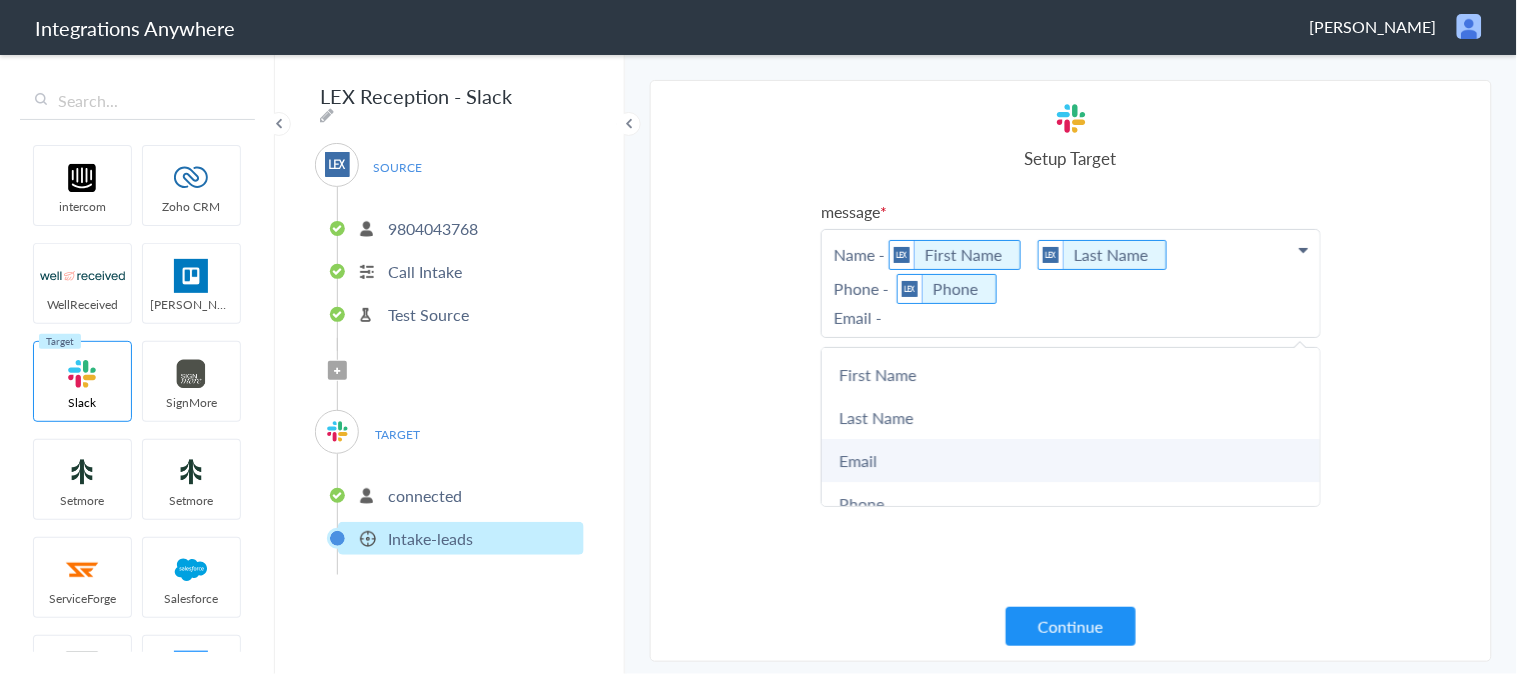 click on "Email" at bounding box center [1071, 460] 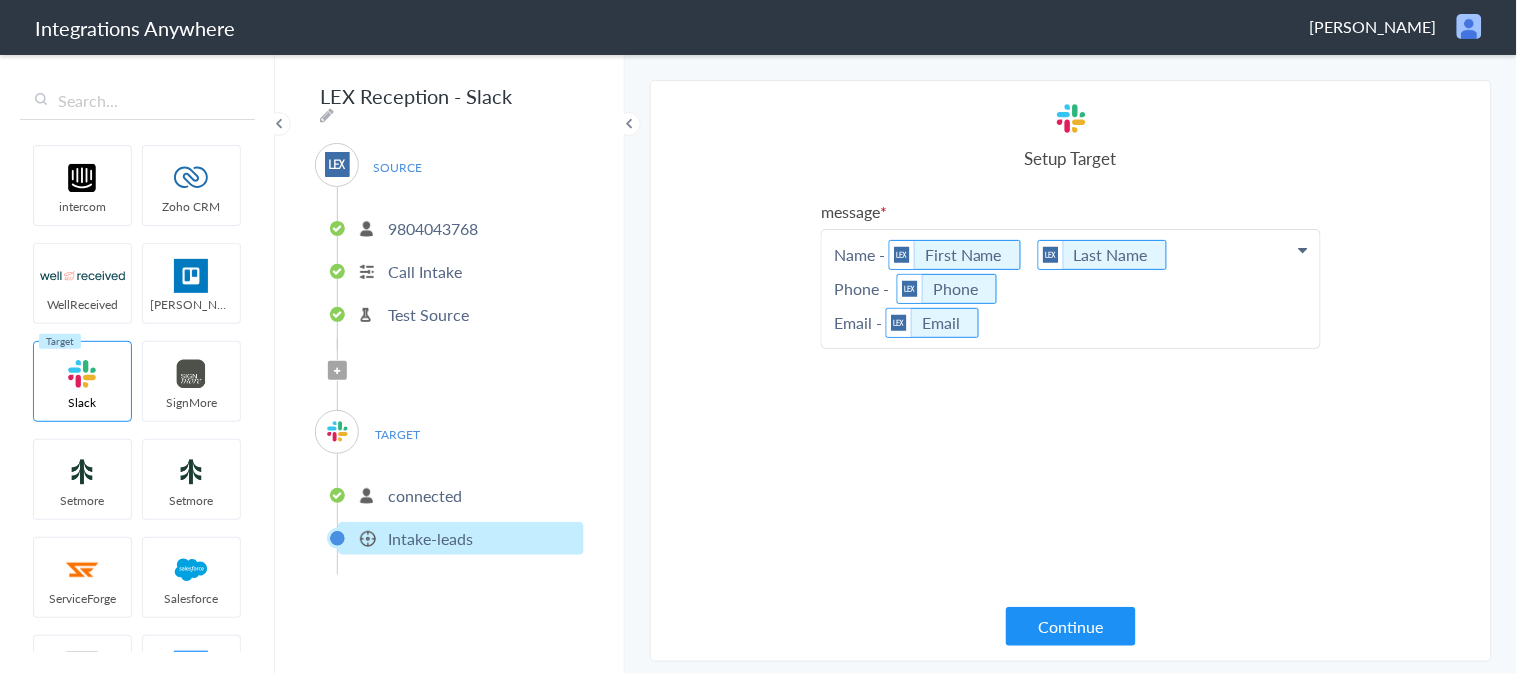 click on "Name -    First Name      Last Name    Phone -      Phone     Email -    Email" at bounding box center (1071, 289) 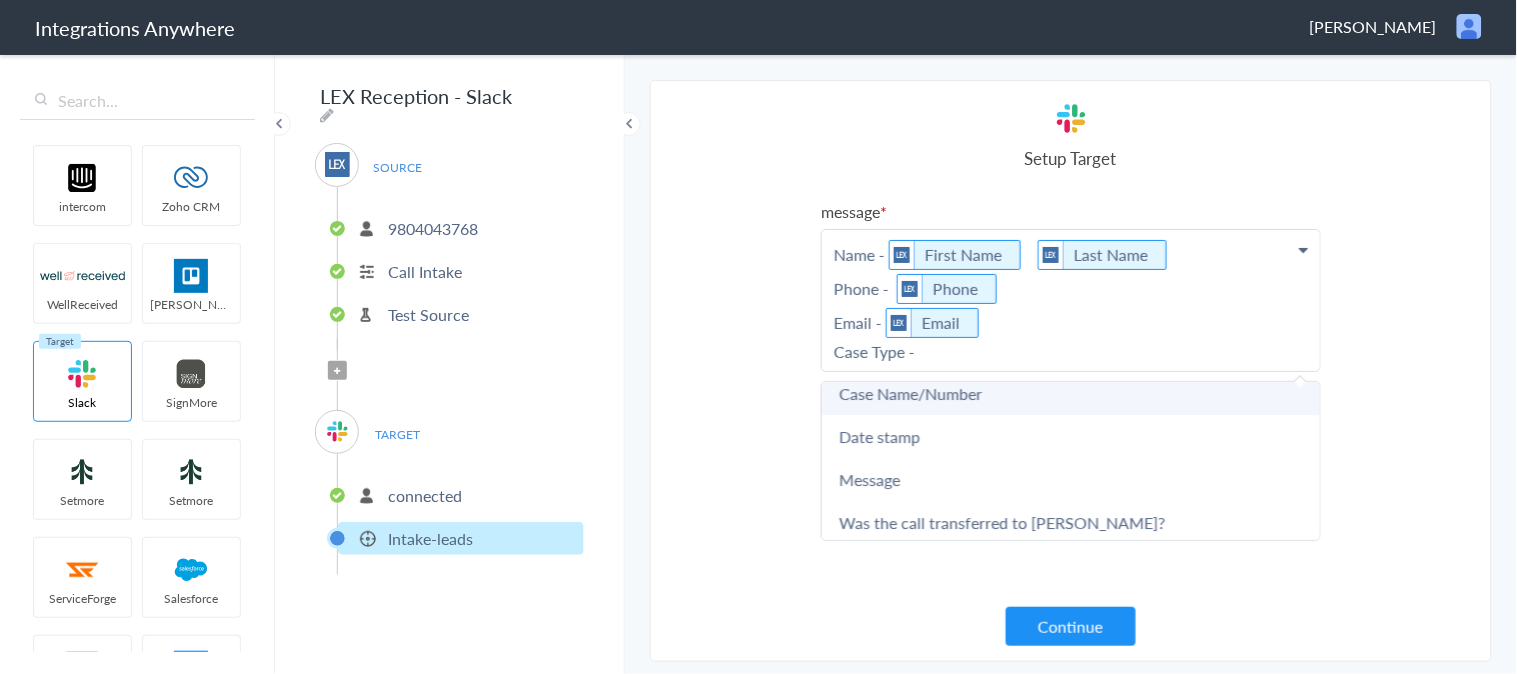 scroll, scrollTop: 222, scrollLeft: 0, axis: vertical 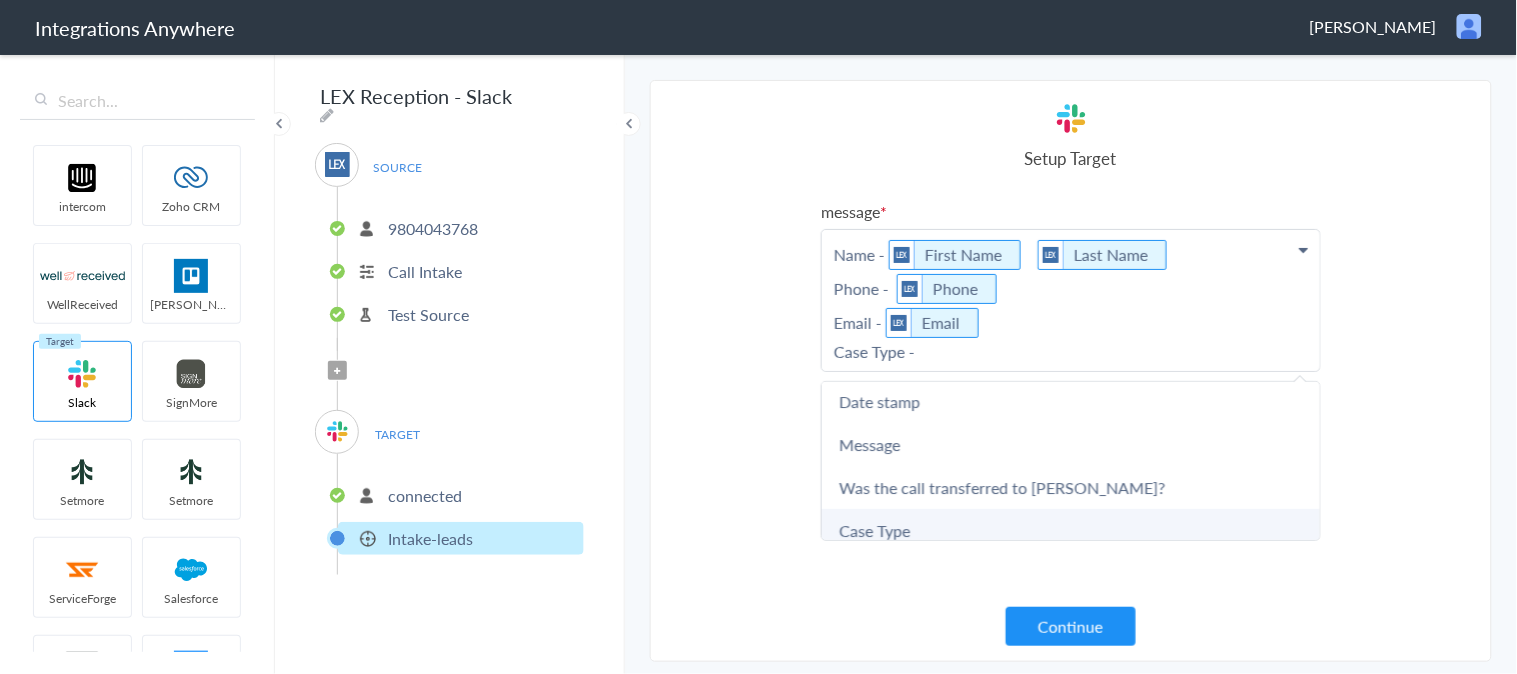 click on "Case Type" at bounding box center [1071, 530] 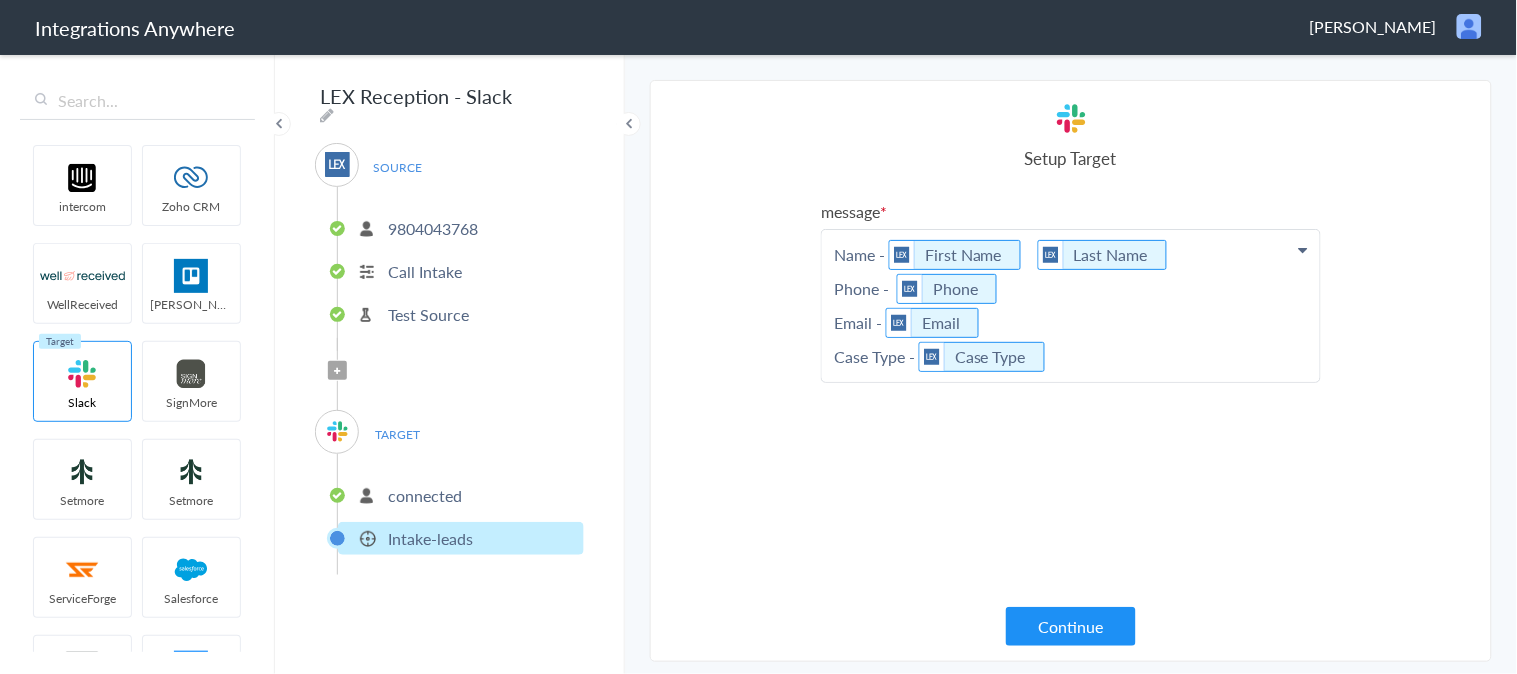 click on "Name -    First Name      Last Name    Phone -      Phone     Email -    Email    Case Type -    Case Type" at bounding box center (1071, 306) 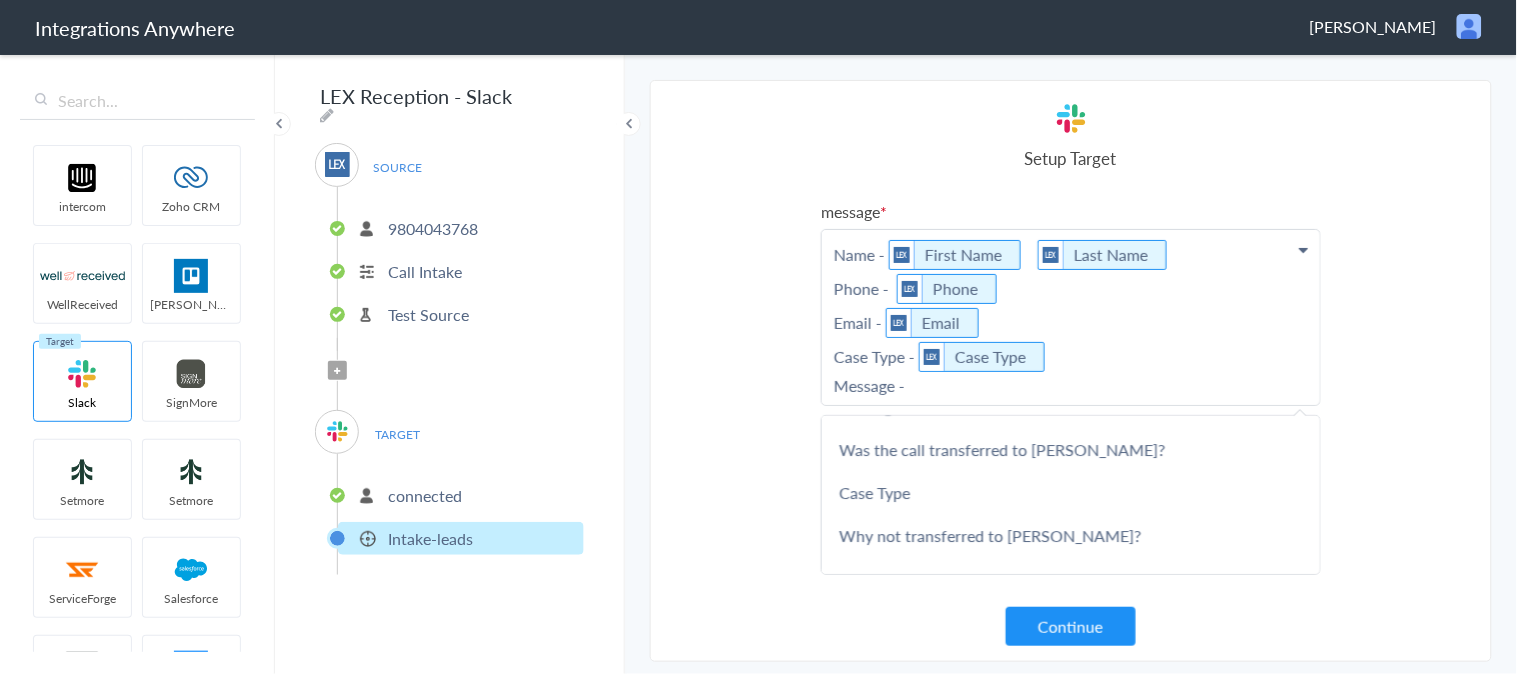 scroll, scrollTop: 333, scrollLeft: 0, axis: vertical 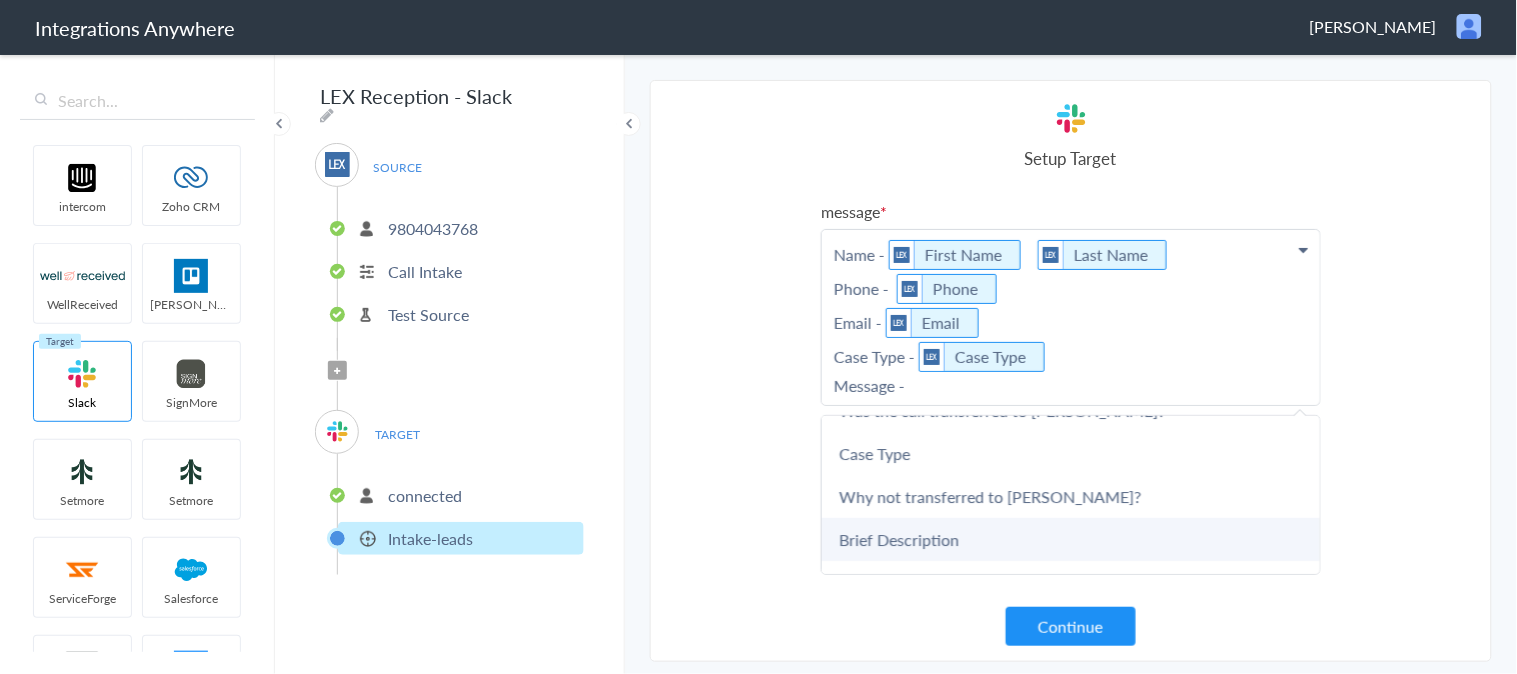 click on "Brief Description" at bounding box center [1071, 539] 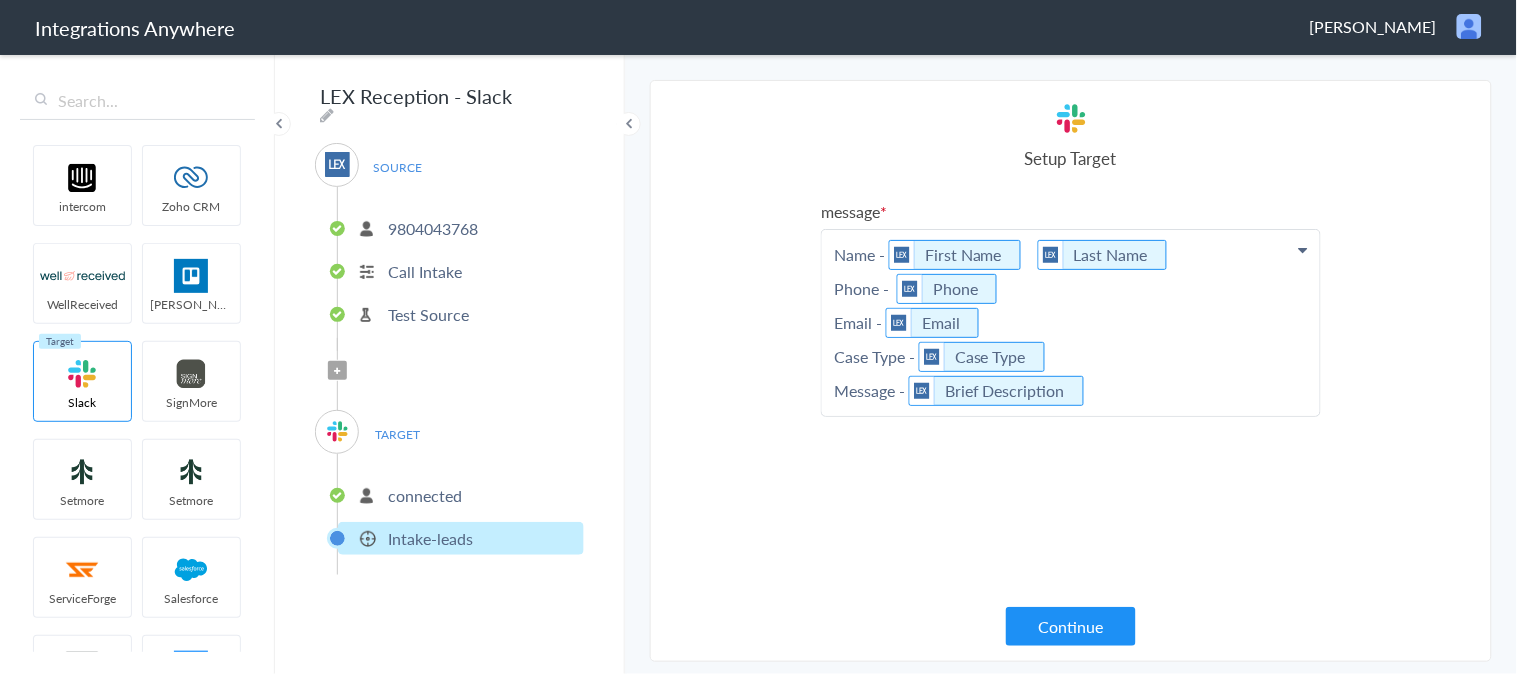 click on "Name -    First Name      Last Name    Phone -      Phone     Email -    Email    Case Type -    Case Type    Message -    Brief Description" at bounding box center (1071, 323) 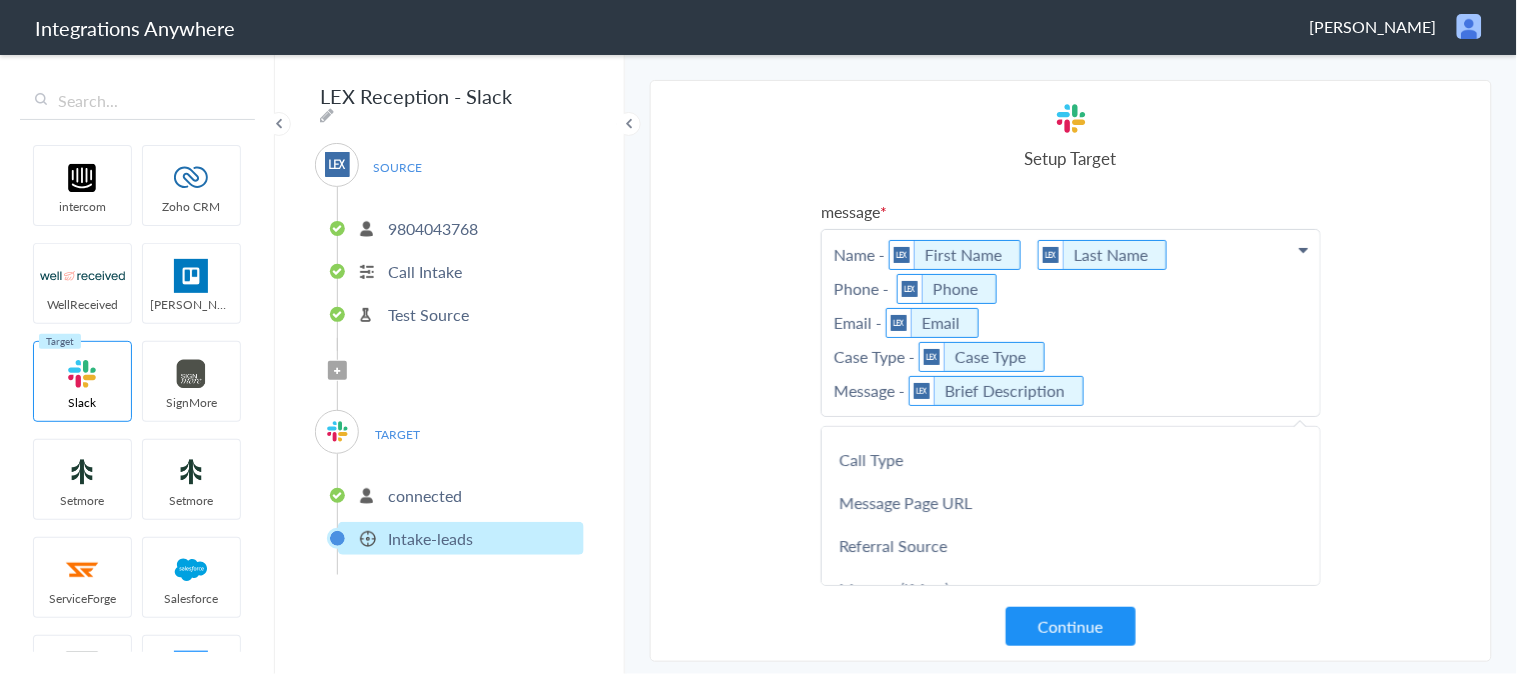 scroll, scrollTop: 1155, scrollLeft: 0, axis: vertical 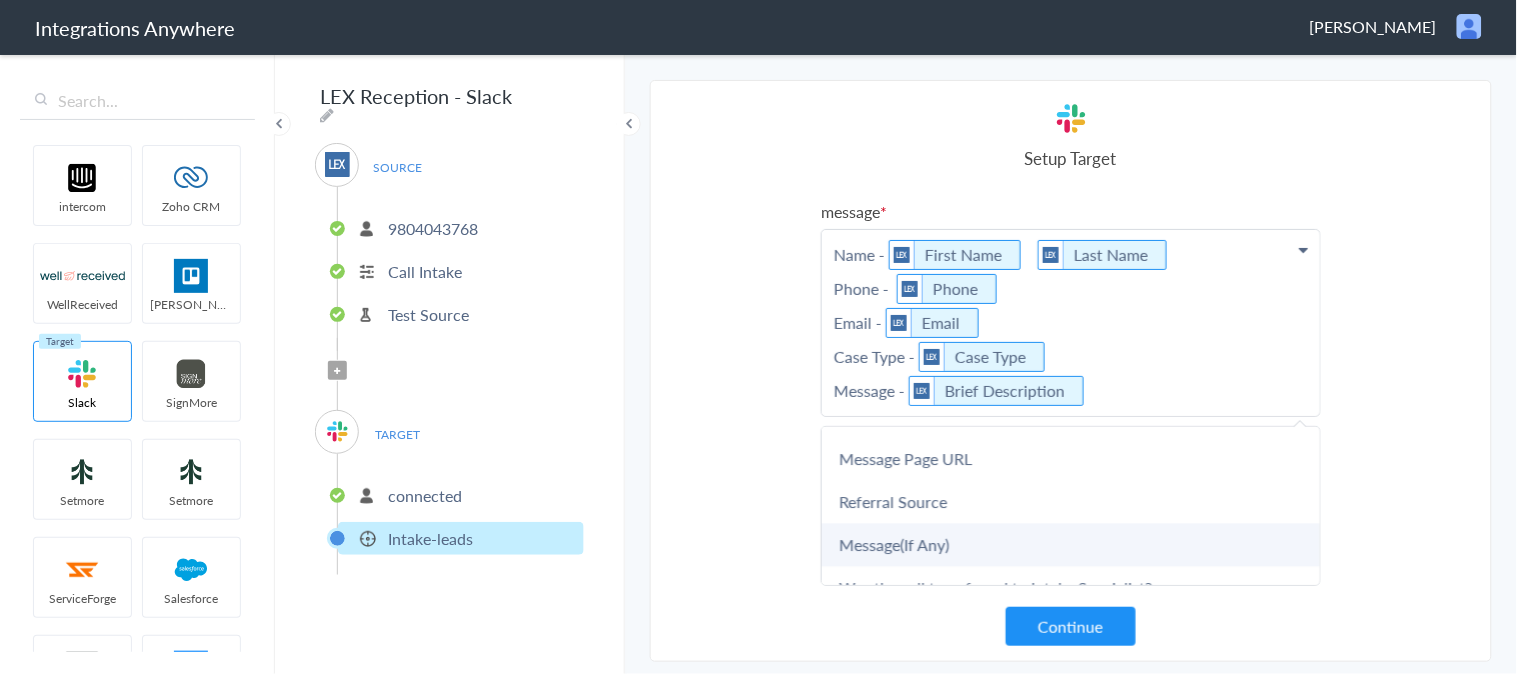 click on "Message(If Any)" at bounding box center (1071, 545) 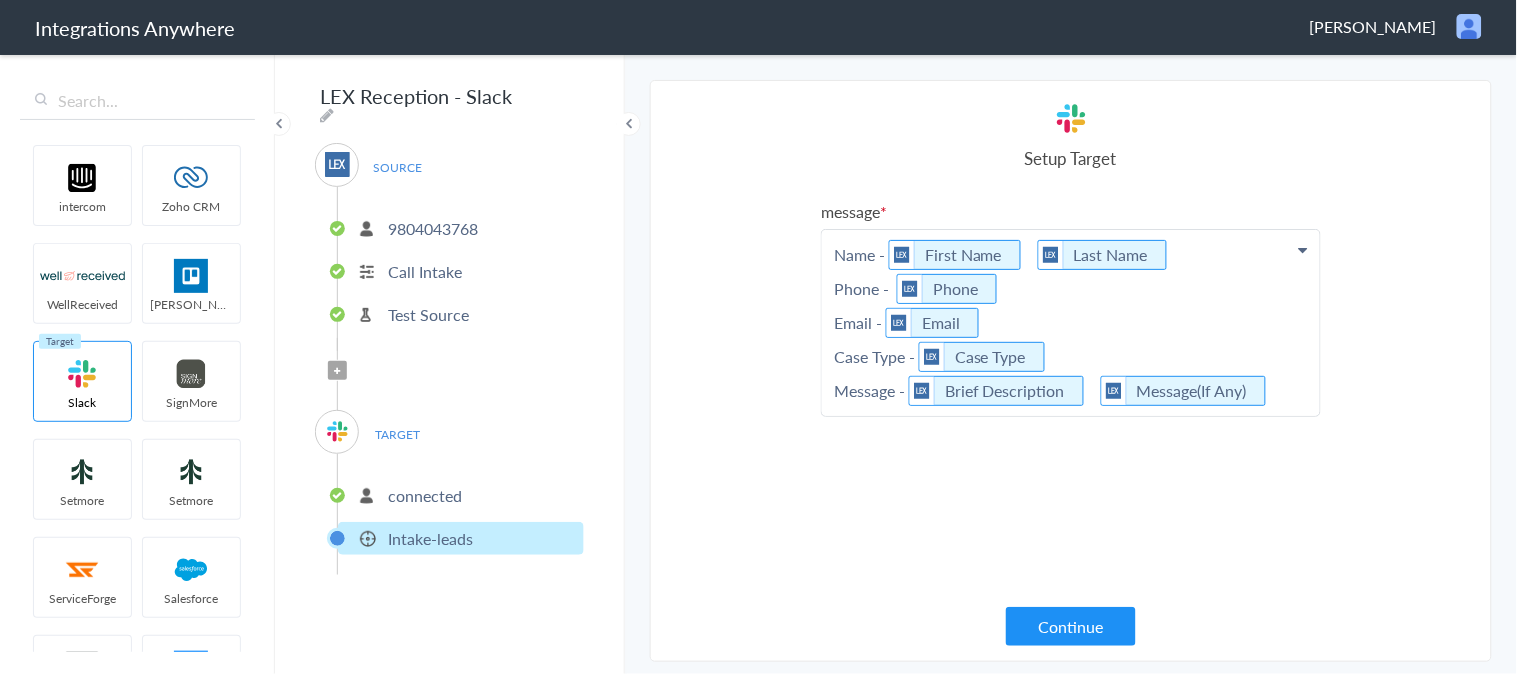 click on "Name -    First Name      Last Name    Phone -      Phone     Email -    Email    Case Type -    Case Type    Message -    Brief Description      Message(If Any)" at bounding box center [1071, 323] 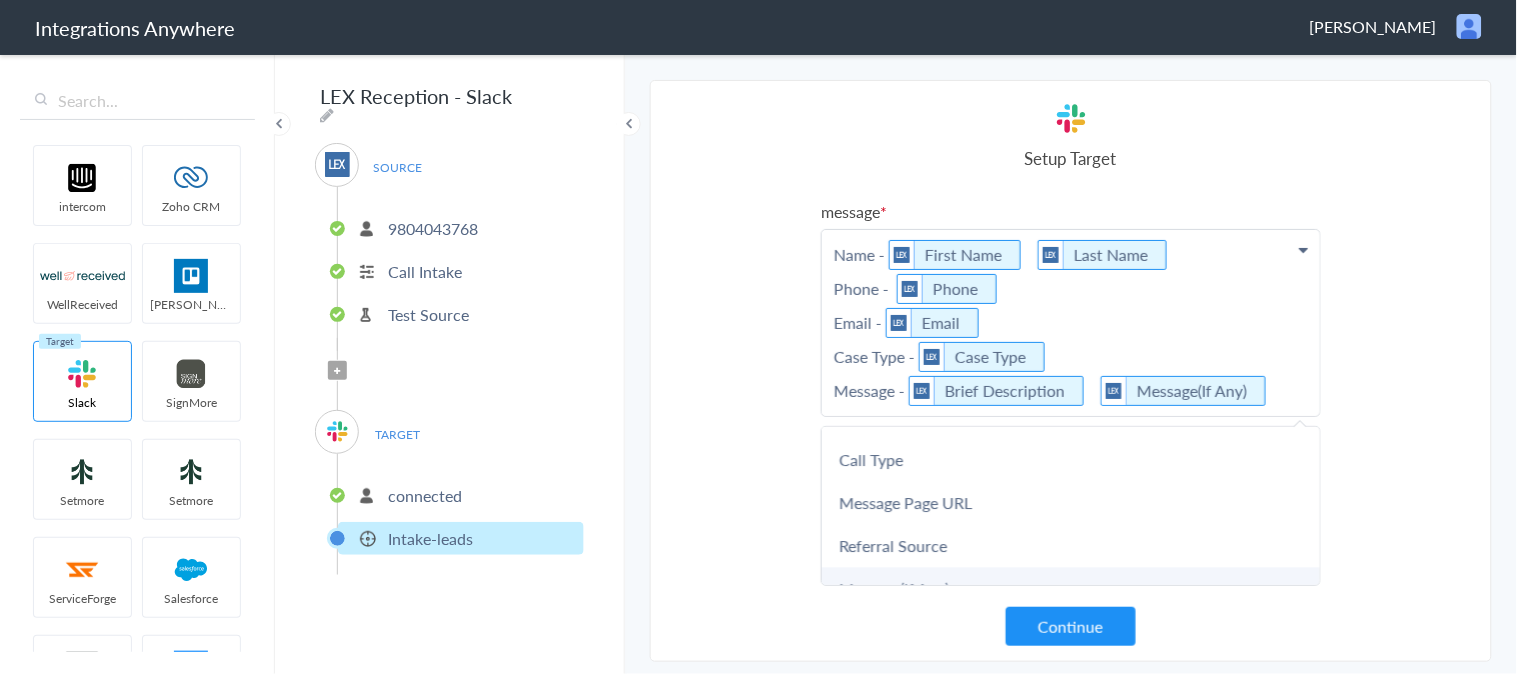 scroll, scrollTop: 1155, scrollLeft: 0, axis: vertical 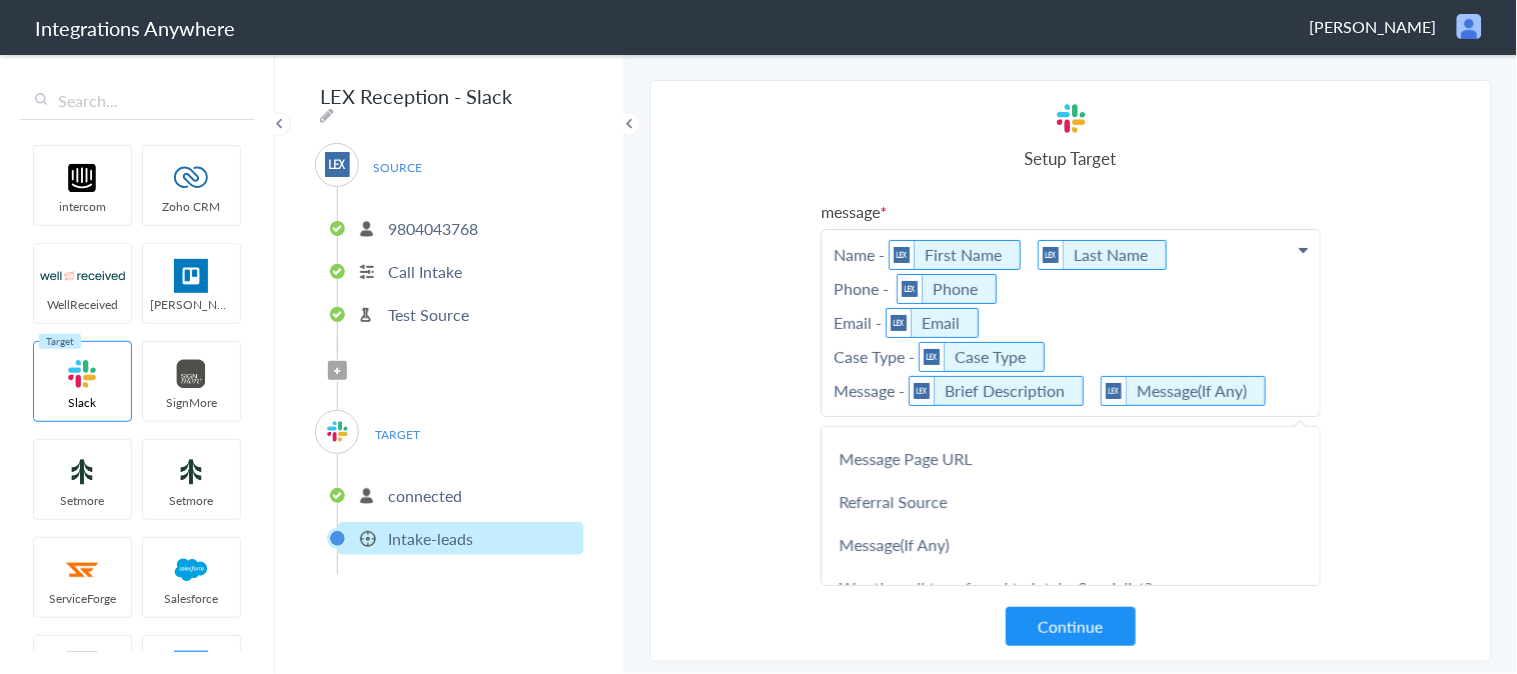 click on "Select  Account 9804043768       Rename   Delete   (20 minutes ago) + connect Continue Setup Source Call Intake Triggers when a new Call is taken Continue Test Source Test Source Test Failed
Select  Account connected       Rename   Delete   (2 minutes ago) connected       Rename   Delete   (2 minutes ago) + connect Continue Setup Target Announcements Send message to this Channel Christmas-list Send message to this Channel Client-updates-clio-intergration Send message to this Channel General Send message to this Channel Intake-leads Send message to this Channel Systems Send message to this Channel Weekly-meeting-agenda Send message to this Channel Whale Send message to this Channel Continue   message Name -    First Name      Last Name    Phone -      Phone     Email -    Email    Case Type -    Case Type    Message -    Brief Description      Message(If Any)   First Name Last Name Email Phone Case Name/Number Date stamp Message Case Type Call End Time" at bounding box center (1071, 371) 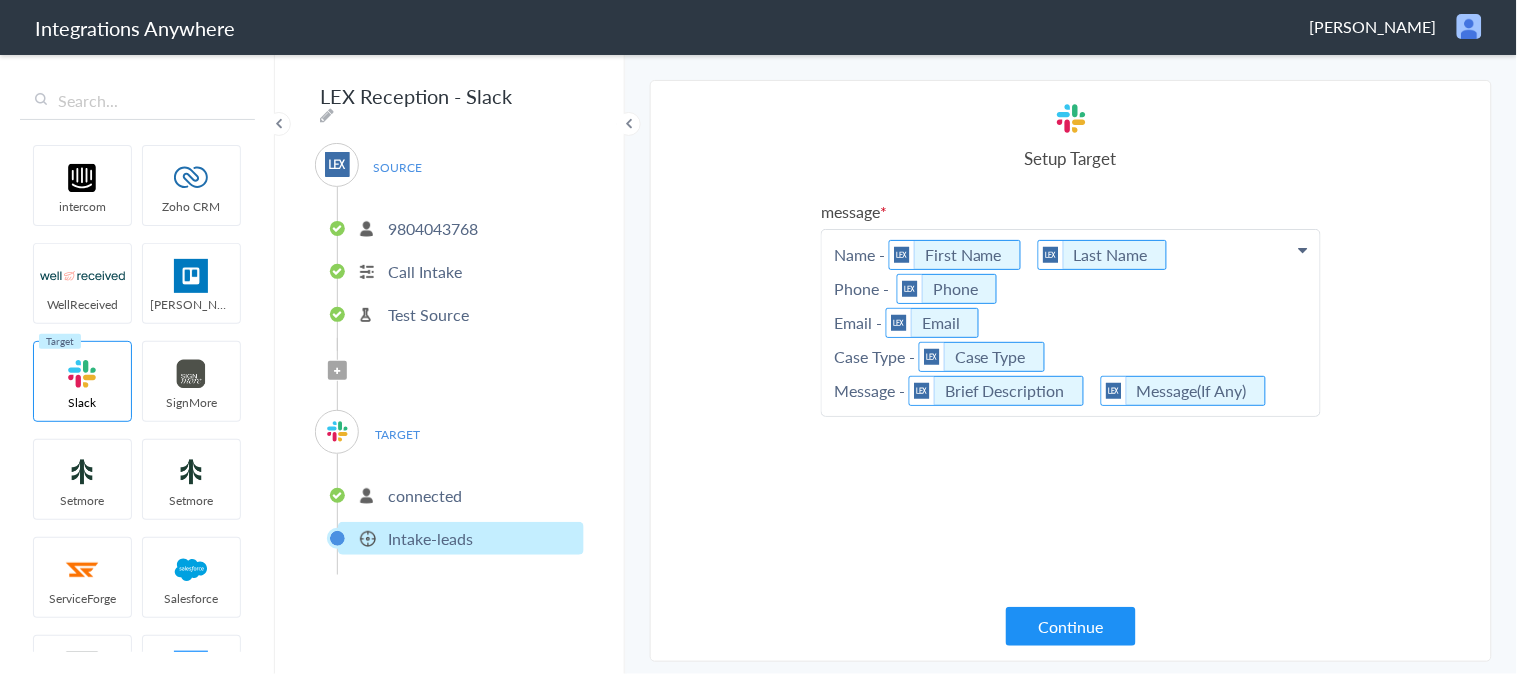 click on "Name -    First Name      Last Name    Phone -      Phone     Email -    Email    Case Type -    Case Type    Message -    Brief Description      Message(If Any)" at bounding box center (1071, 323) 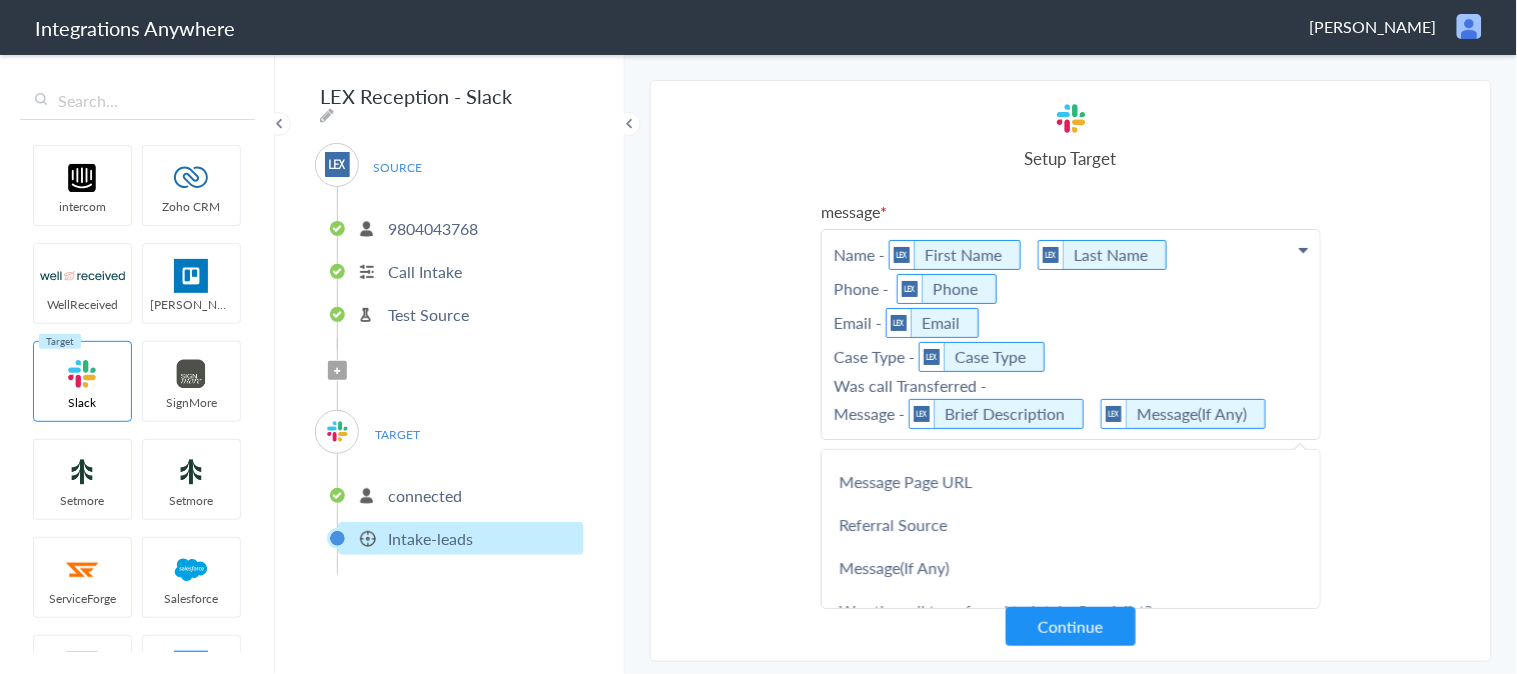 click on "Name -    First Name      Last Name    Phone -      Phone     Email -    Email    Case Type -    Case Type     Was call Transferred -  Message -    Brief Description      Message(If Any)" at bounding box center (1071, 334) 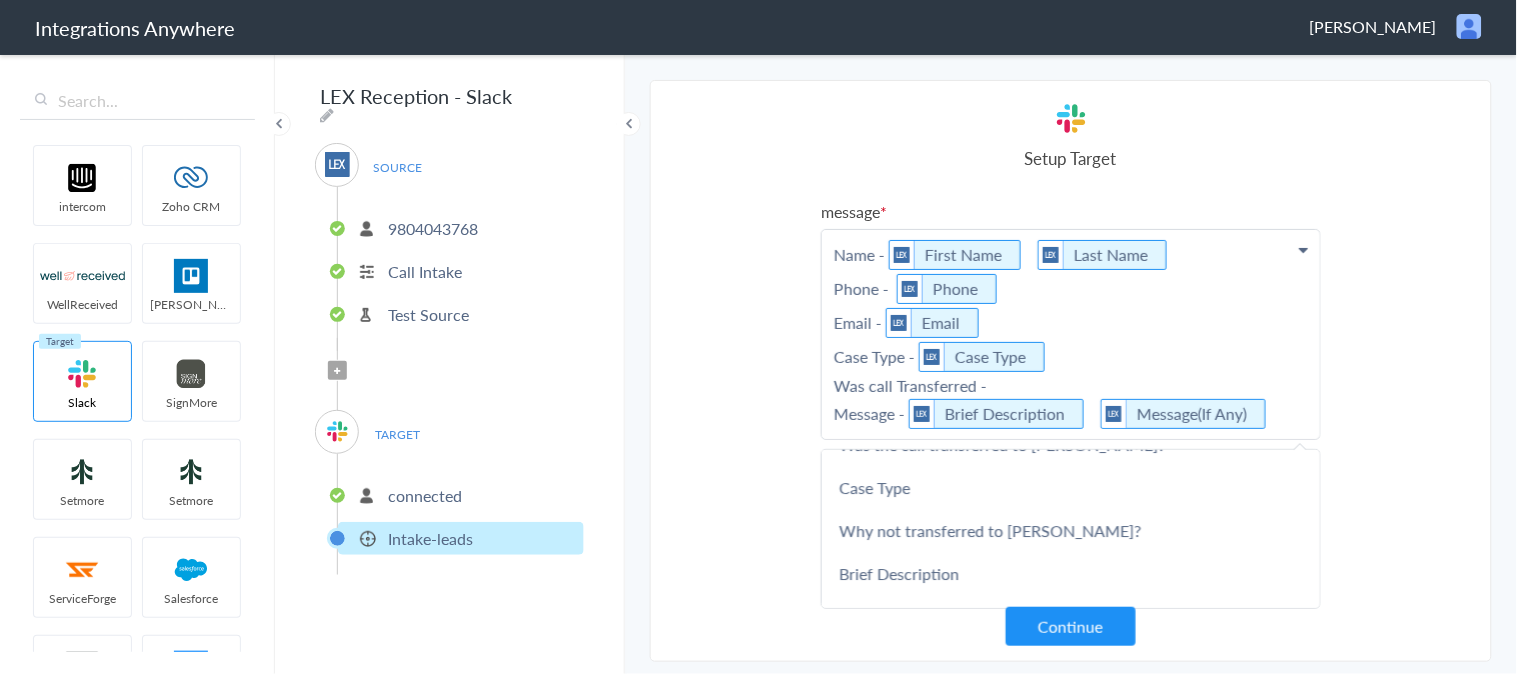 scroll, scrollTop: 222, scrollLeft: 0, axis: vertical 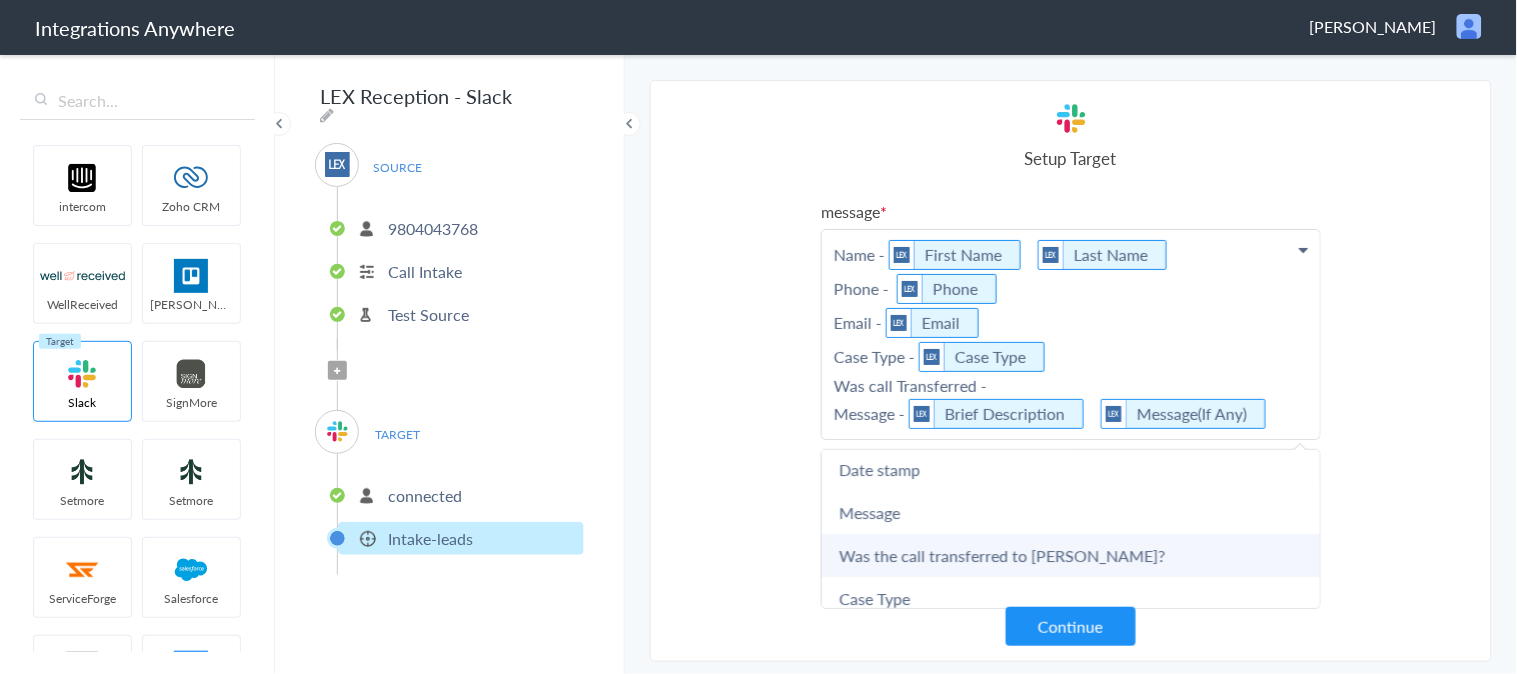click on "Was the call transferred to [PERSON_NAME]?" at bounding box center [1071, 555] 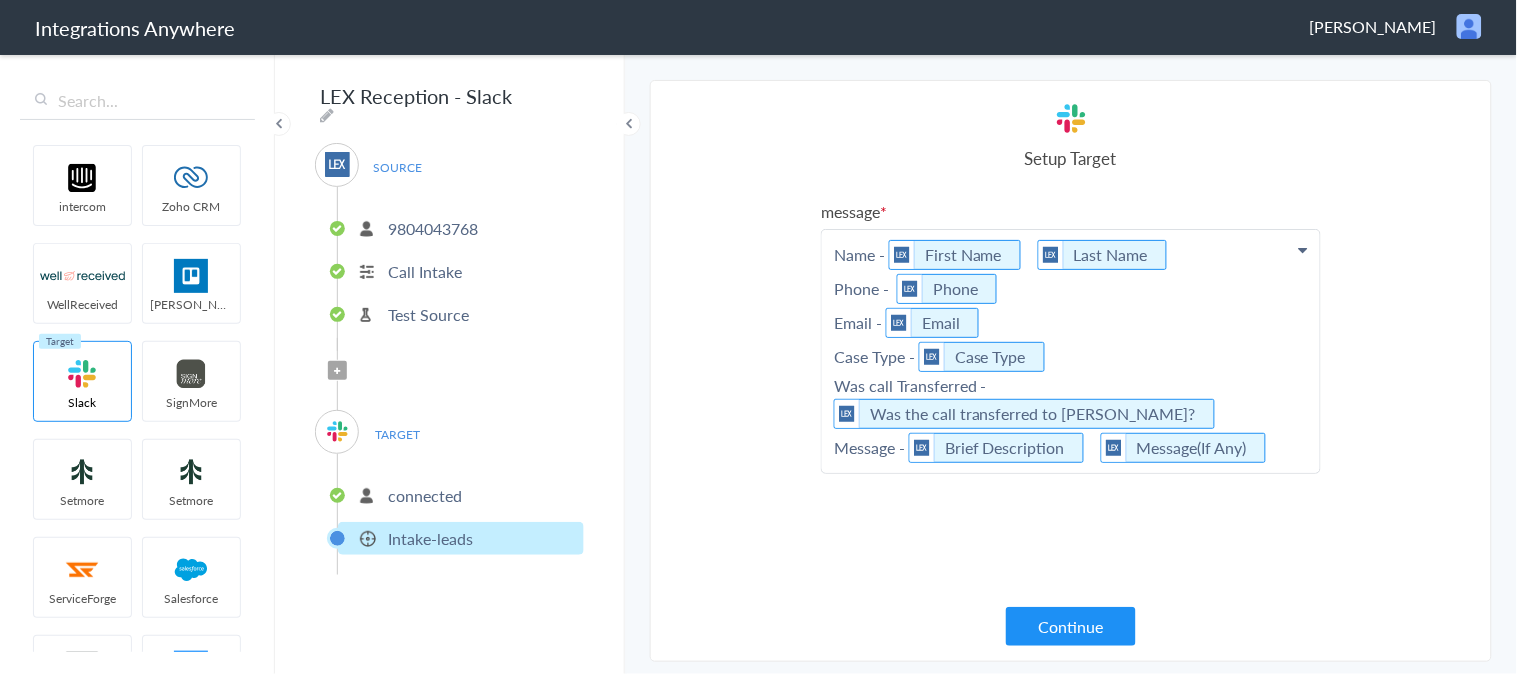 click on "Name -    First Name      Last Name    Phone -      Phone     Email -    Email    Case Type -    Case Type     Was call Transferred -     Was the call transferred to [PERSON_NAME]?   Message -    Brief Description      Message(If Any)" at bounding box center [1071, 351] 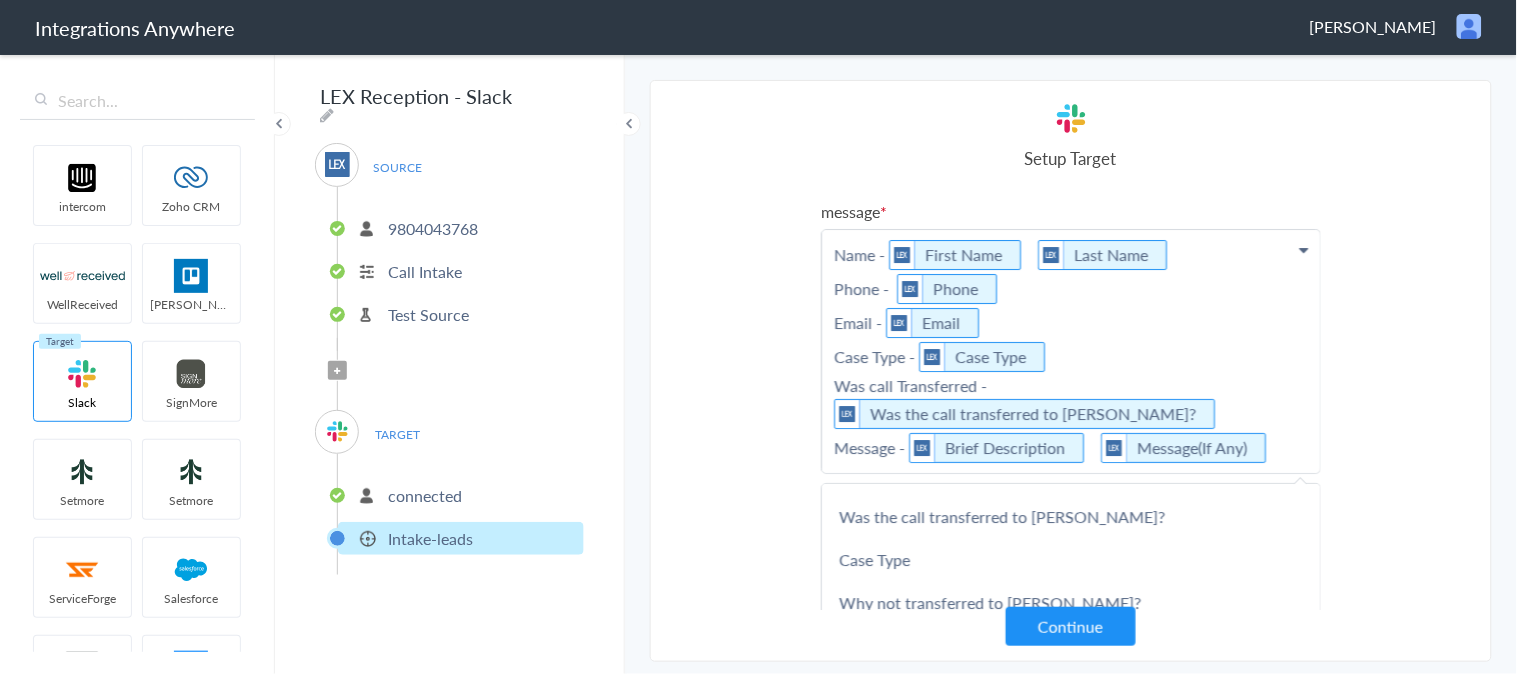 scroll, scrollTop: 333, scrollLeft: 0, axis: vertical 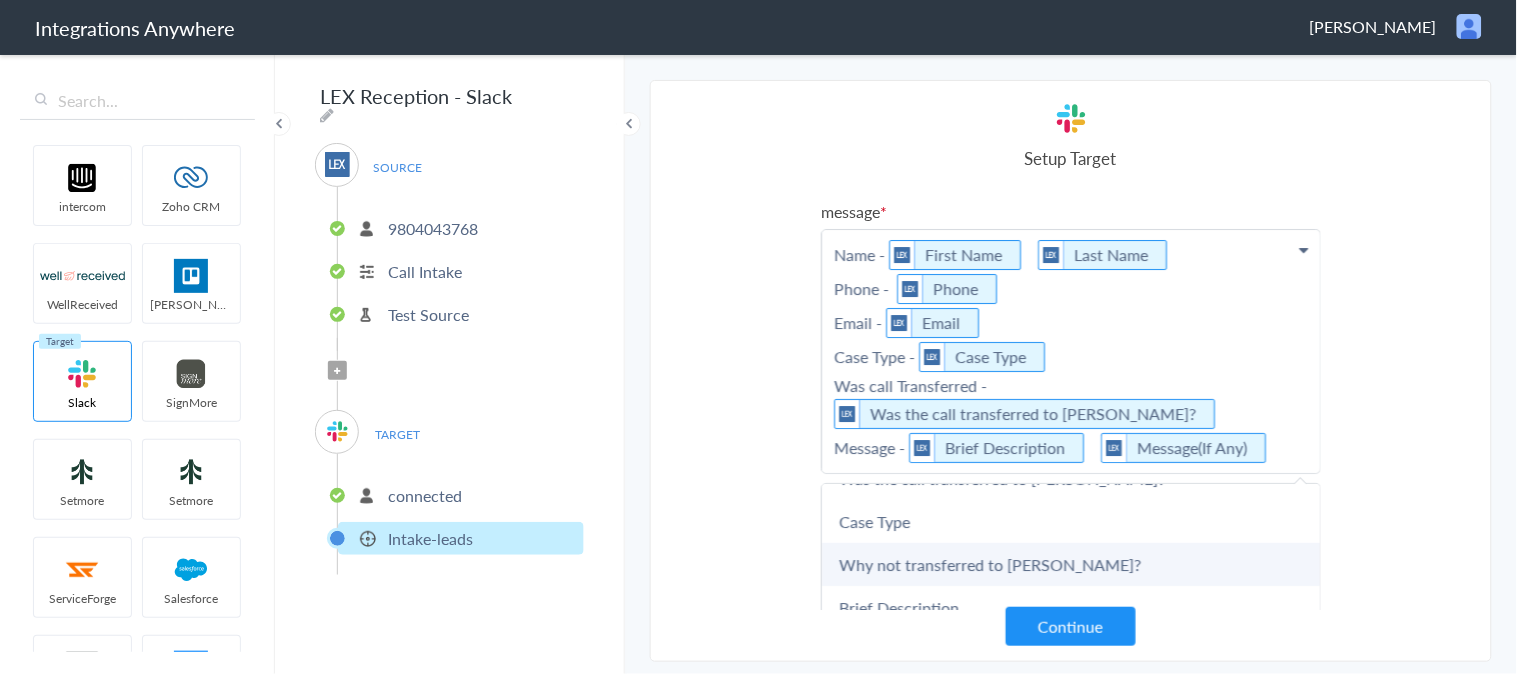 click on "Why not transferred to [PERSON_NAME]?" at bounding box center (1071, 564) 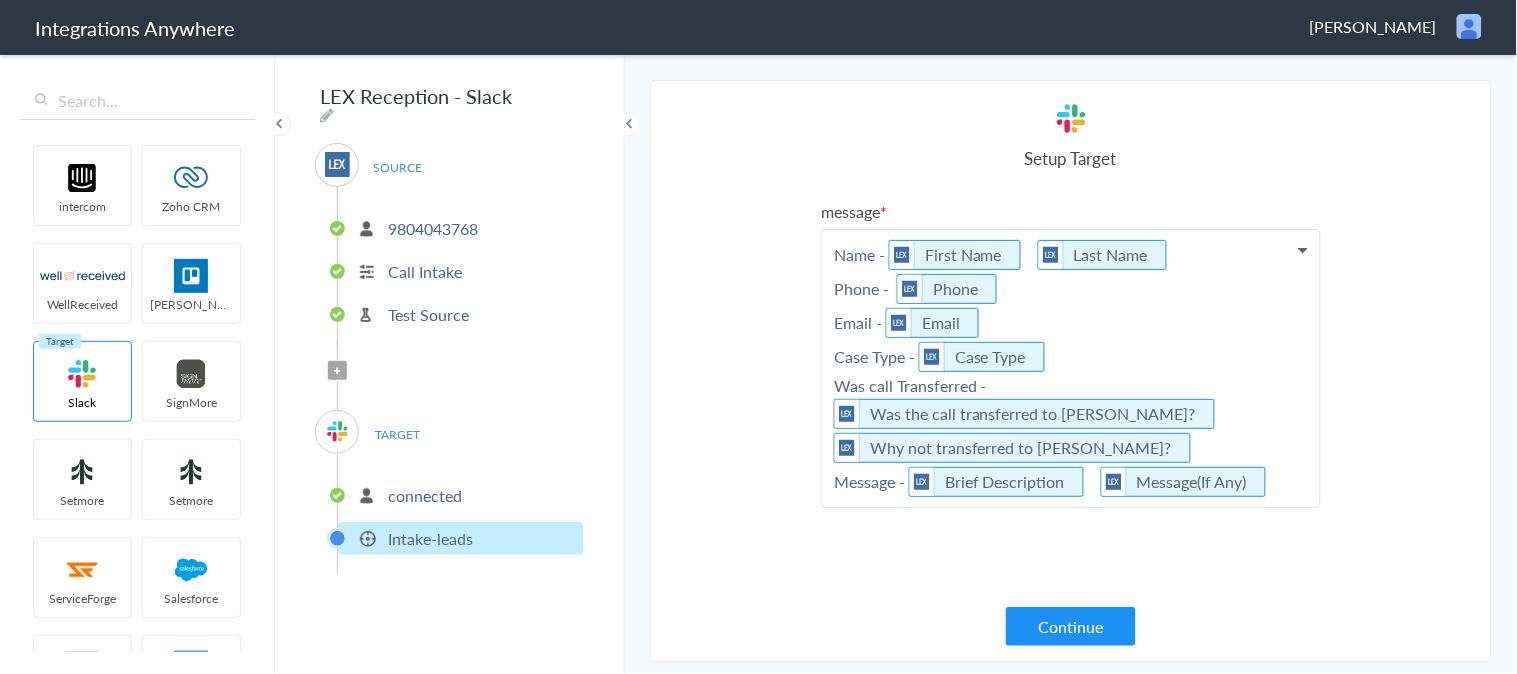click on "Name -    First Name      Last Name    Phone -      Phone     Email -    Email    Case Type -    Case Type     Was call Transferred -     Was the call transferred to [PERSON_NAME]?     Why not transferred to [PERSON_NAME]?   Message -    Brief Description      Message(If Any)" at bounding box center (1071, 368) 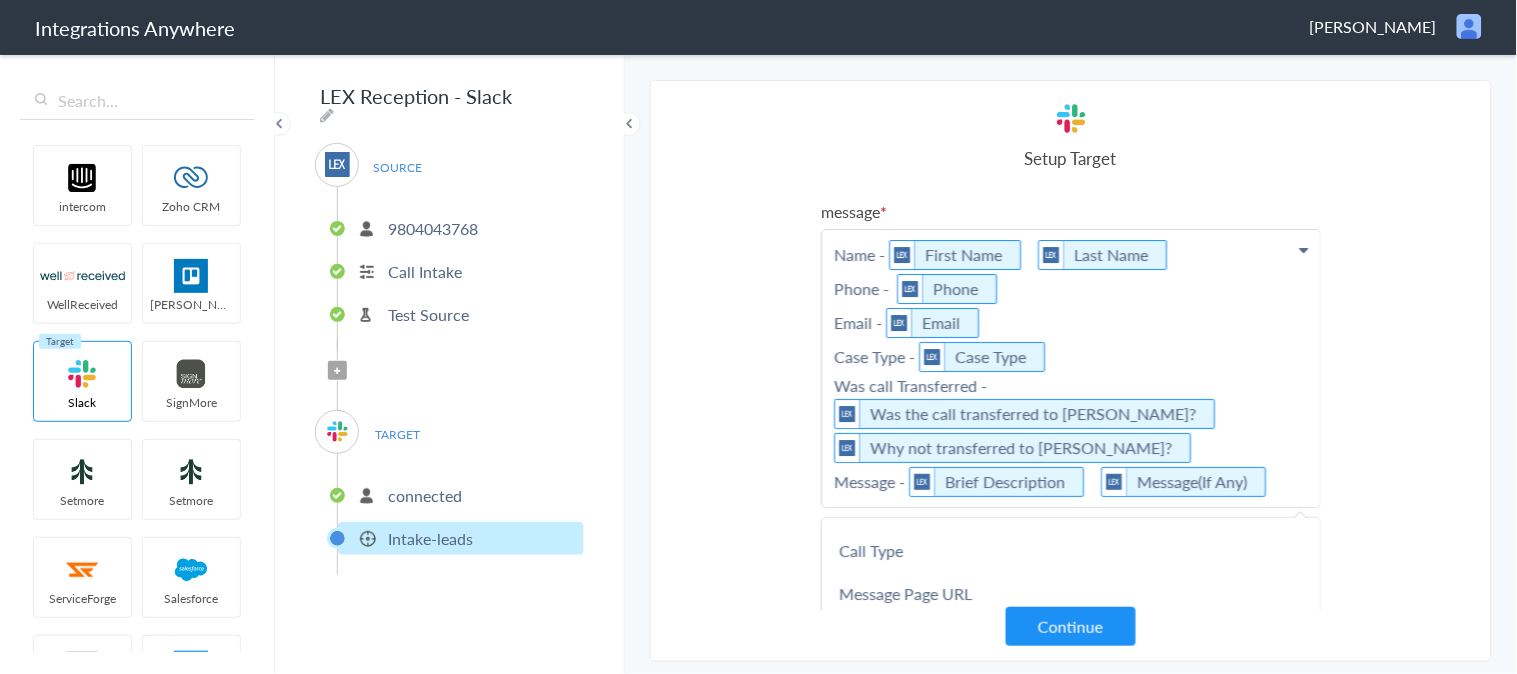 scroll, scrollTop: 1155, scrollLeft: 0, axis: vertical 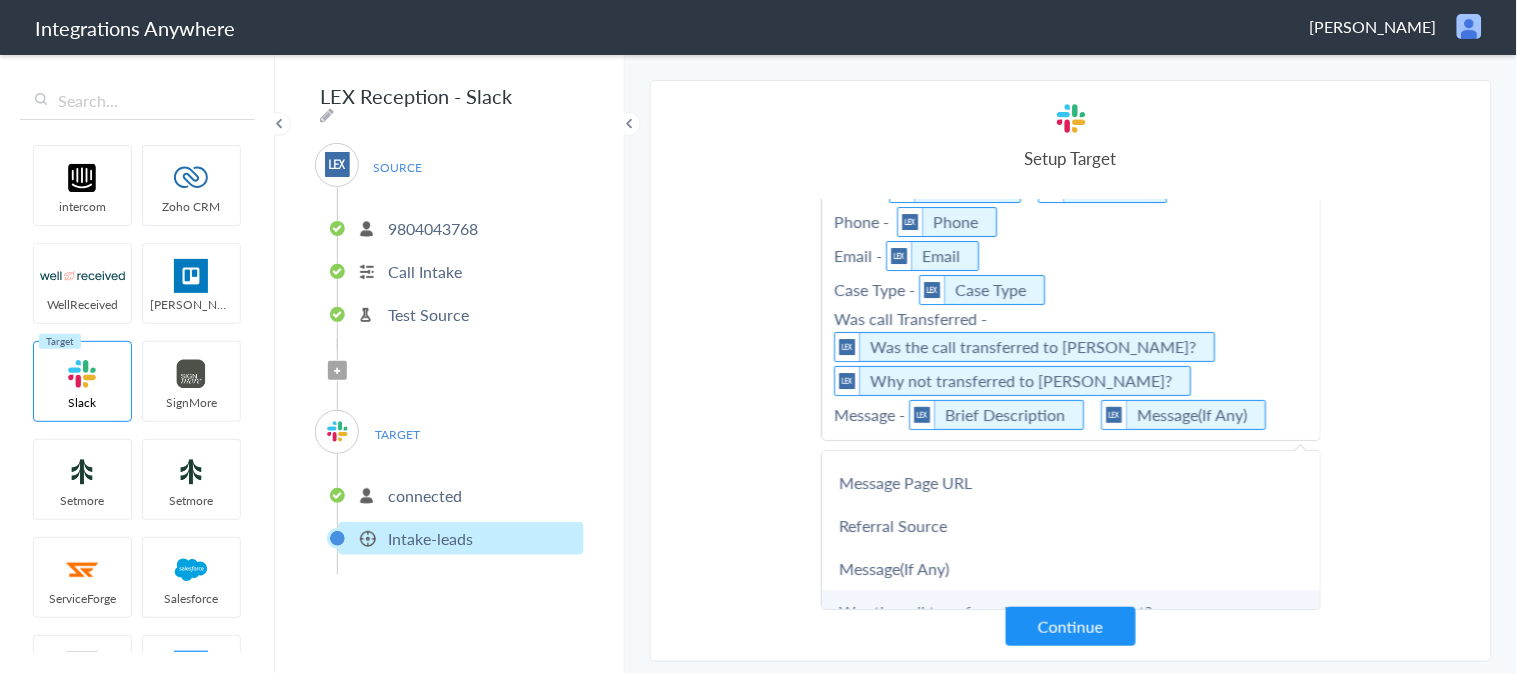 click on "Was the call transferred to Intake Specialist?" at bounding box center (1071, 612) 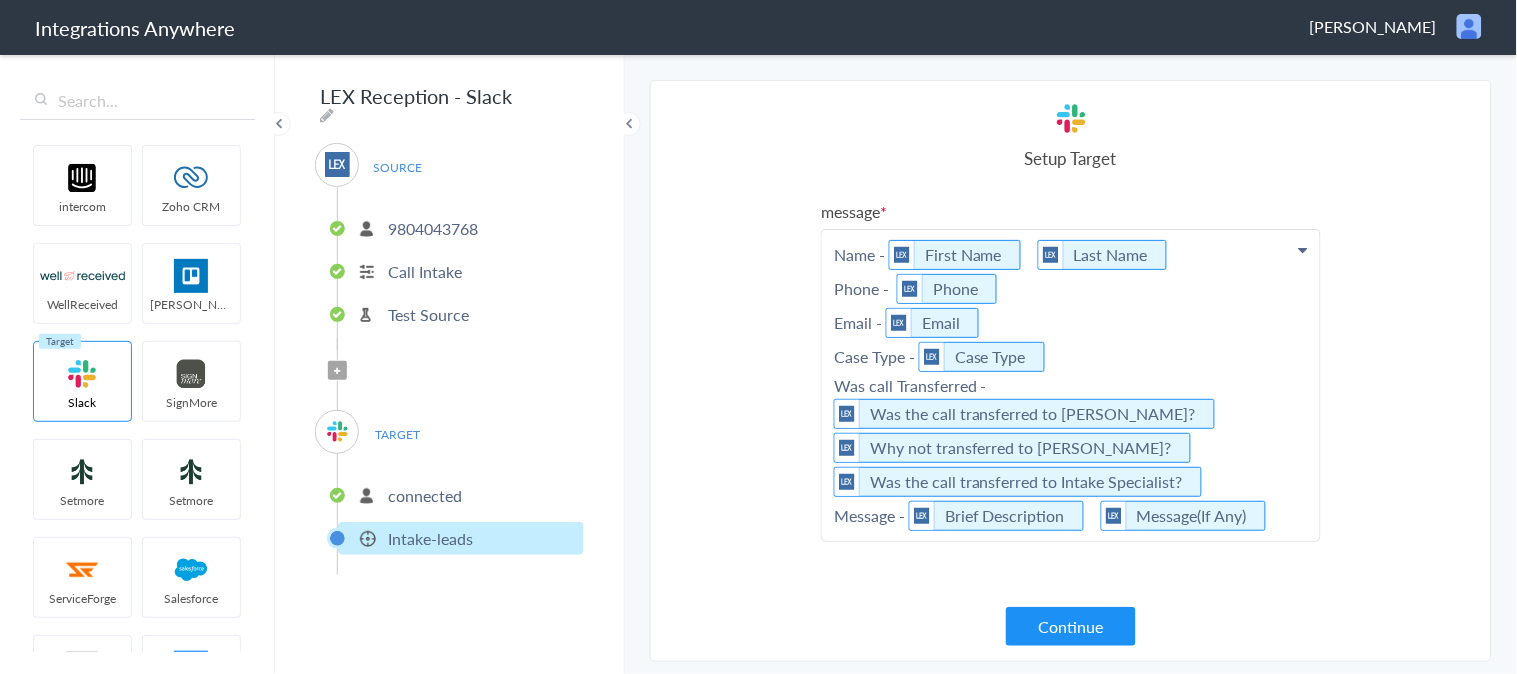 click on "Select  Account 9804043768       Rename   Delete   (20 minutes ago) + connect Continue Setup Source Call Intake Triggers when a new Call is taken Continue Test Source Test Source Test Failed
Select  Account connected       Rename   Delete   (2 minutes ago) connected       Rename   Delete   (2 minutes ago) + connect Continue Setup Target Announcements Send message to this Channel Christmas-list Send message to this Channel Client-updates-clio-intergration Send message to this Channel General Send message to this Channel Intake-leads Send message to this Channel Systems Send message to this Channel Weekly-meeting-agenda Send message to this Channel Whale Send message to this Channel Continue   message Name -    First Name      Last Name    Phone -      Phone     Email -    Email    Case Type -    Case Type     Was call Transferred -     Was the call transferred to [PERSON_NAME]?     Why not transferred to [PERSON_NAME]?       Message -" at bounding box center [1071, 371] 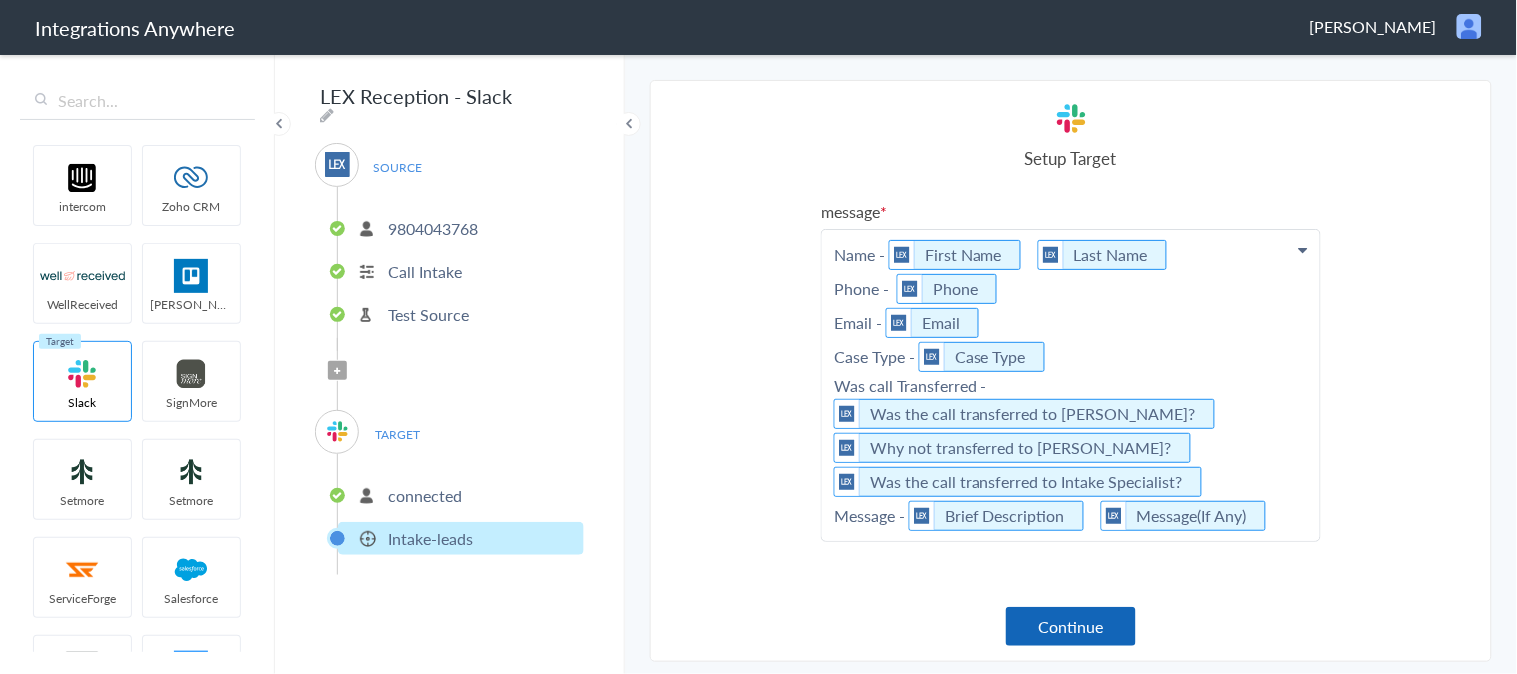 click on "Continue" at bounding box center [1071, 626] 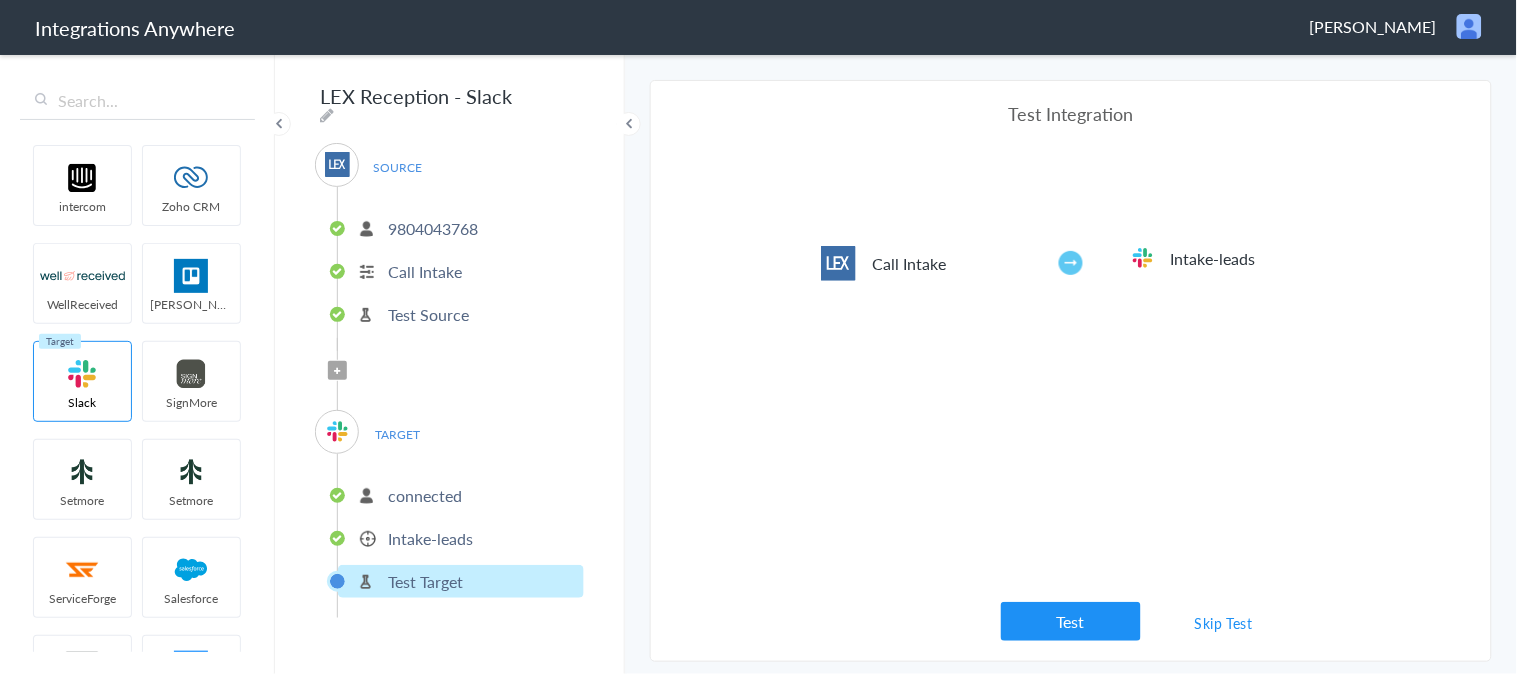 click on "Filter
Applied" at bounding box center (337, 370) 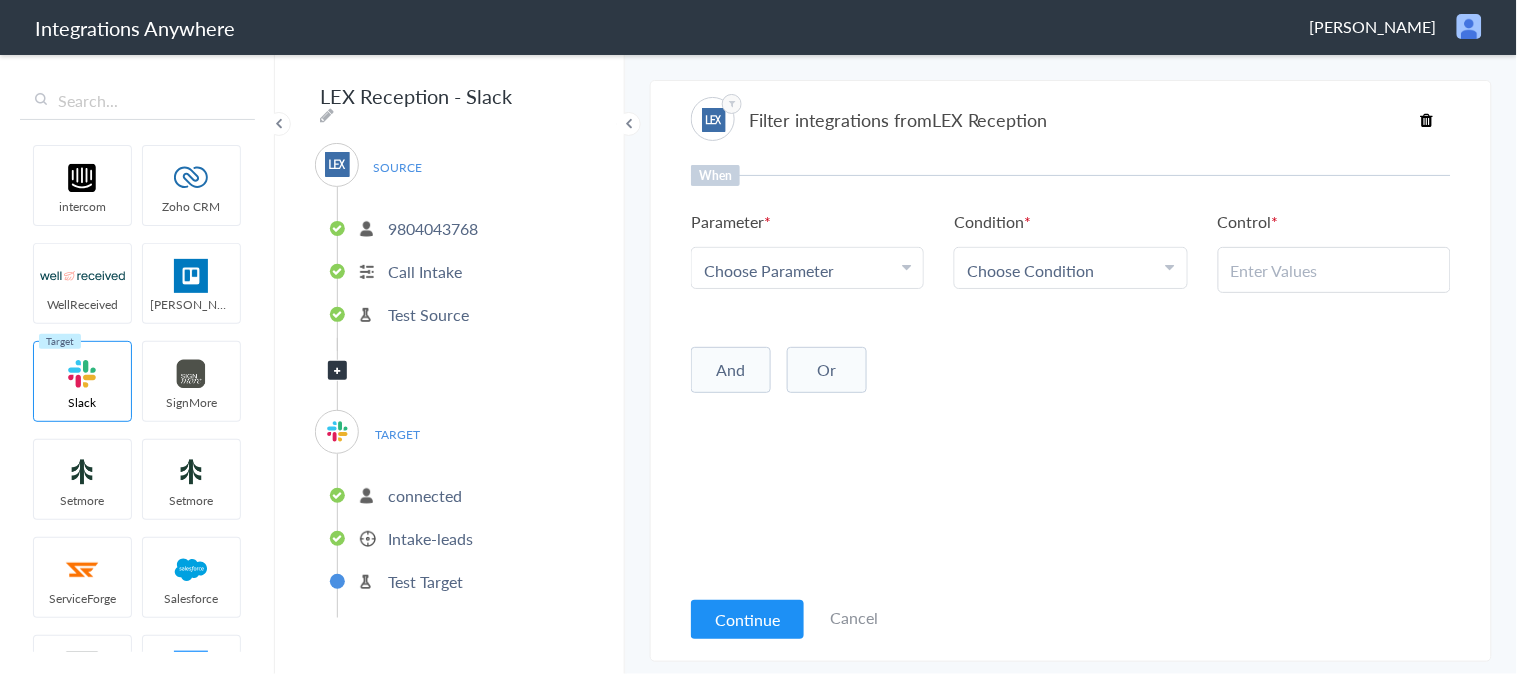click on "When
Parameter
Choose Parameter
First Name Last Name Email Phone Case Name/Number Date stamp Message Was the call transferred to [PERSON_NAME]? Case Type Why not transferred to [PERSON_NAME]? Brief Description Call End Time Connection Id Caller ID Was the call transferred to [PERSON_NAME]? Staff ID Call Closing Note Call Start Time Account ID HistoryId Is the case Personal Injury Why not transferred to [PERSON_NAME]? Sales/Solicitation Why not transferred to Intake Specialist? Current Day / Time accountNumber Call Type Message Page URL Referral Source Message(If Any) Was the call transferred to Intake Specialist?
Condition
Choose Condition
Contains Does Not Contains Does Not Exists Equal To Exists" at bounding box center [1071, 375] 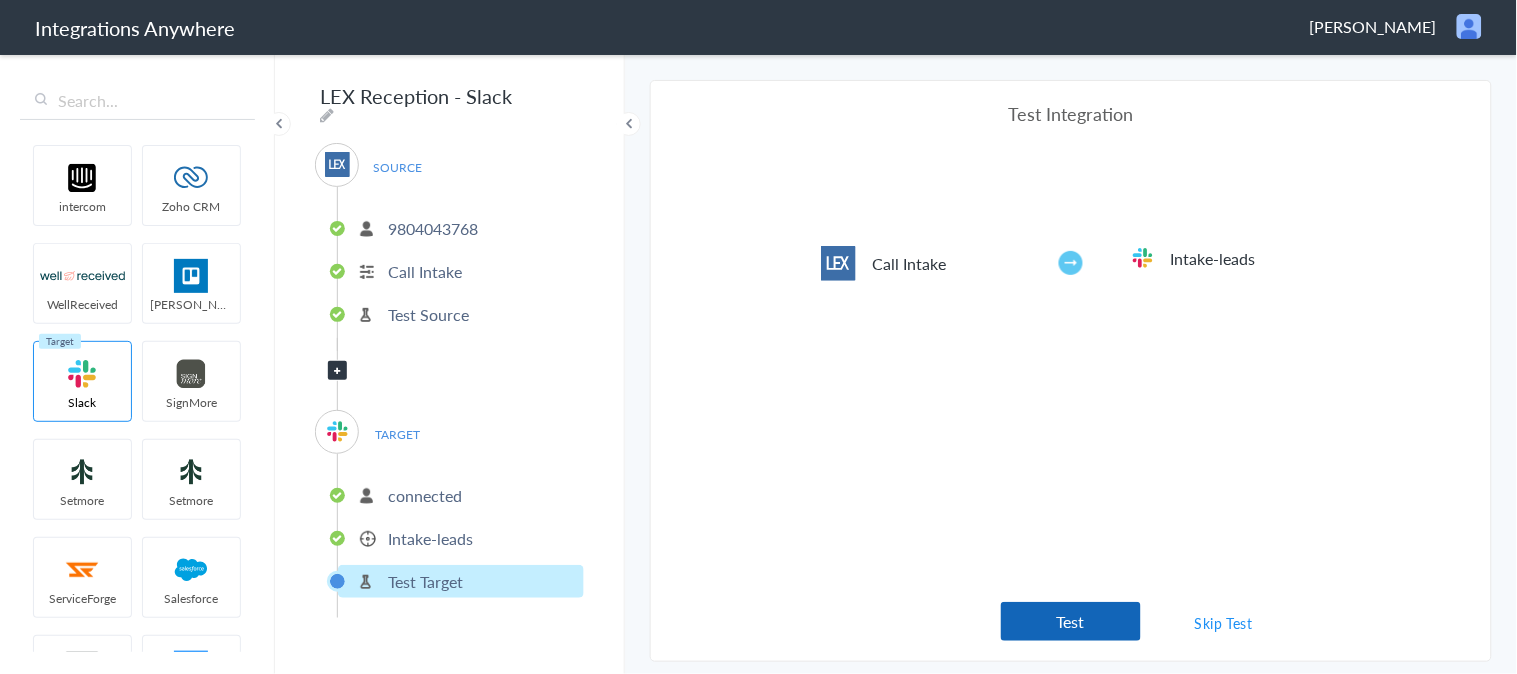 click on "Test" at bounding box center [1071, 621] 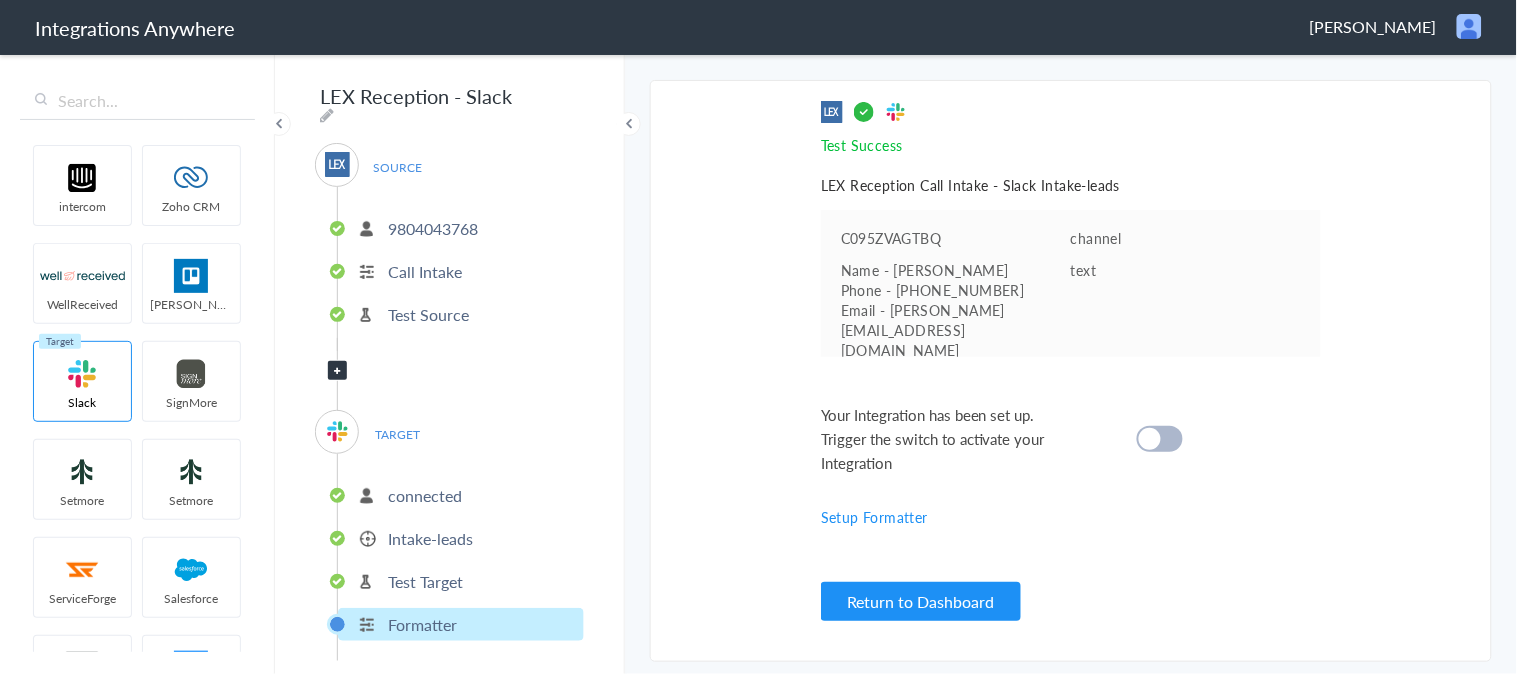 click at bounding box center [1160, 439] 